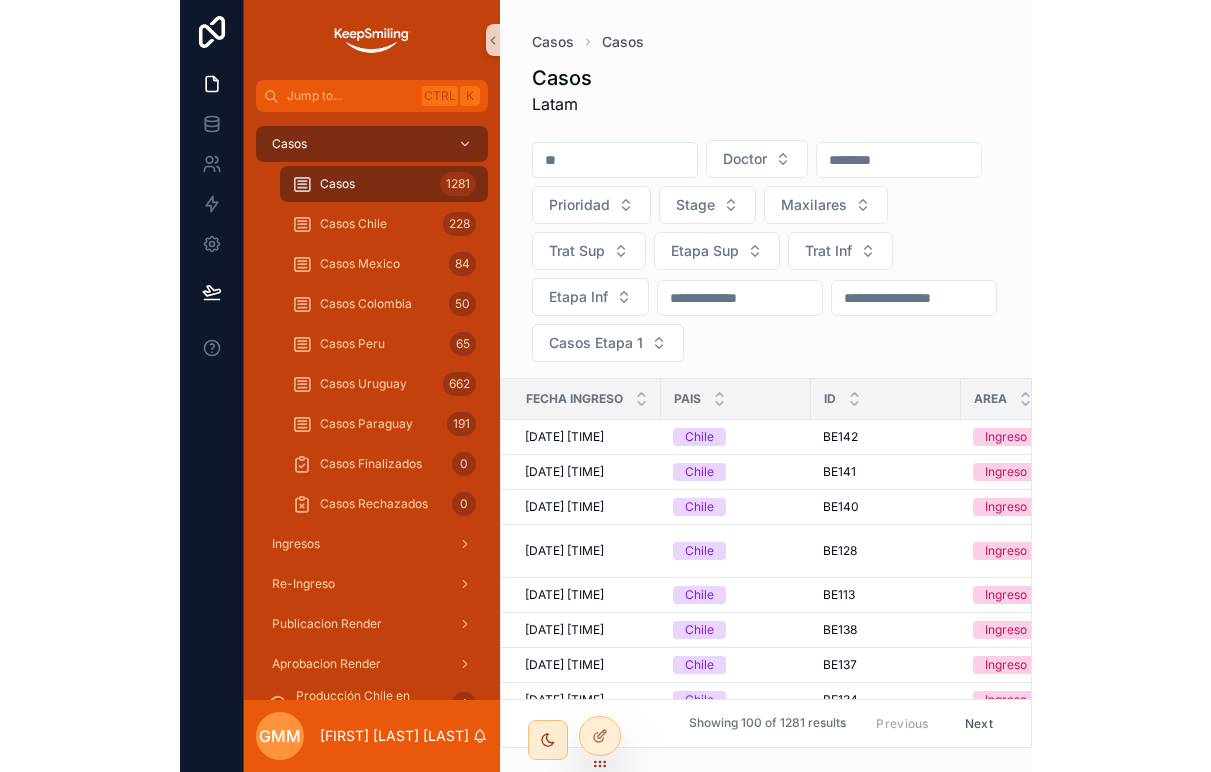 scroll, scrollTop: 0, scrollLeft: 0, axis: both 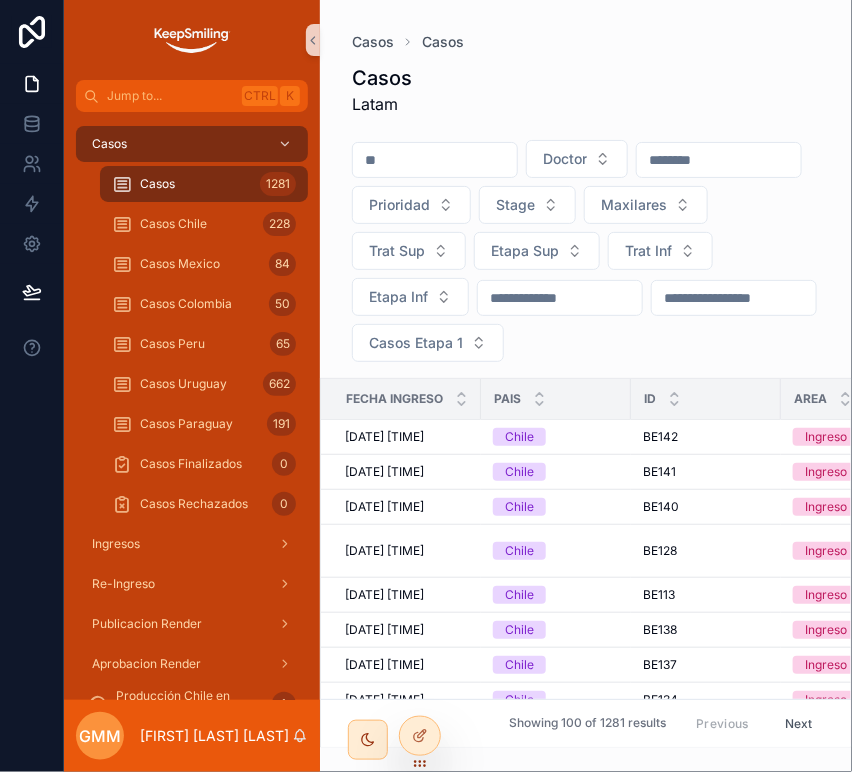 click on "Doctor Prioridad Stage Maxilares Trat Sup Etapa Sup Trat Inf Etapa Inf Casos Etapa 1" at bounding box center [586, 255] 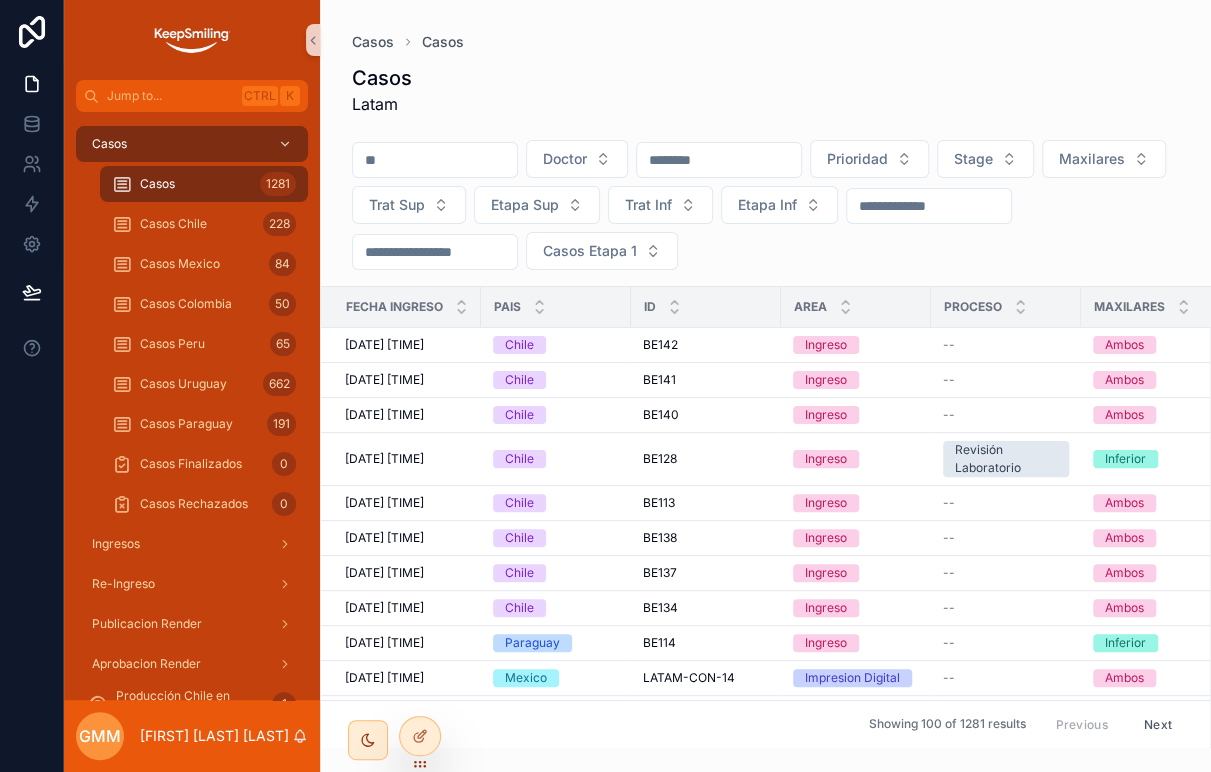 click on "Casos Latam" at bounding box center [765, 90] 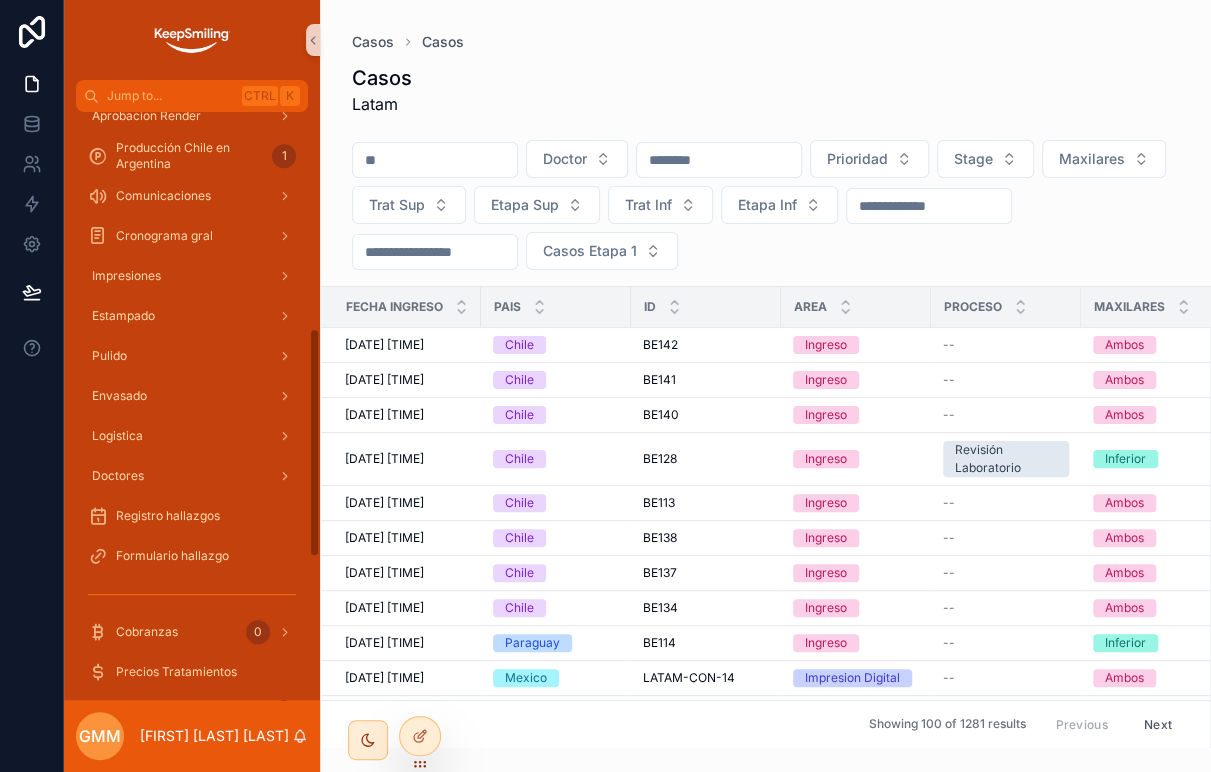 scroll, scrollTop: 555, scrollLeft: 0, axis: vertical 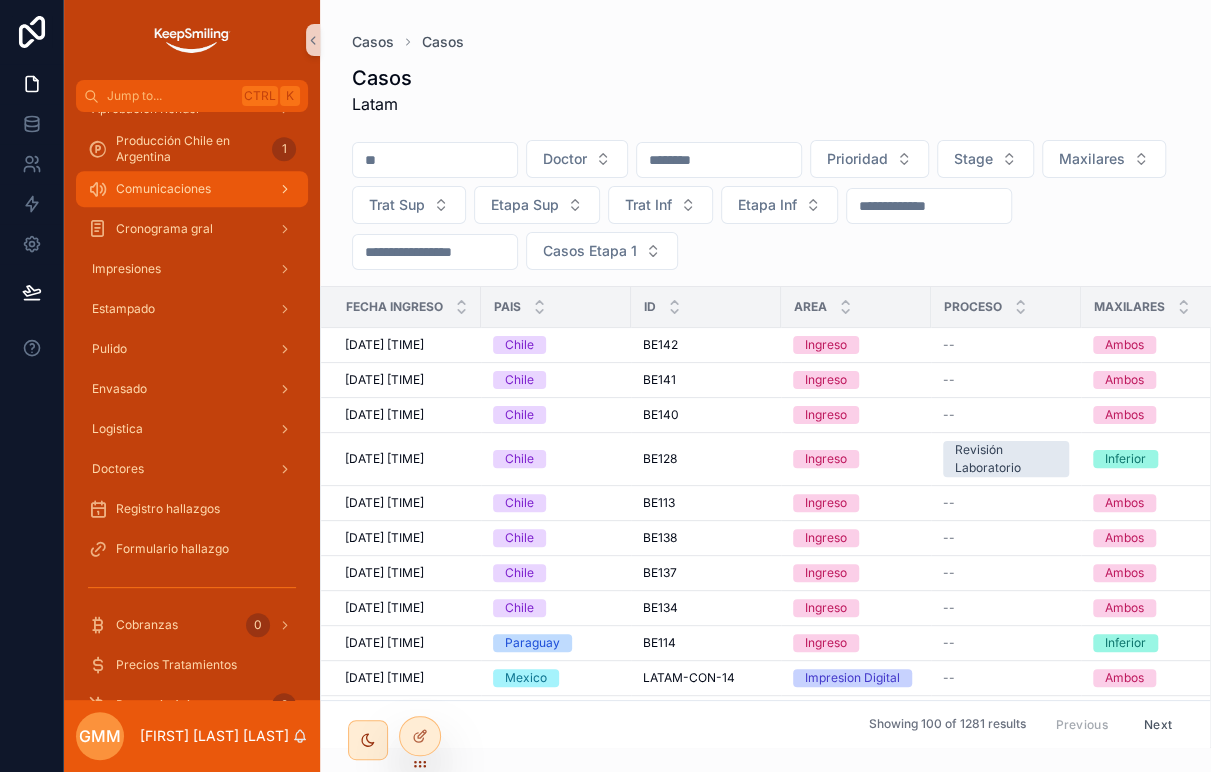 click on "Comunicaciones" at bounding box center [192, 189] 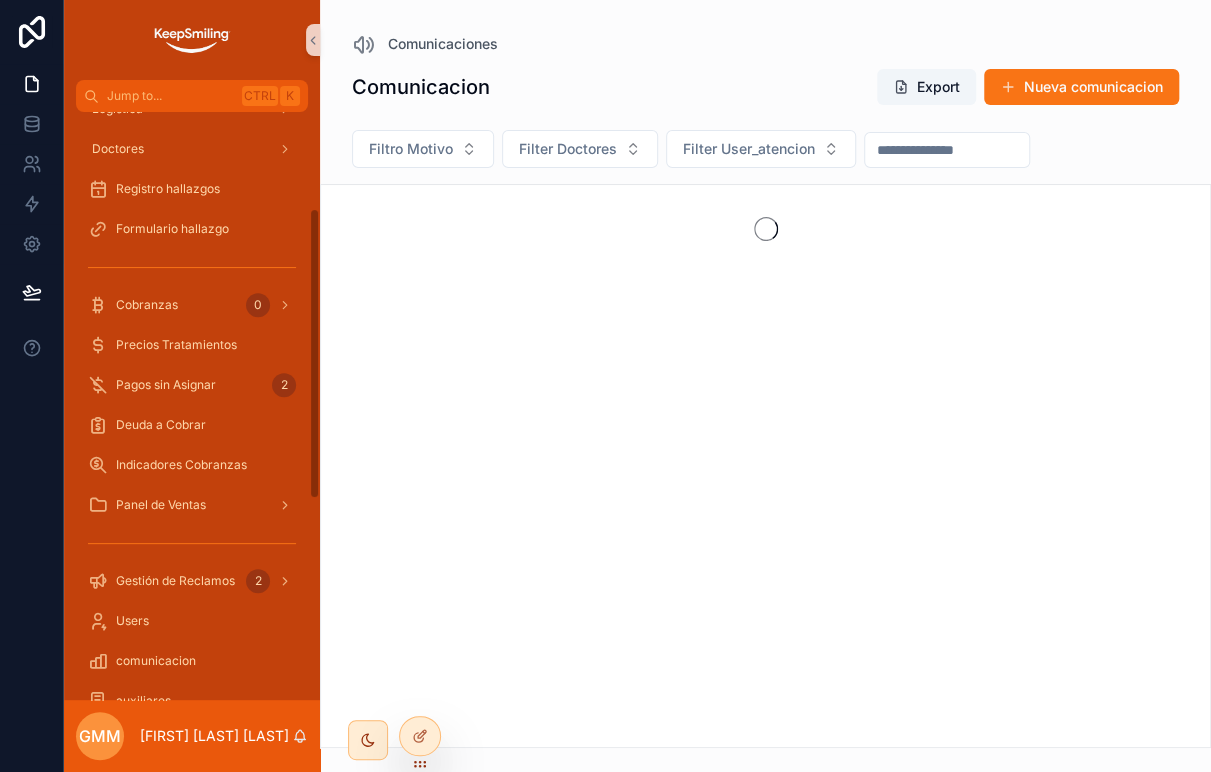 scroll, scrollTop: 195, scrollLeft: 0, axis: vertical 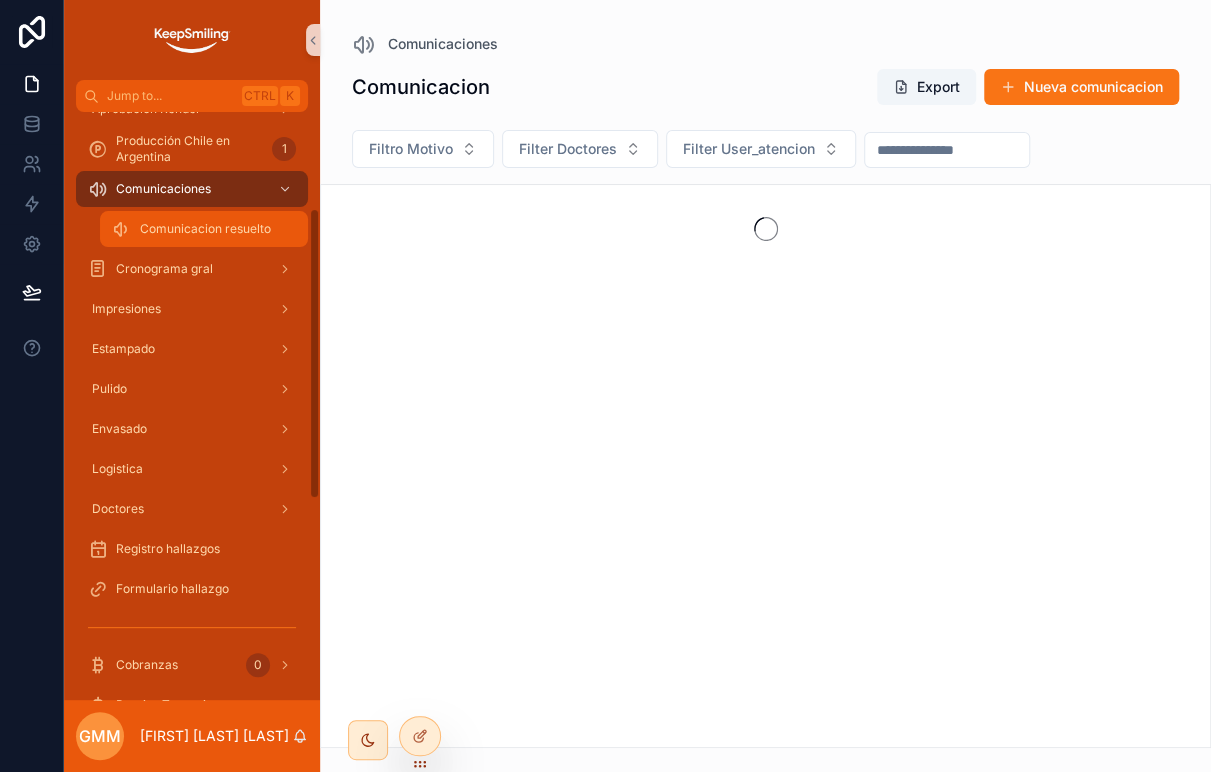 click on "Comunicacion resuelto" at bounding box center (204, 229) 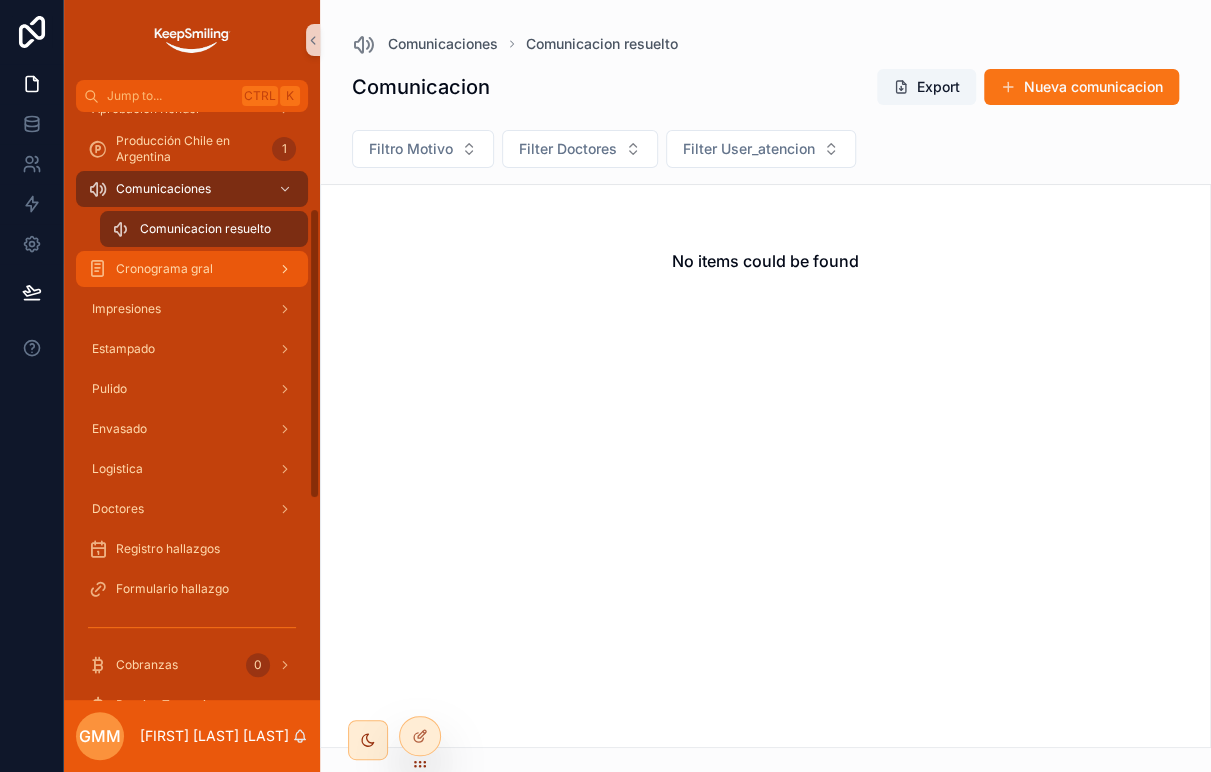 click on "Cronograma gral" at bounding box center [164, 269] 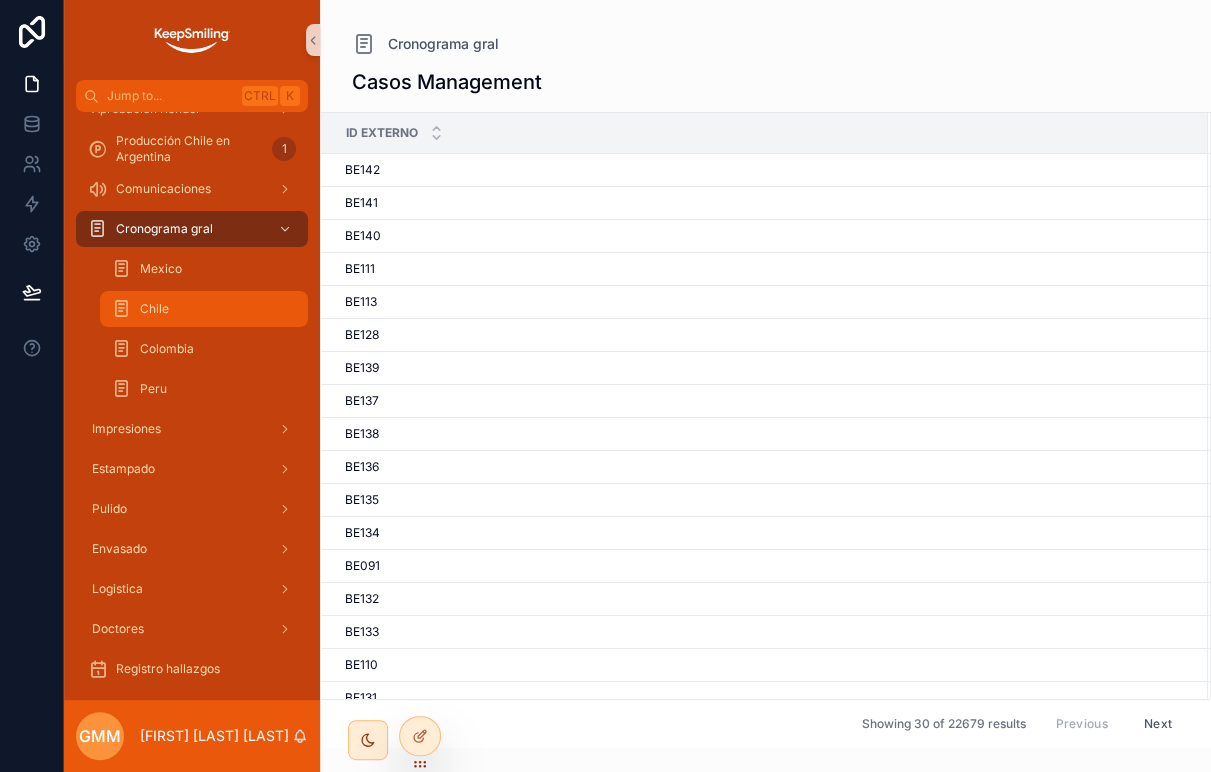 click on "Chile" at bounding box center [204, 309] 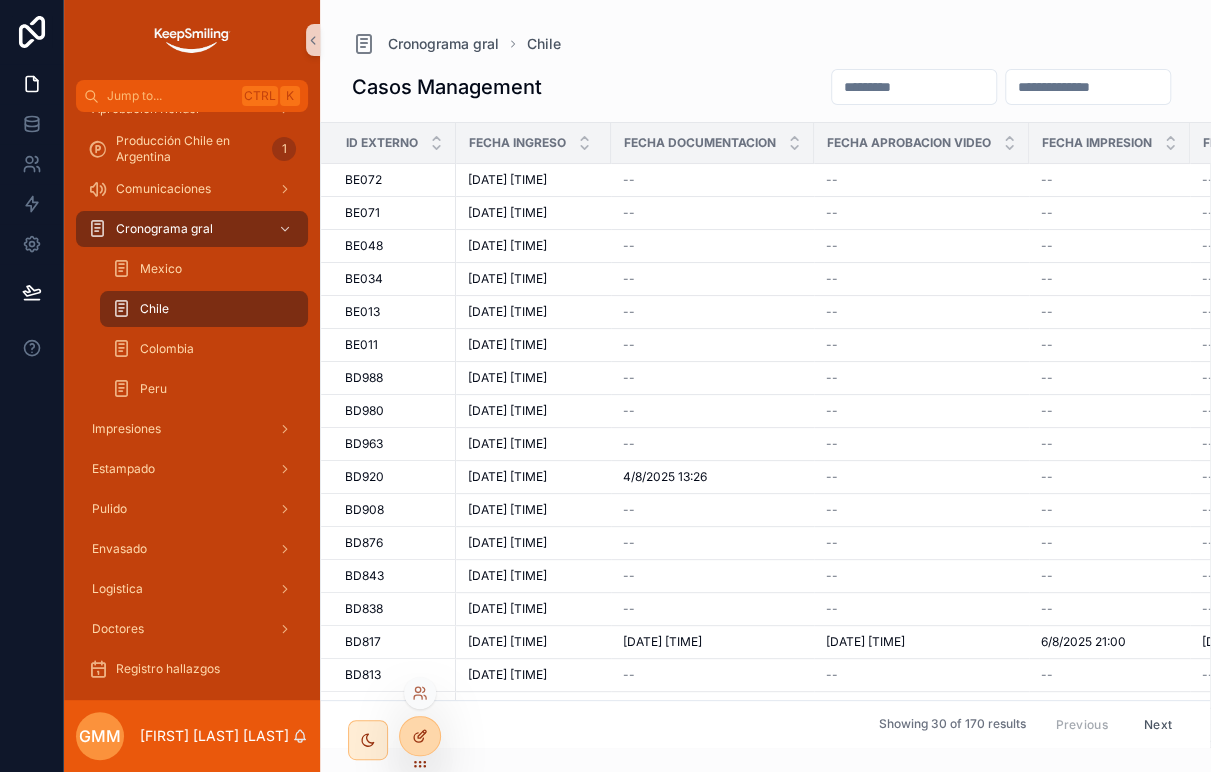 click 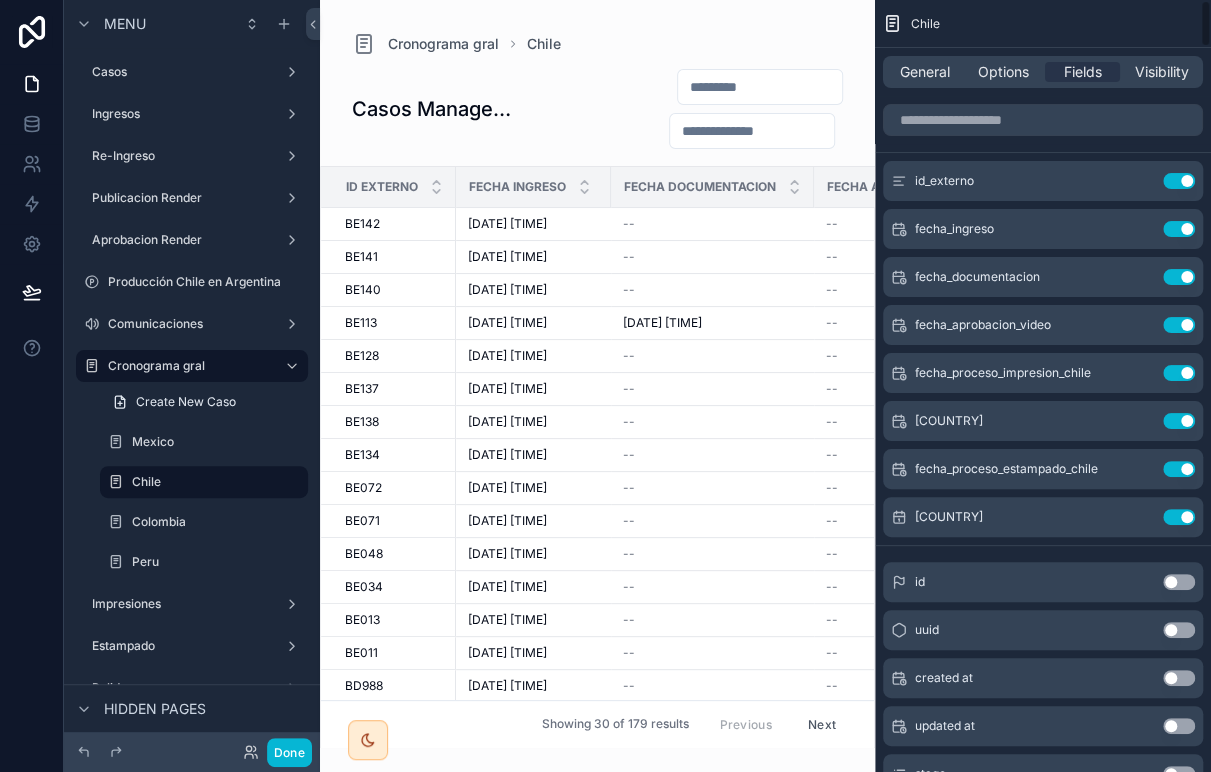 click at bounding box center (1043, 120) 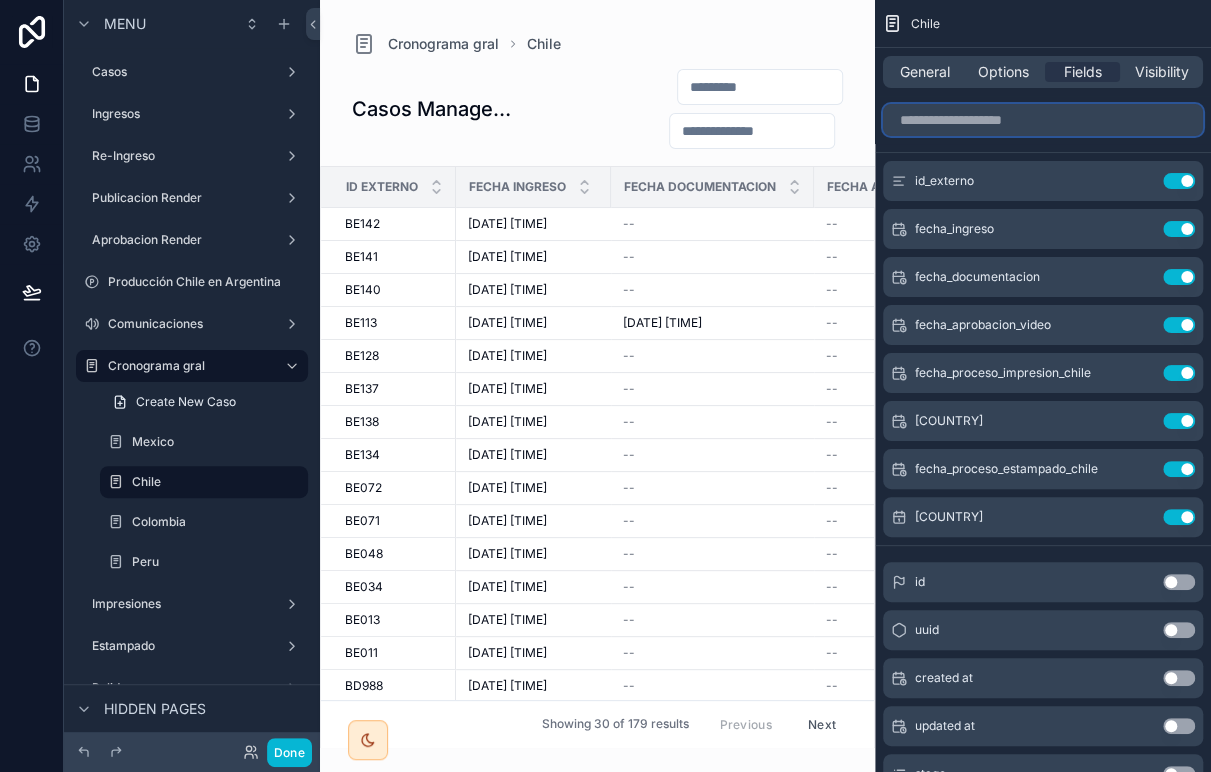 click at bounding box center [1043, 120] 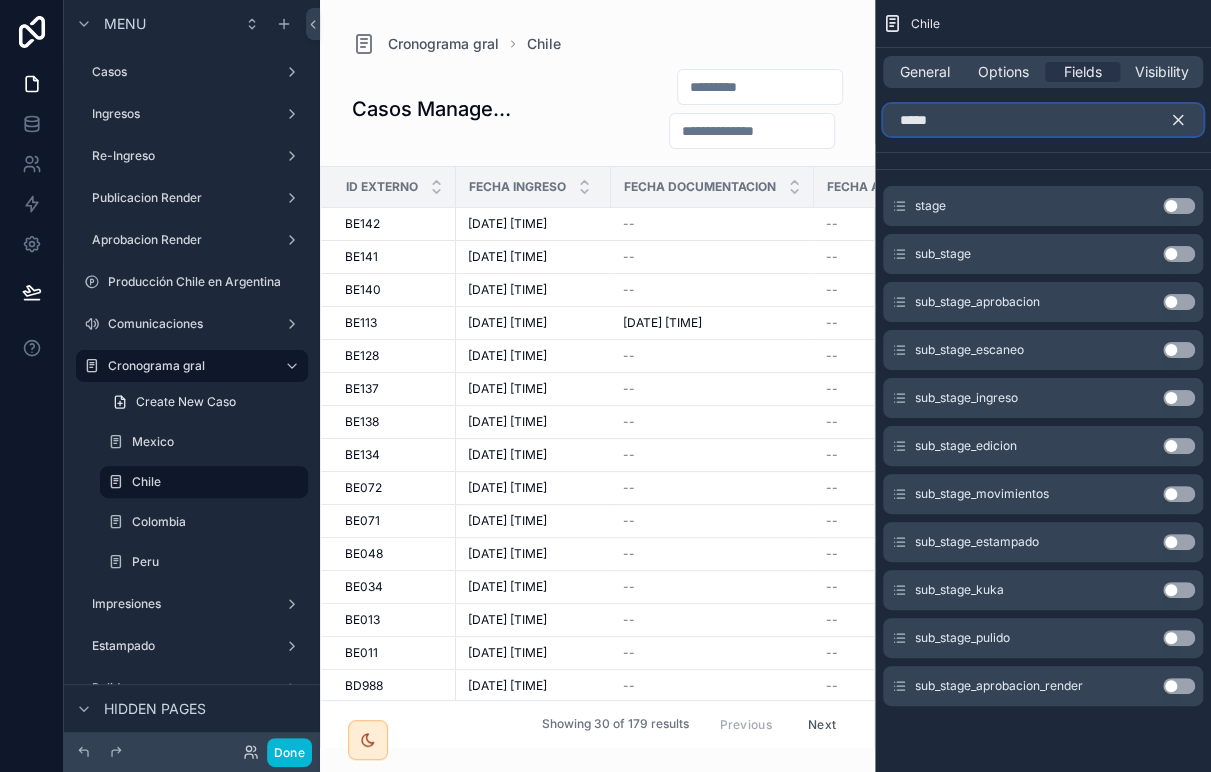 type on "*****" 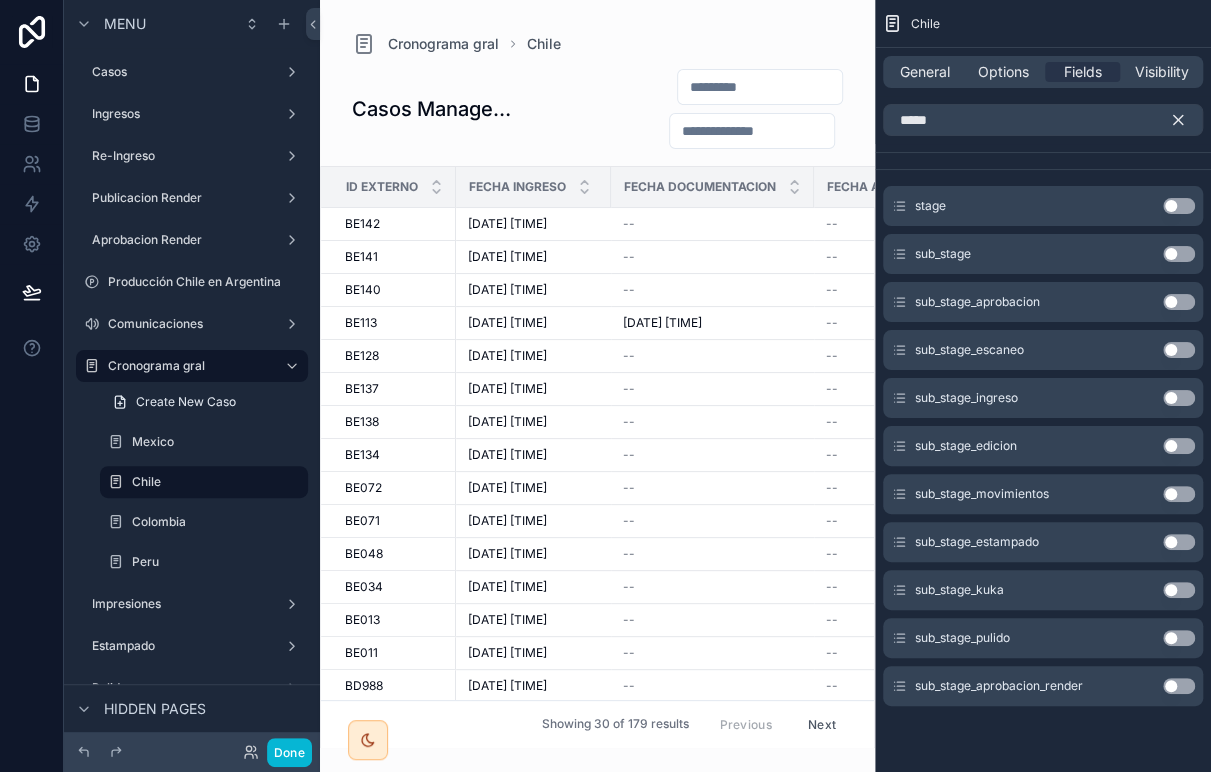 click on "Use setting" at bounding box center (1179, 206) 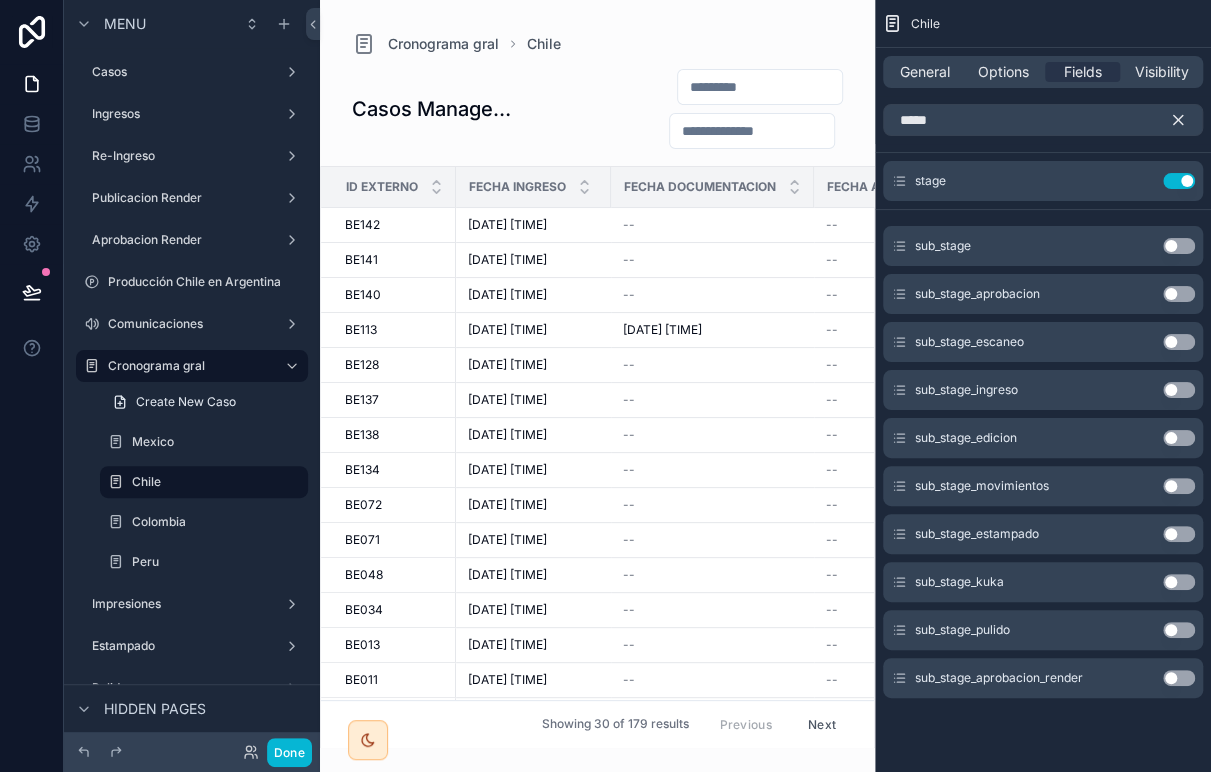 click on "Use setting" at bounding box center (1179, 246) 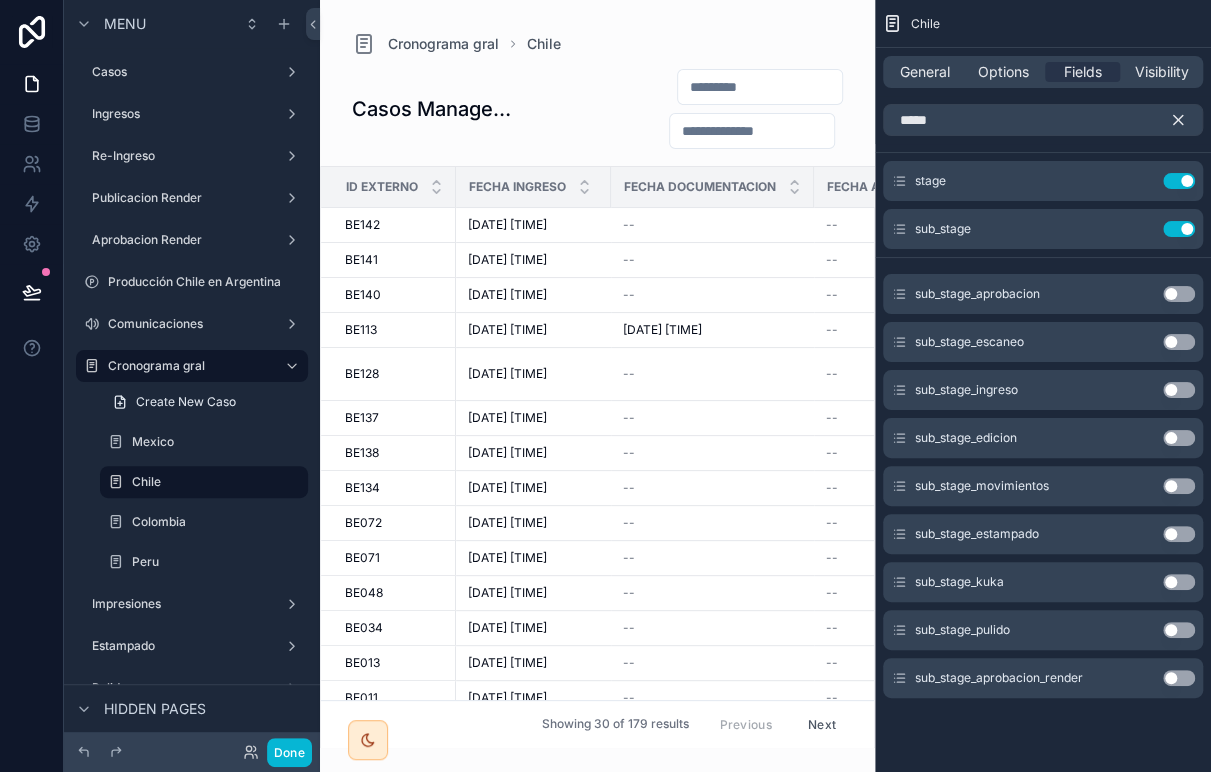 click 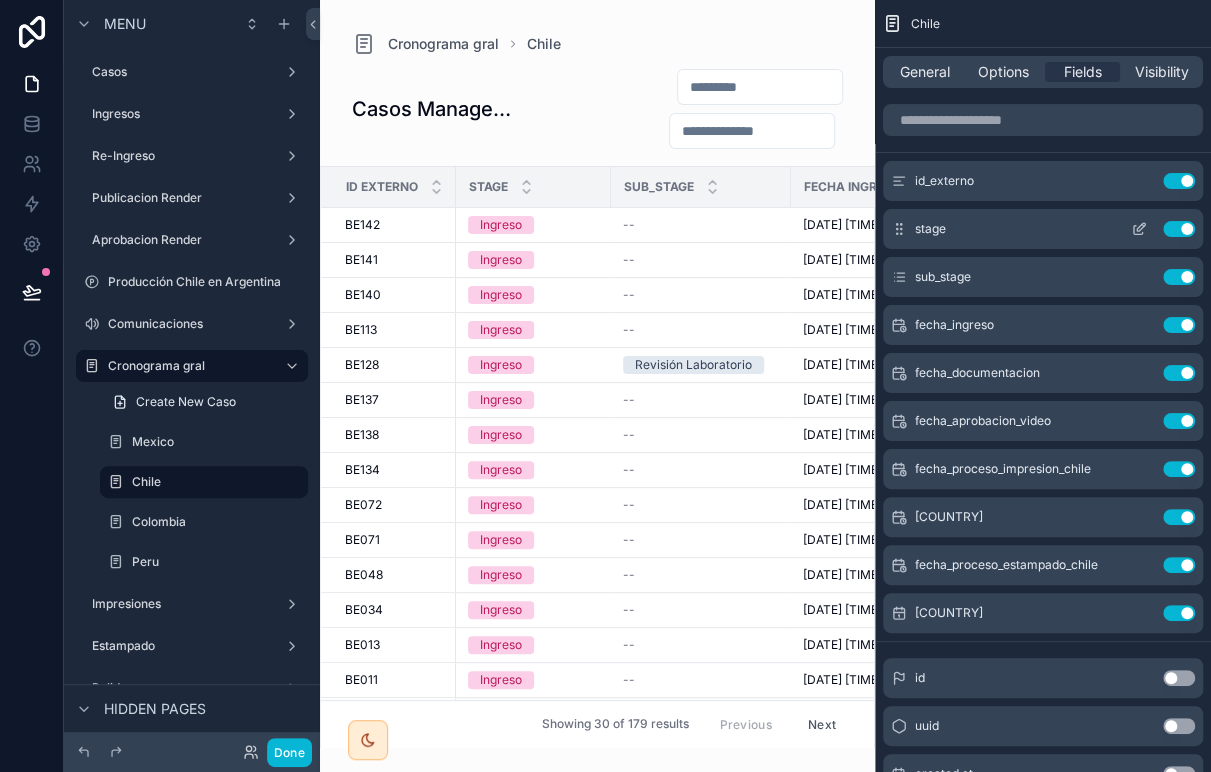 click 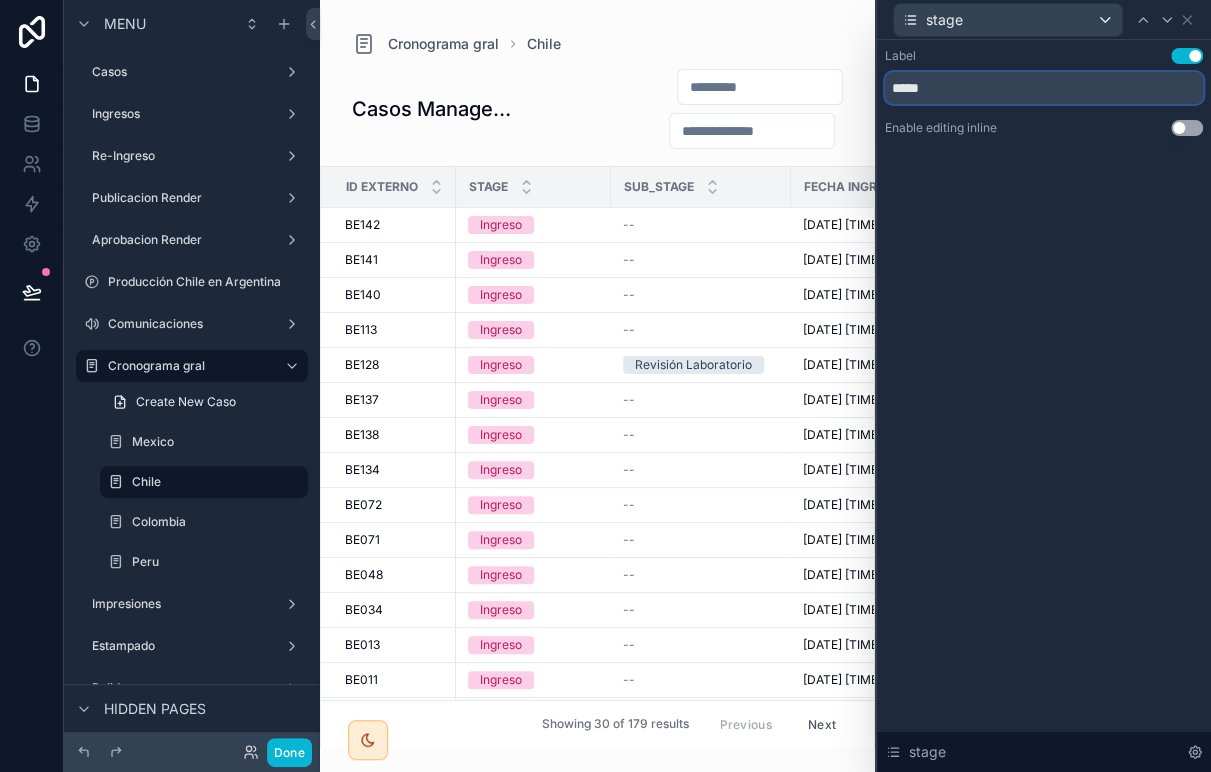 drag, startPoint x: 1005, startPoint y: 92, endPoint x: 696, endPoint y: 88, distance: 309.02588 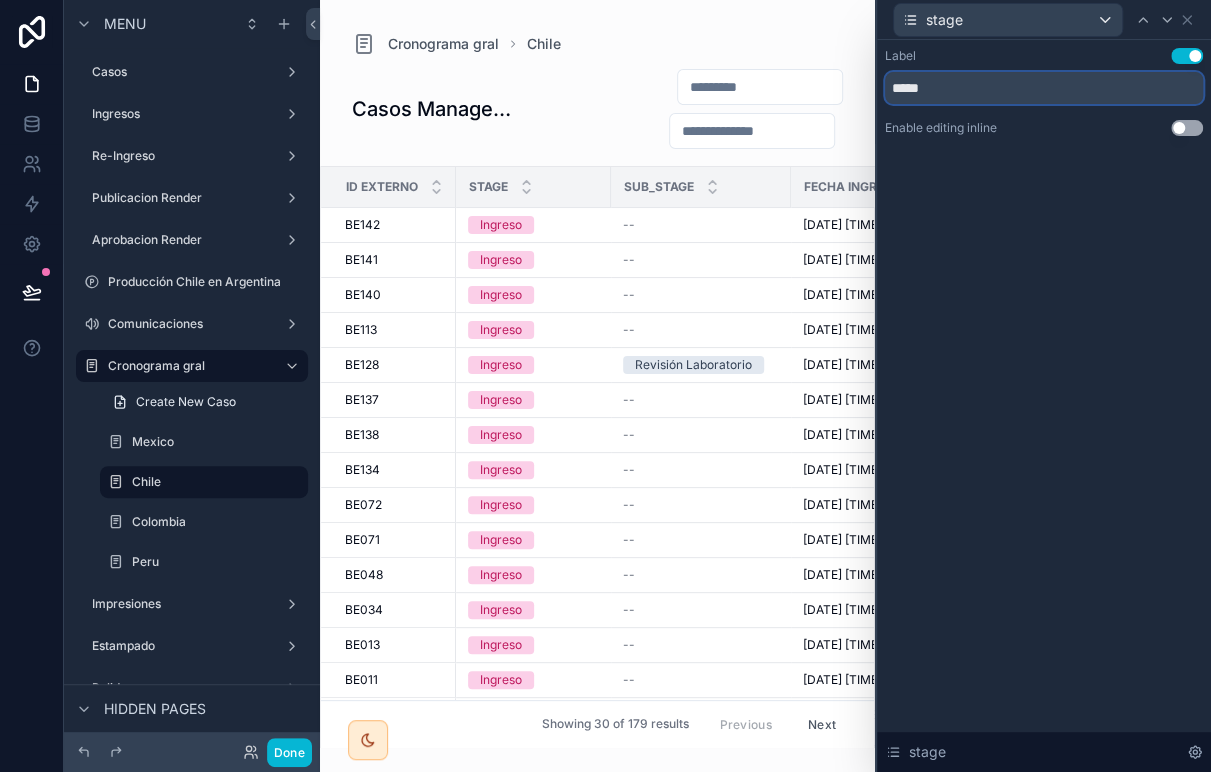 click on "stage Label Use setting ***** Enable editing inline Use setting stage Menu Casos Ingresos Re-Ingreso Publicacion Render Aprobacion Render Producción [COUNTRY] en Argentina Comunicaciones Cronograma gral Create New Caso Mexico Chile Colombia Peru Impresiones Estampado Pulido Envasado Logistica Doctores Registro hallazgos Formulario hallazgo Cobranzas Precios Tratamientos Pagos sin Asignar Deuda a Cobrar Indicadores Cobranzas Panel de Ventas Gestión de Reclamos Users comunicacion auxiliares Cobranzas Admin Hidden pages My Profile Vistas procesos Referencia Mexico Referencia chile Referencia Colombia bots Aprobacion Propuestas Precios Tratamientos Admin Casos No STD Casos Superposicion casos Done Ctrl K Casos Ingresos Re-Ingreso Publicacion Render Aprobacion Render Producción [COUNTRY] en Argentina 1 Comunicaciones Cronograma gral Mexico Chile Colombia Peru Impresiones Estampado Pulido Envasado Logistica Doctores Registro hallazgos Formulario hallazgo Cobranzas 0 Precios Tratamientos Pagos sin Asignar 2 2" at bounding box center (605, 386) 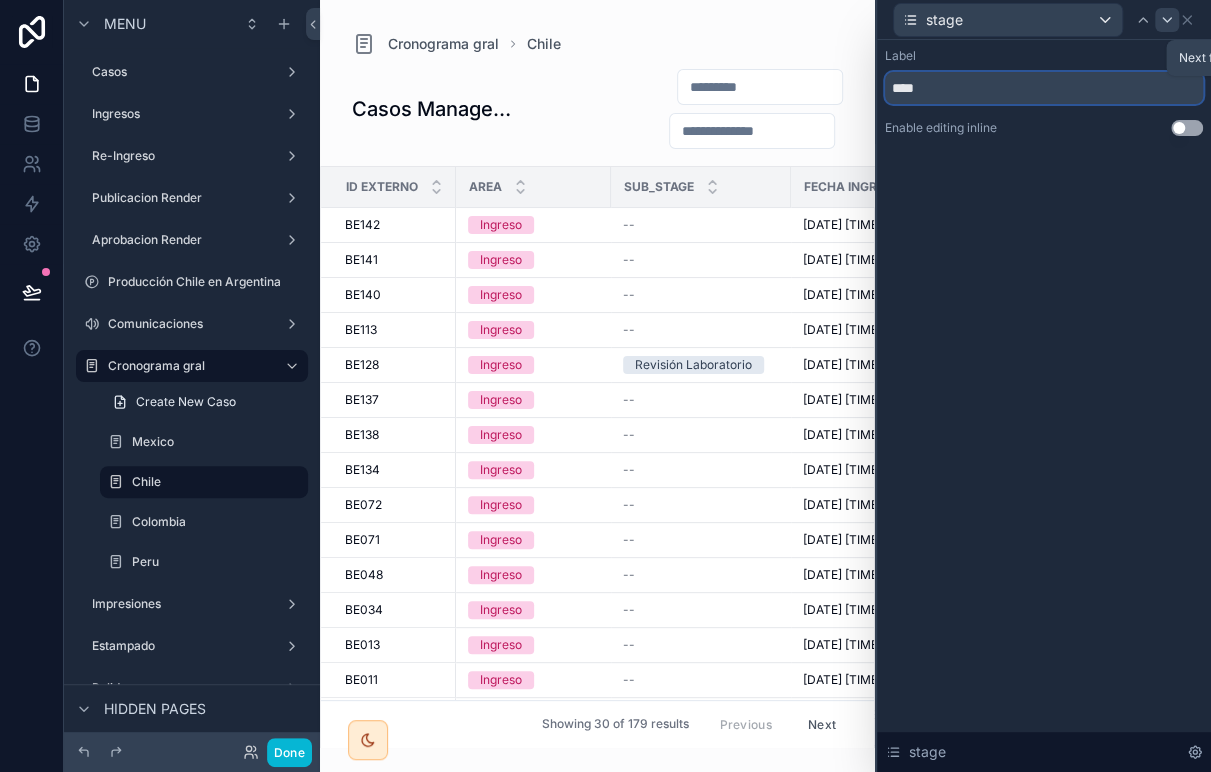 type on "****" 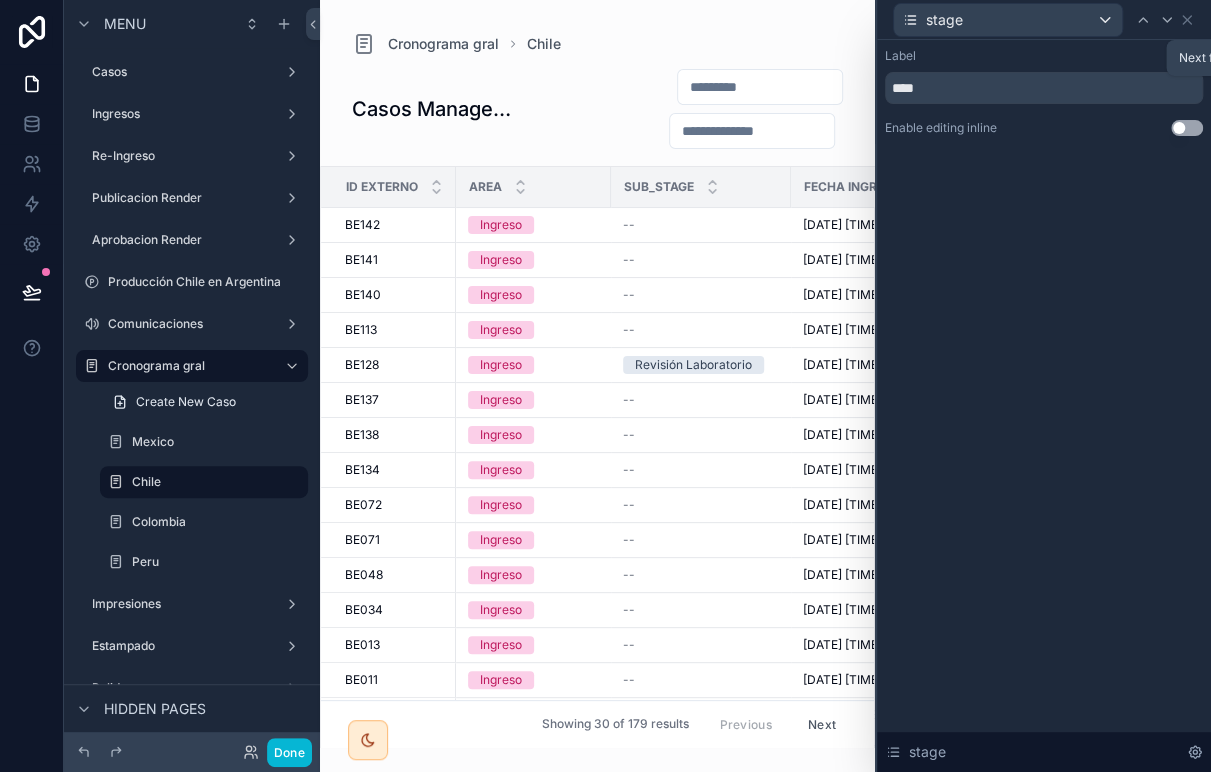drag, startPoint x: 1164, startPoint y: 22, endPoint x: 1154, endPoint y: 43, distance: 23.259407 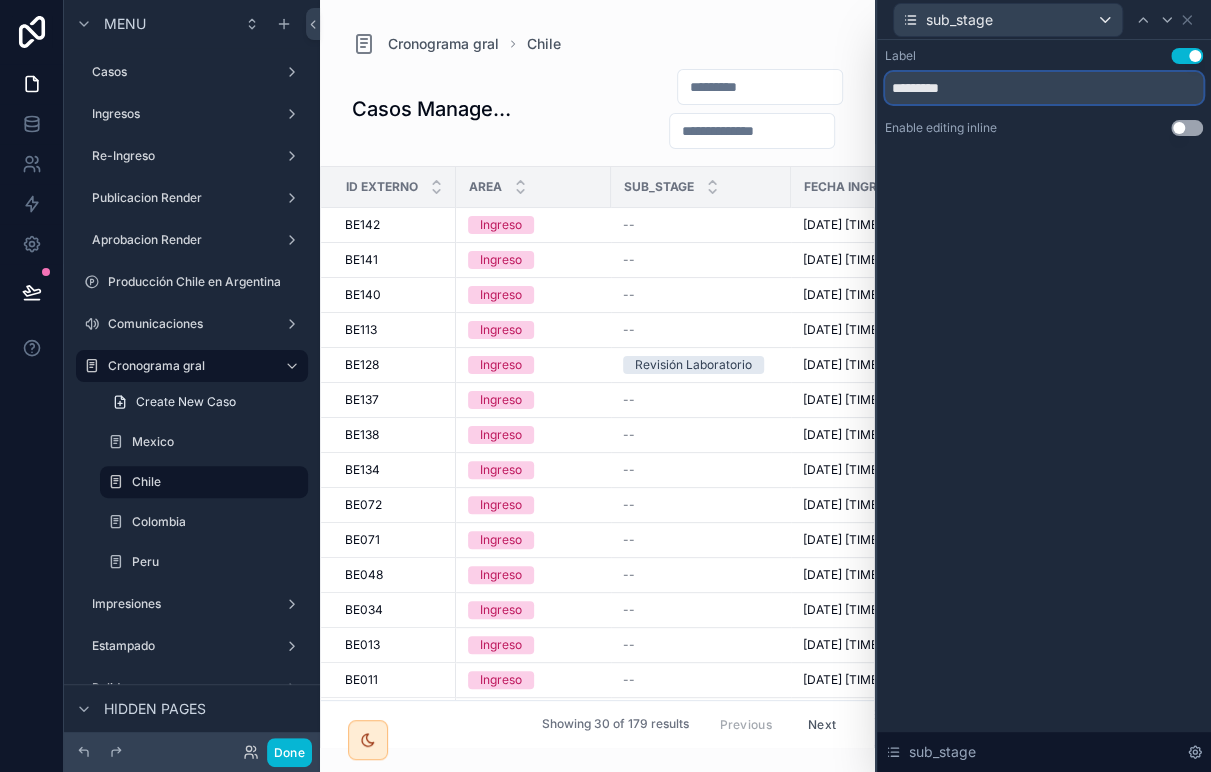 drag, startPoint x: 1037, startPoint y: 87, endPoint x: 617, endPoint y: 84, distance: 420.0107 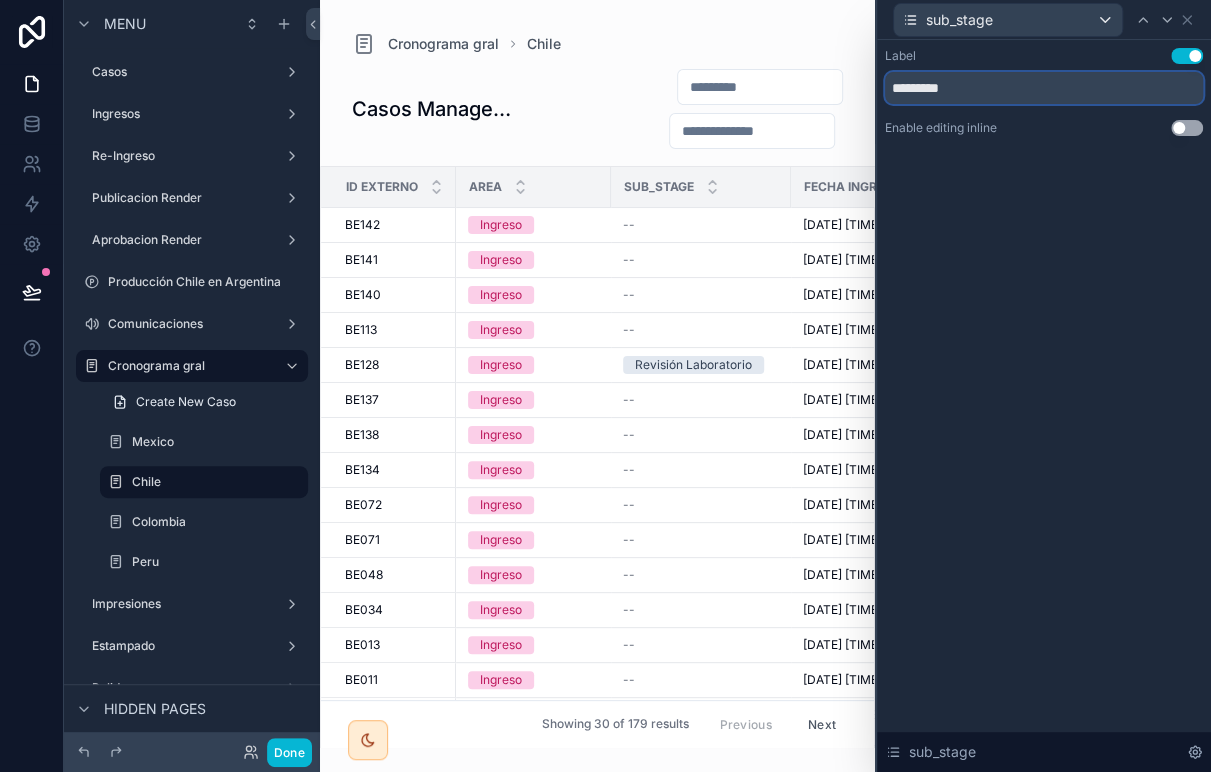 click on "sub_stage Label Use setting ***** Enable editing inline Use setting sub_stage Menu Casos Ingresos Re-Ingreso Publicacion Render Aprobacion Render Producción [COUNTRY] en Argentina Comunicaciones Cronograma gral Create New Caso Mexico Chile Colombia Peru Impresiones Estampado Pulido Envasado Logistica Doctores Registro hallazgos Formulario hallazgo Cobranzas Precios Tratamientos Pagos sin Asignar Deuda a Cobrar Indicadores Cobranzas Panel de Ventas Gestión de Reclamos Users comunicacion auxiliares Cobranzas Admin Hidden pages My Profile Vistas procesos Referencia Mexico Referencia chile Referencia Colombia bots Aprobacion Propuestas Precios Tratamientos Admin Casos No STD Casos Superposicion casos Done Ctrl K Casos Ingresos Re-Ingreso Publicacion Render Aprobacion Render Producción [COUNTRY] en Argentina 1 Comunicaciones Cronograma gral Mexico Chile Colombia Peru Impresiones Estampado Pulido Envasado Logistica Doctores Registro hallazgos Formulario hallazgo Cobranzas 0 Precios Tratamientos 2 2" at bounding box center (605, 386) 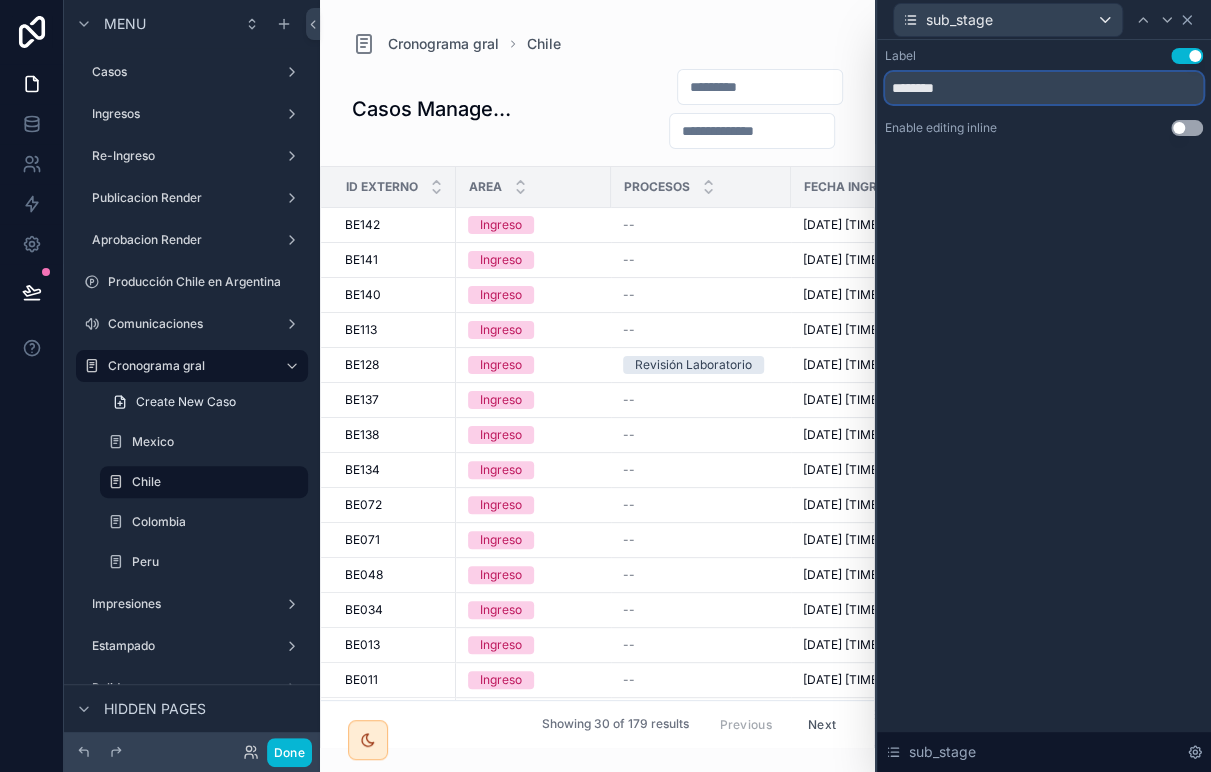 type on "********" 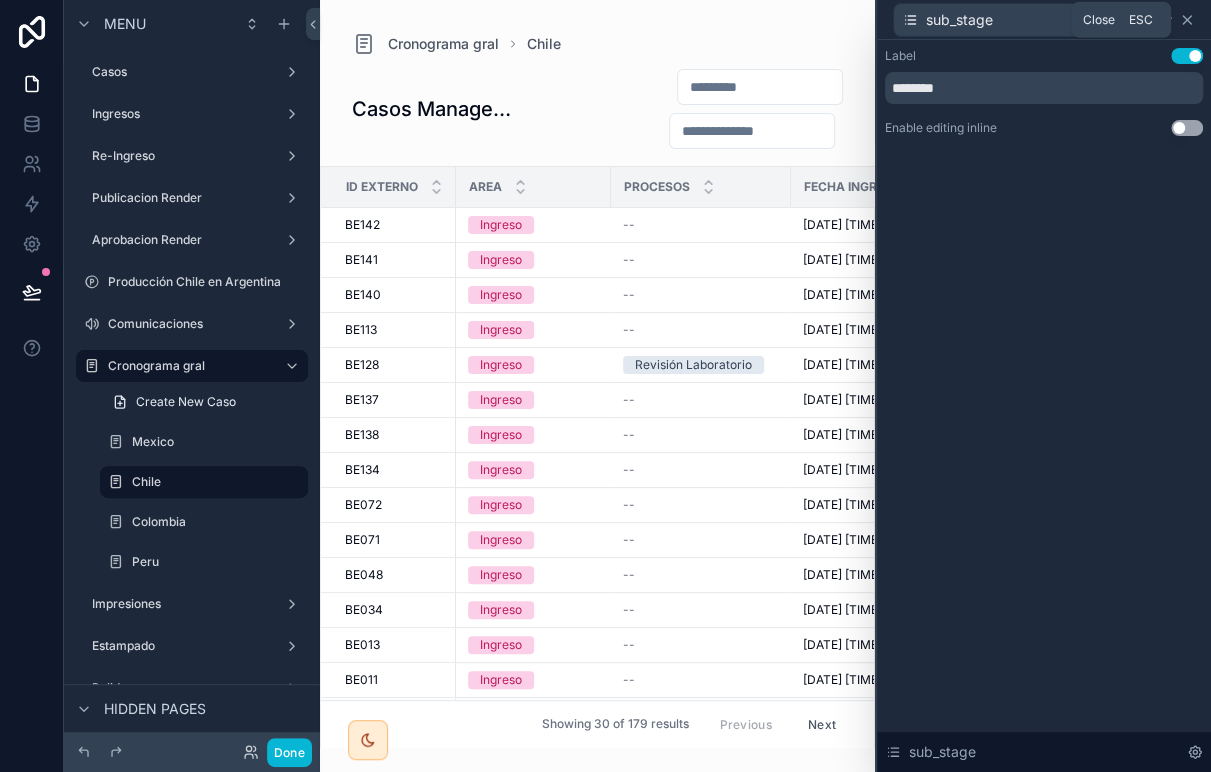 click 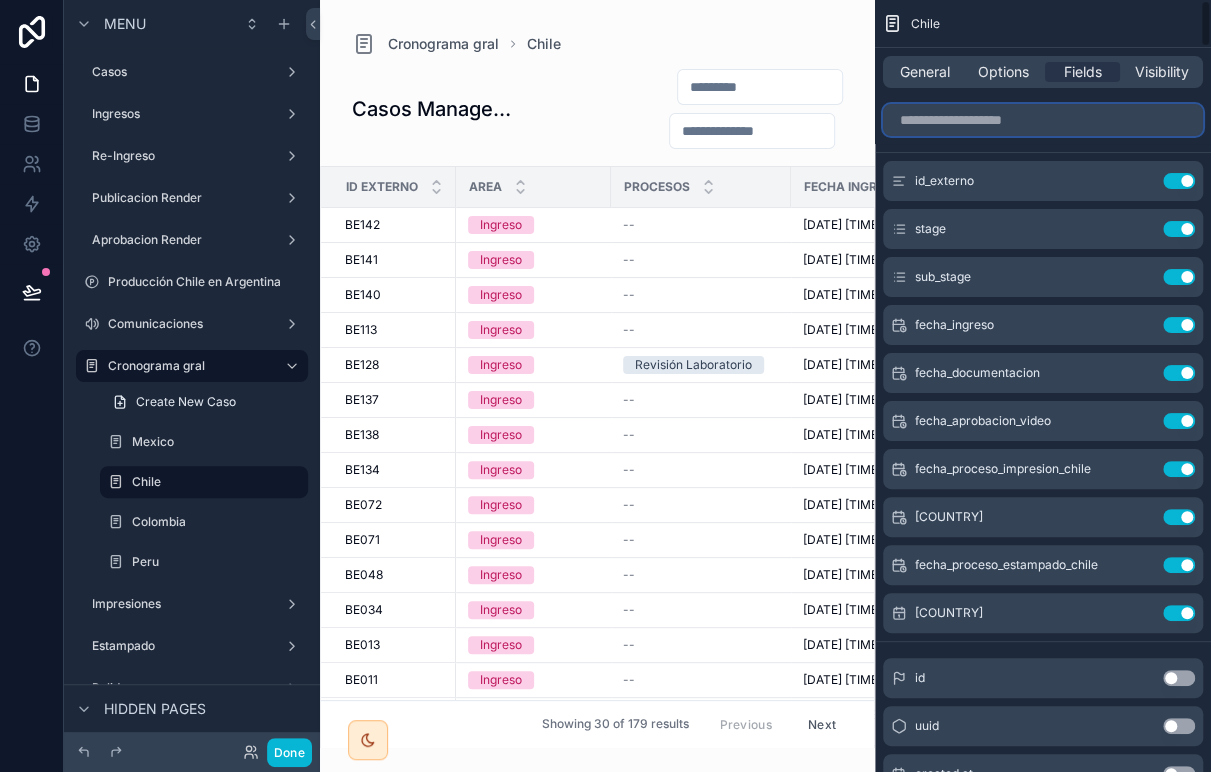 click at bounding box center [1043, 120] 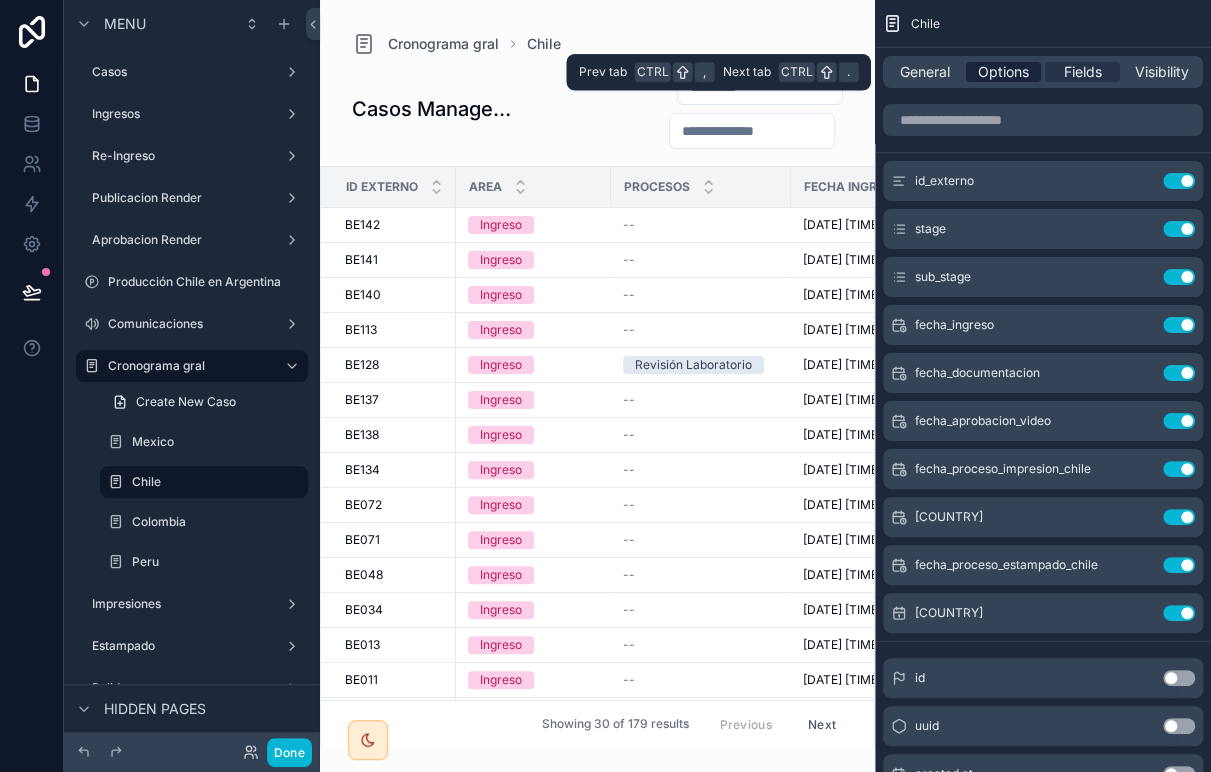 click on "Options" at bounding box center (1003, 72) 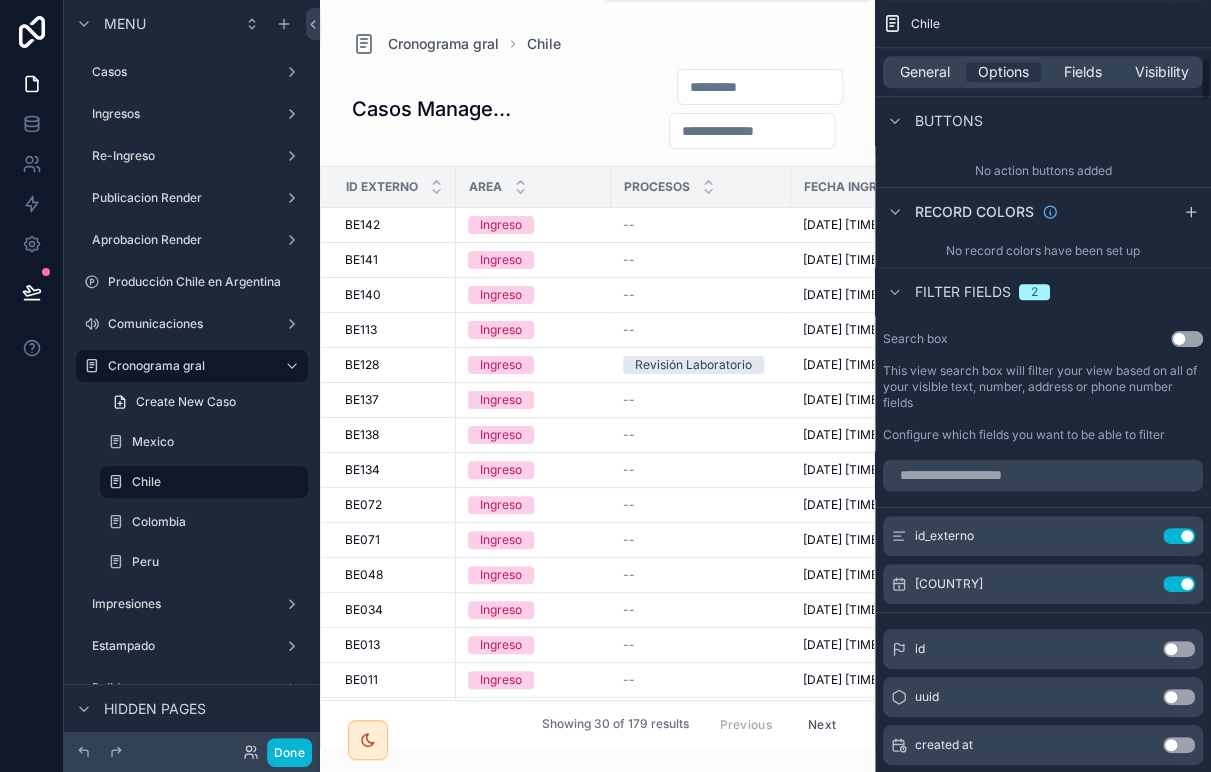 scroll, scrollTop: 1000, scrollLeft: 0, axis: vertical 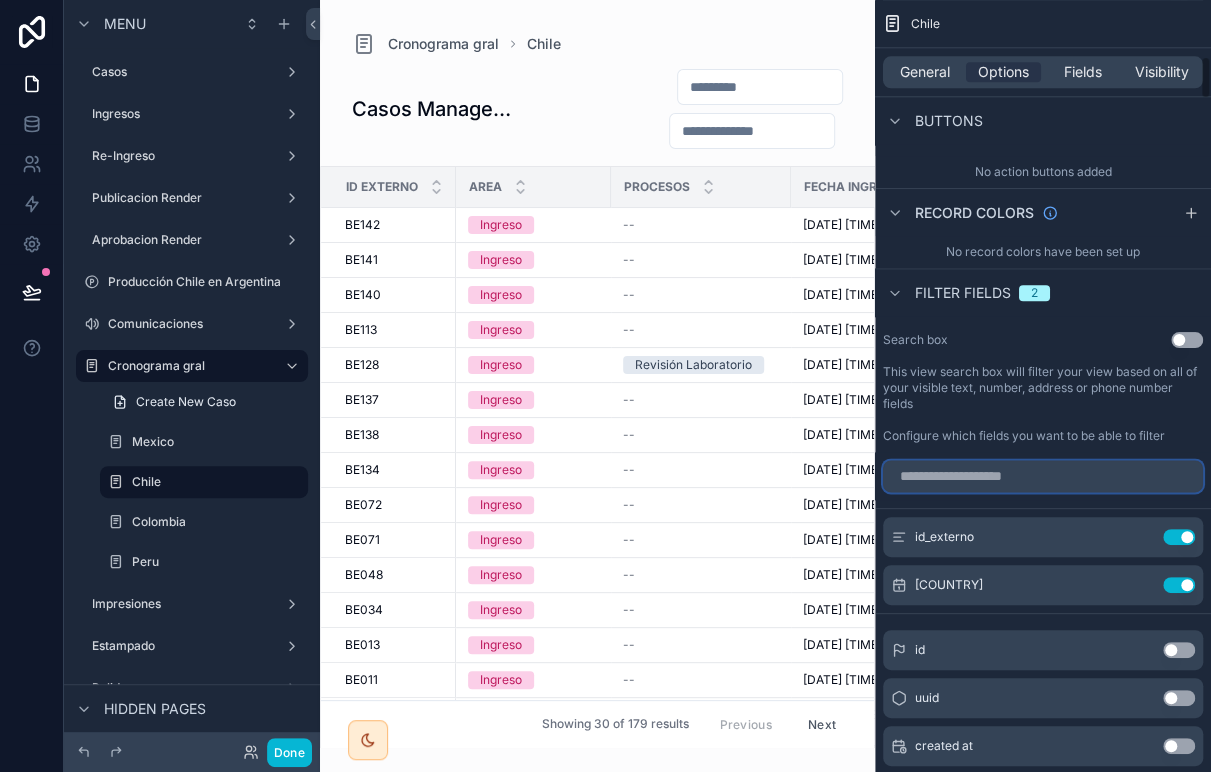 click at bounding box center [1043, 476] 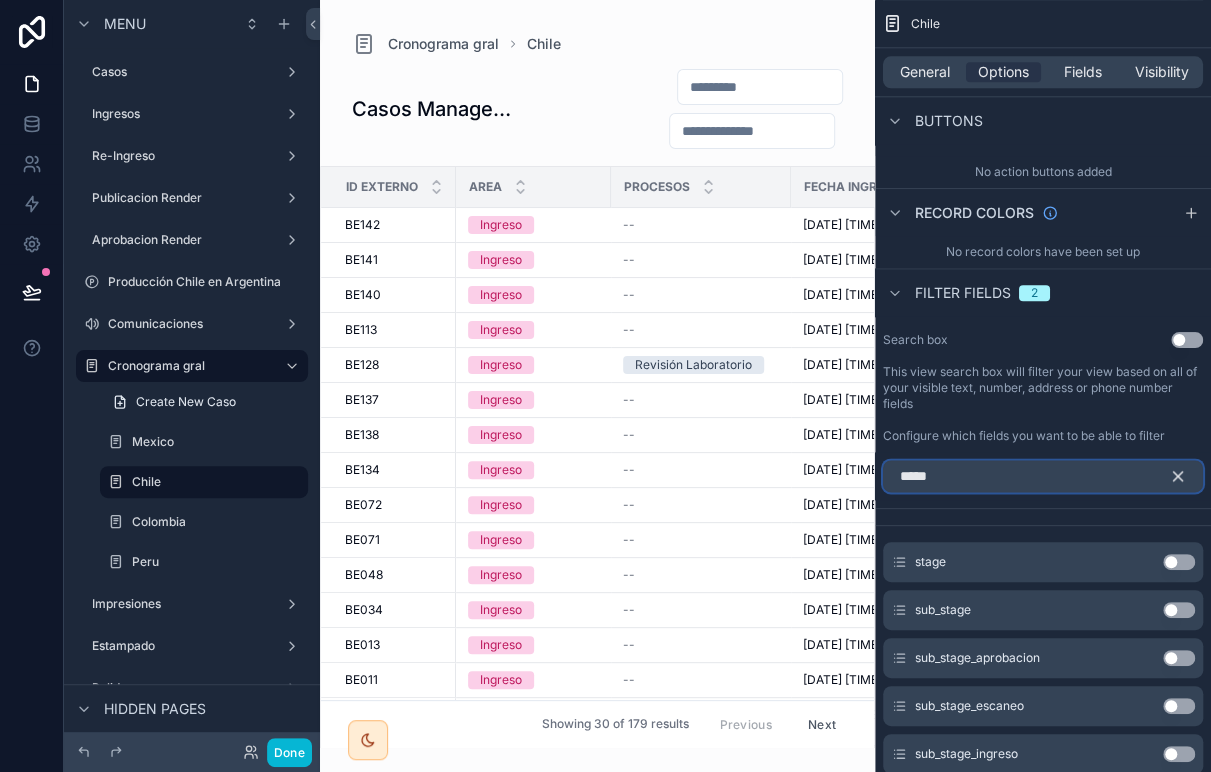 type on "*****" 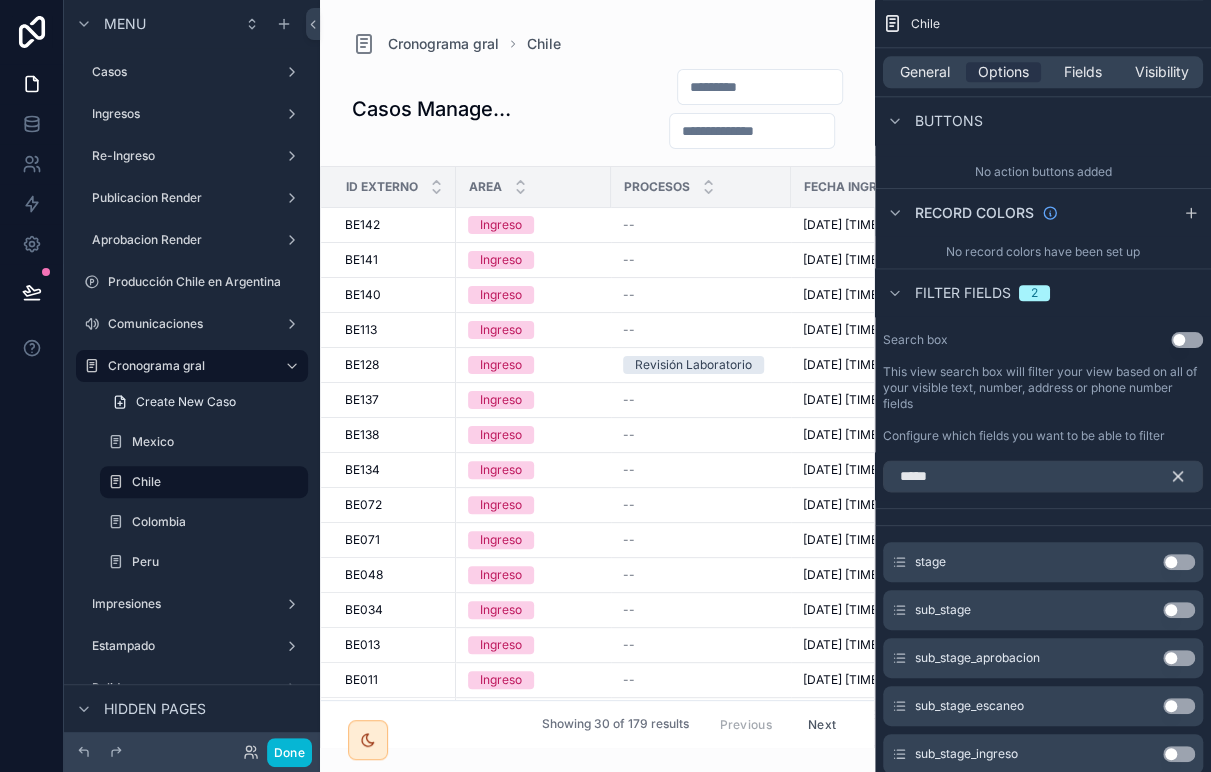 click on "Use setting" at bounding box center (1179, 562) 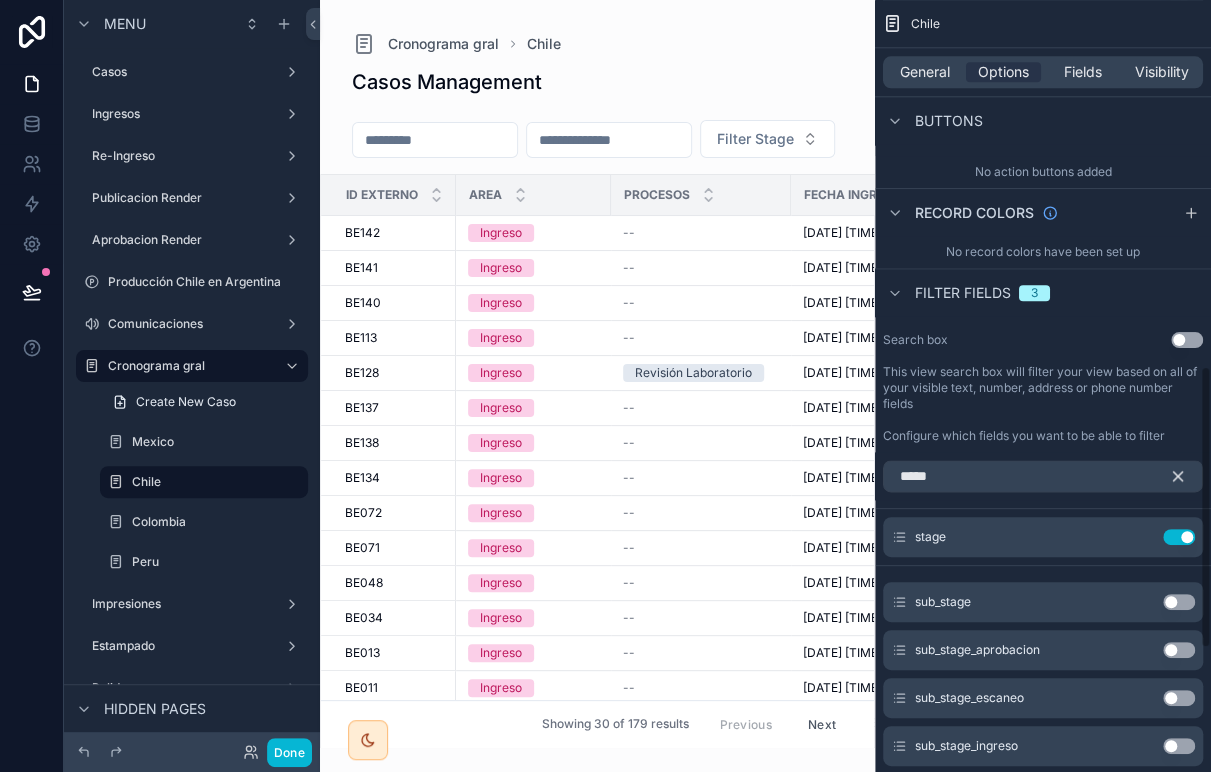 click on "Use setting" at bounding box center (1179, 602) 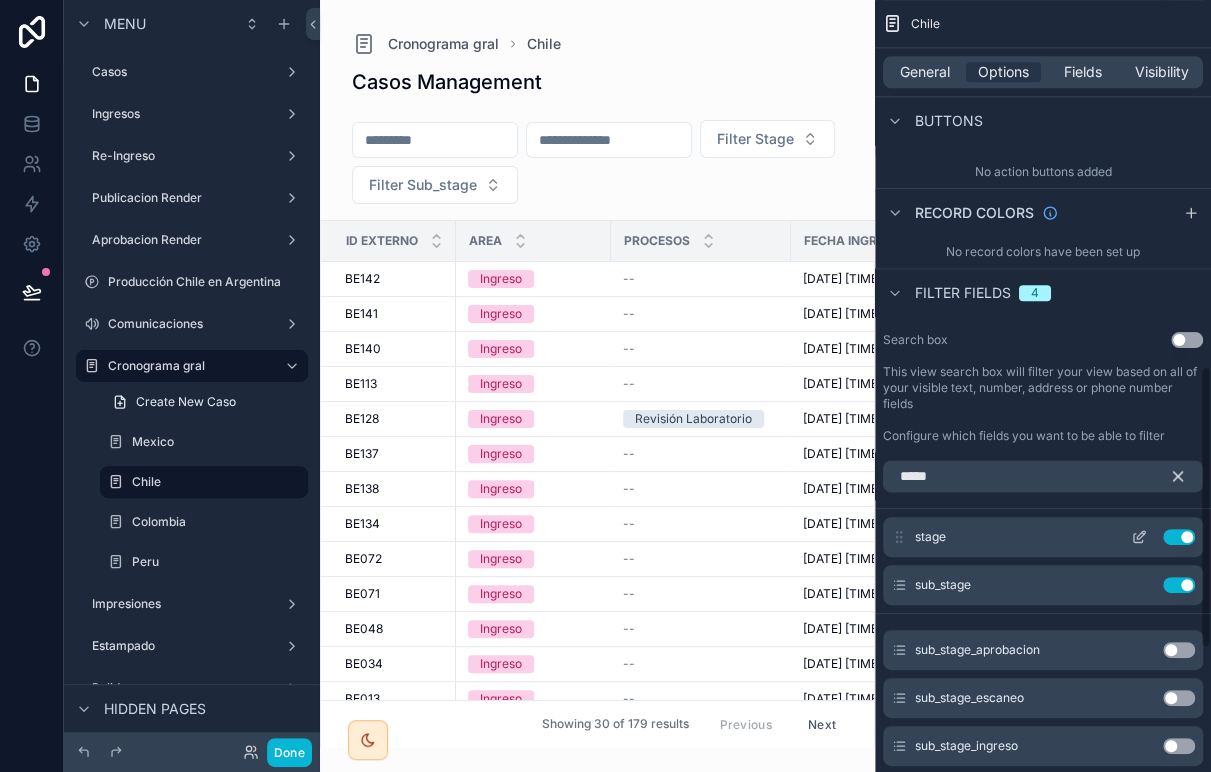 click 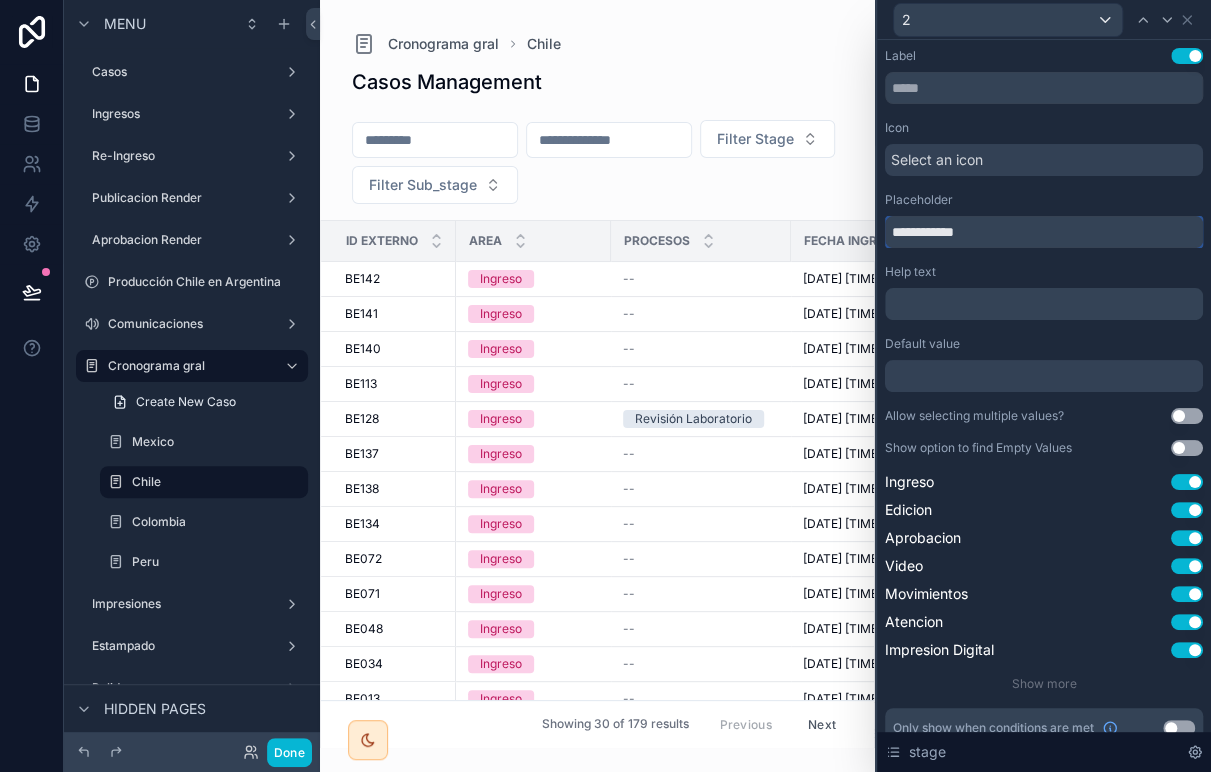 drag, startPoint x: 660, startPoint y: 209, endPoint x: 578, endPoint y: 193, distance: 83.546394 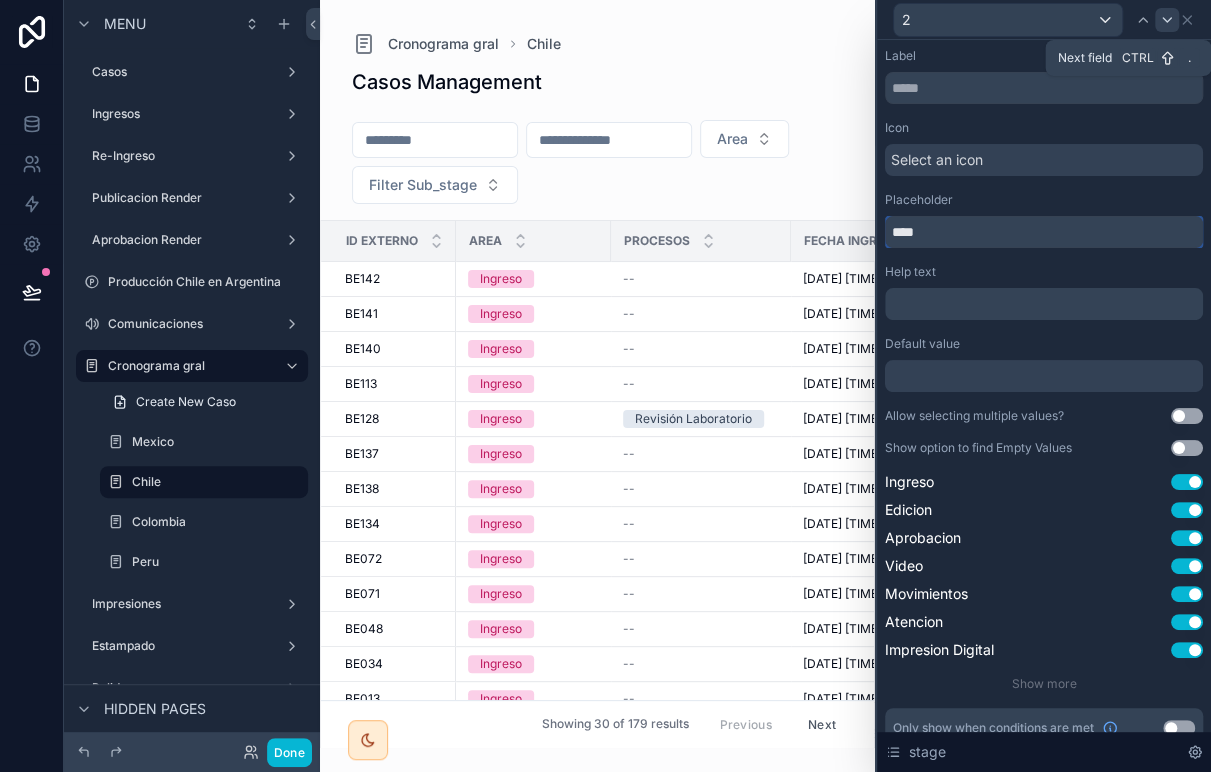 type on "****" 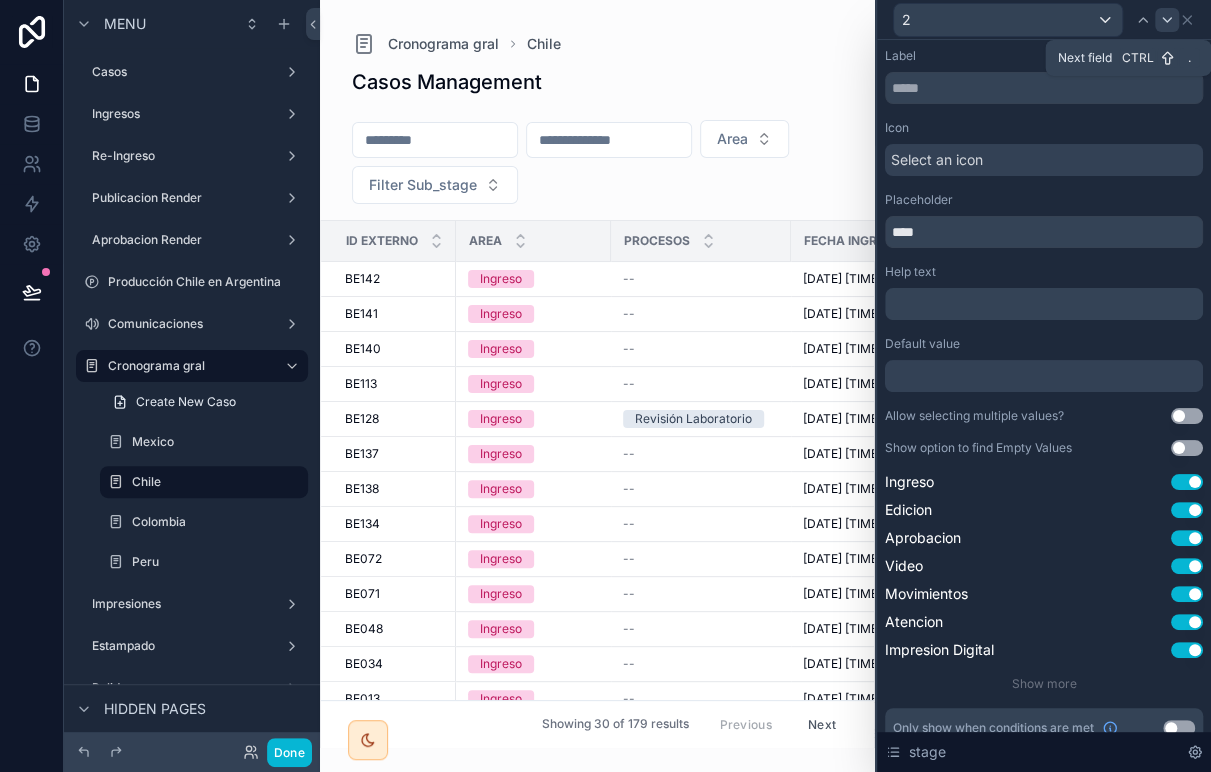 click 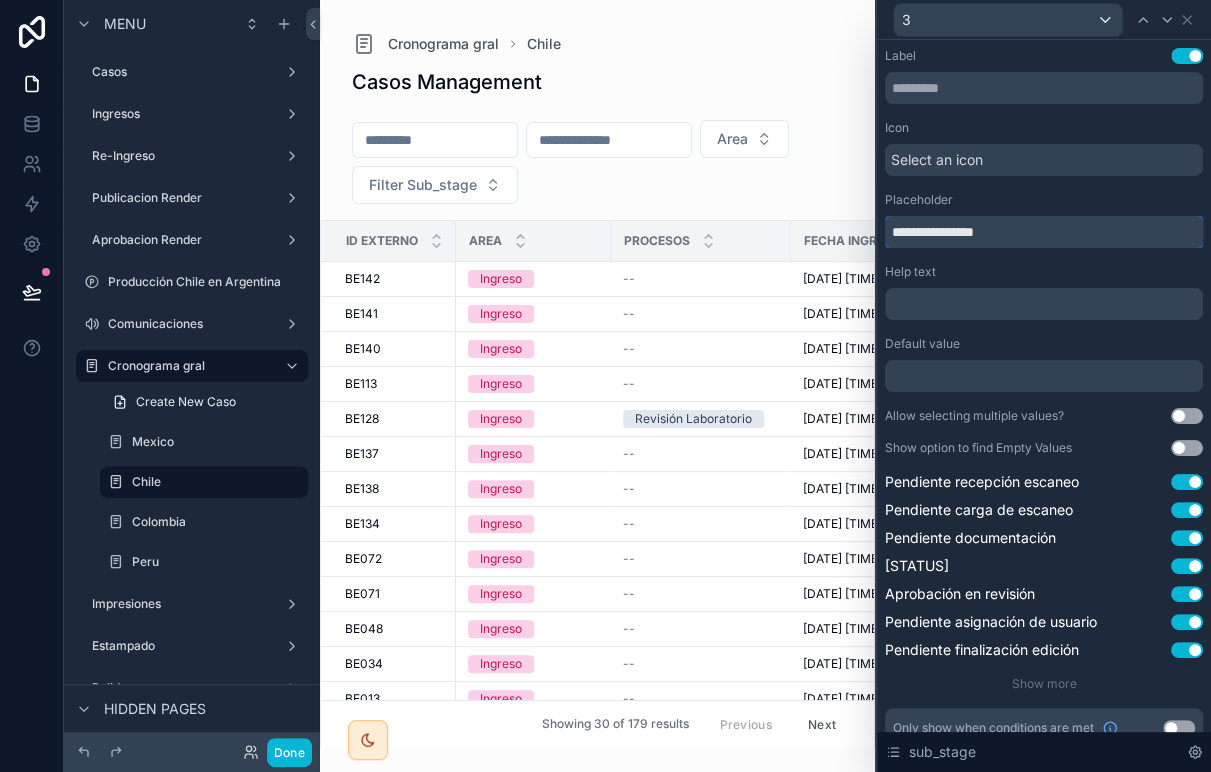 drag, startPoint x: 1020, startPoint y: 231, endPoint x: 656, endPoint y: 209, distance: 364.6642 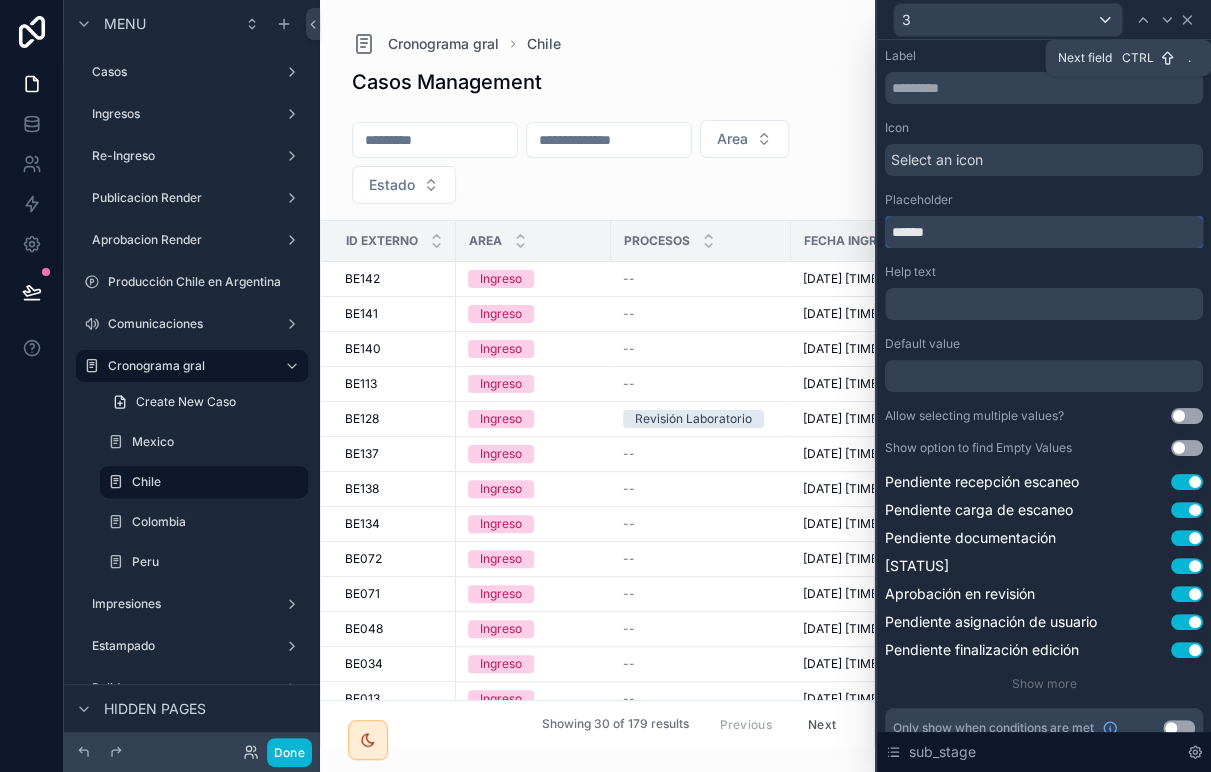 type on "******" 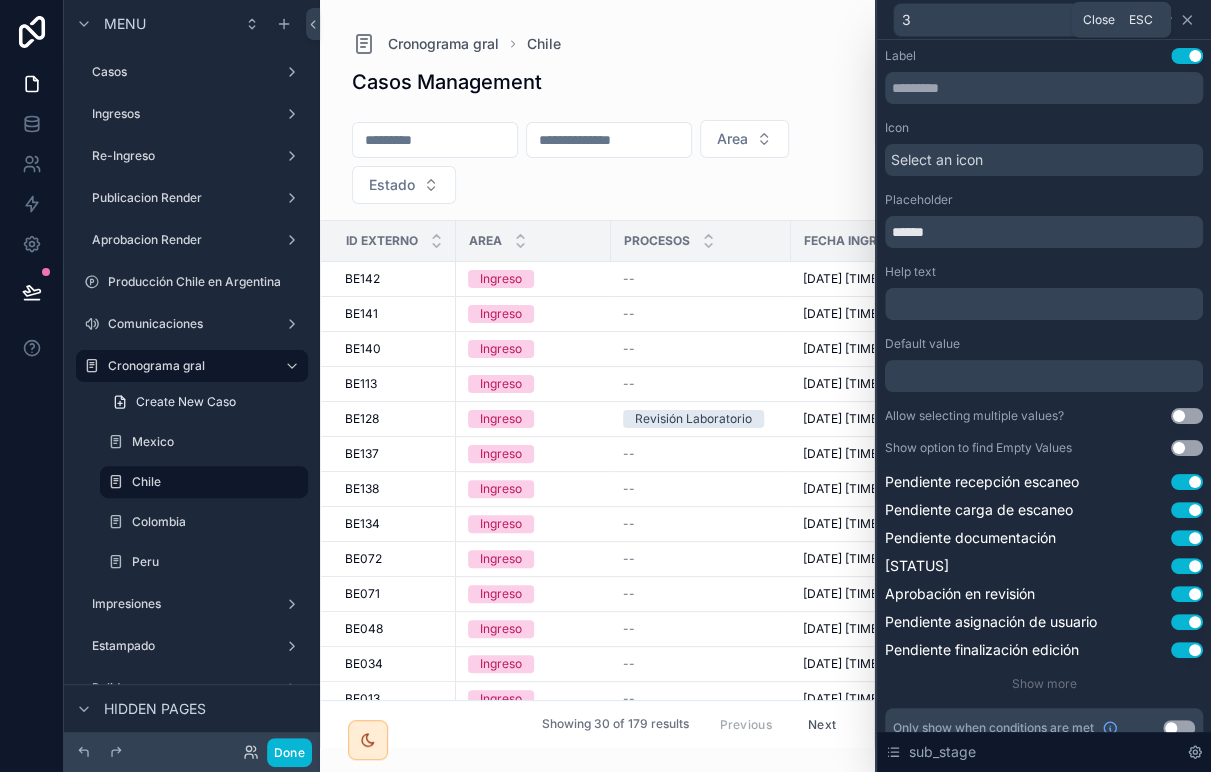 click 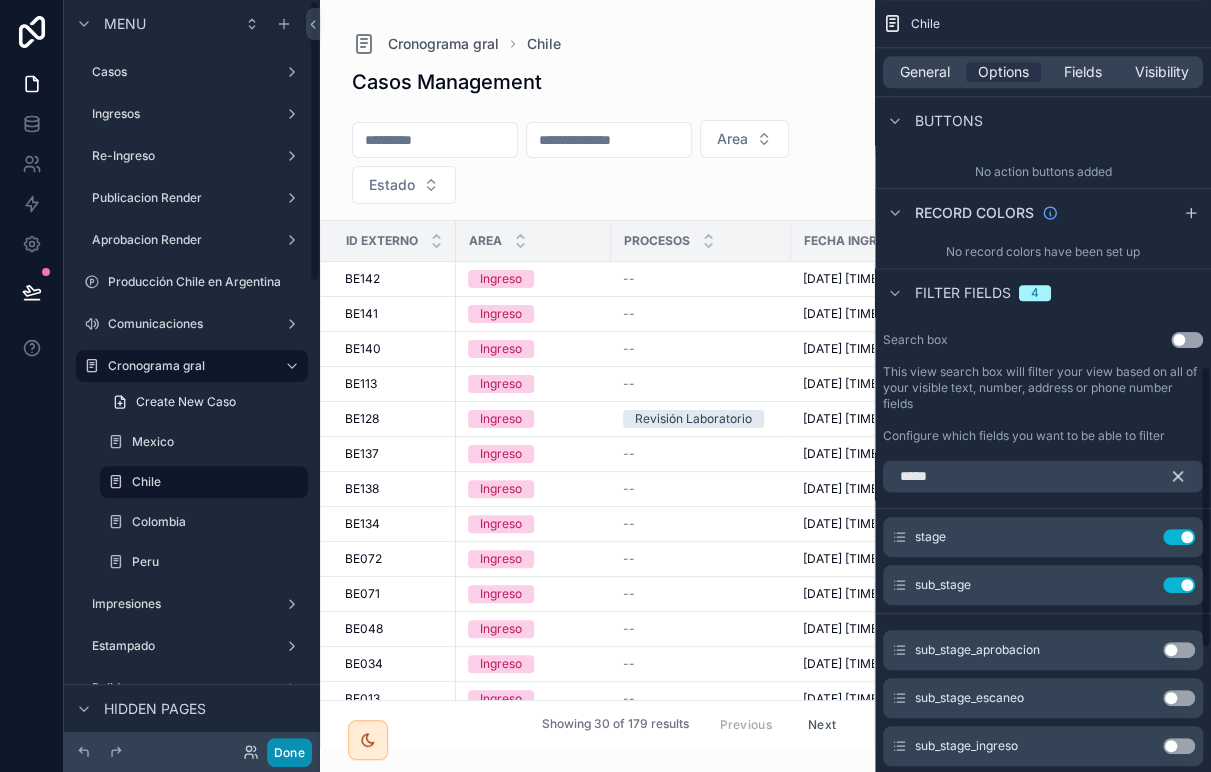 click on "Done" at bounding box center (289, 752) 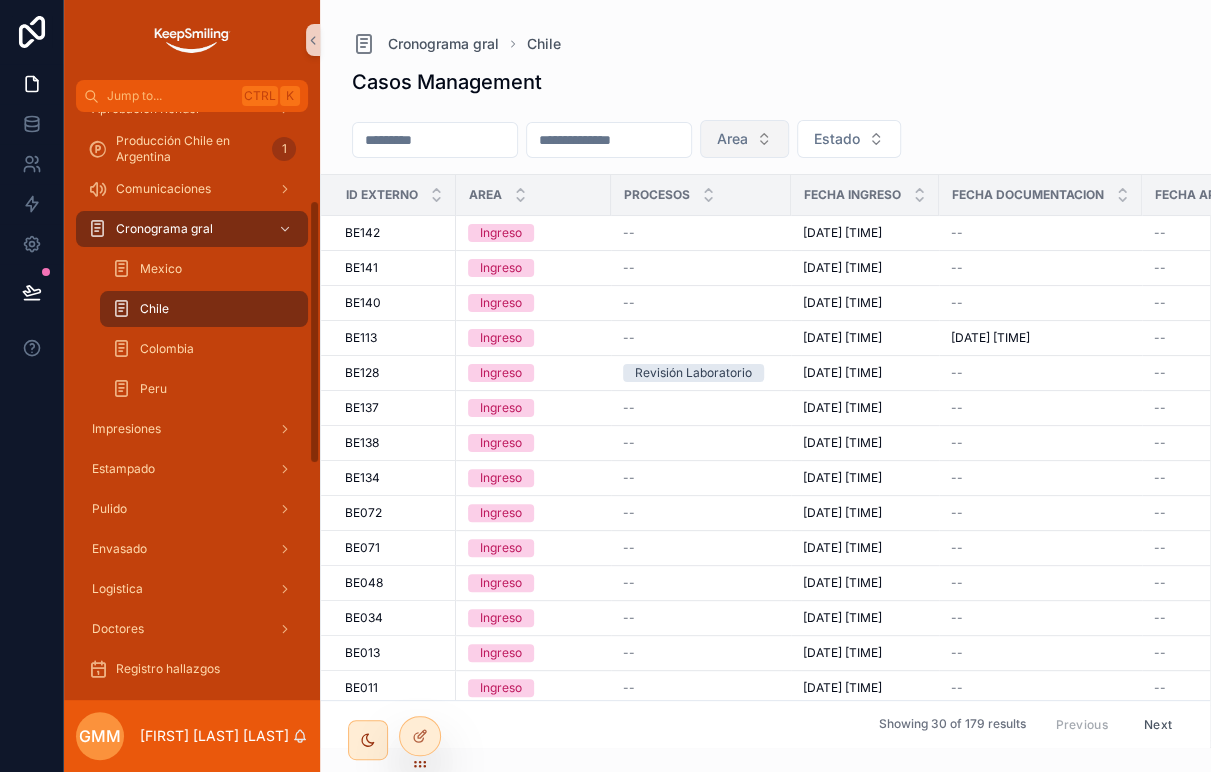 click on "Area" at bounding box center (744, 139) 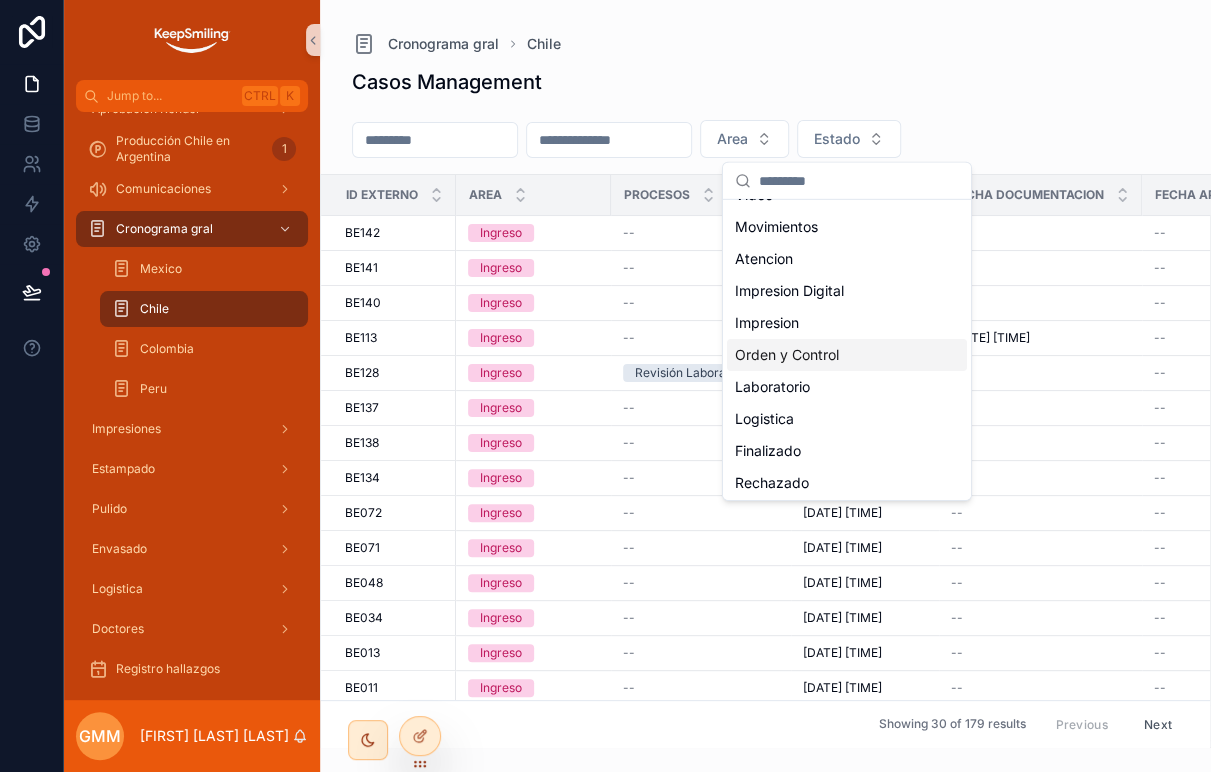 scroll, scrollTop: 123, scrollLeft: 0, axis: vertical 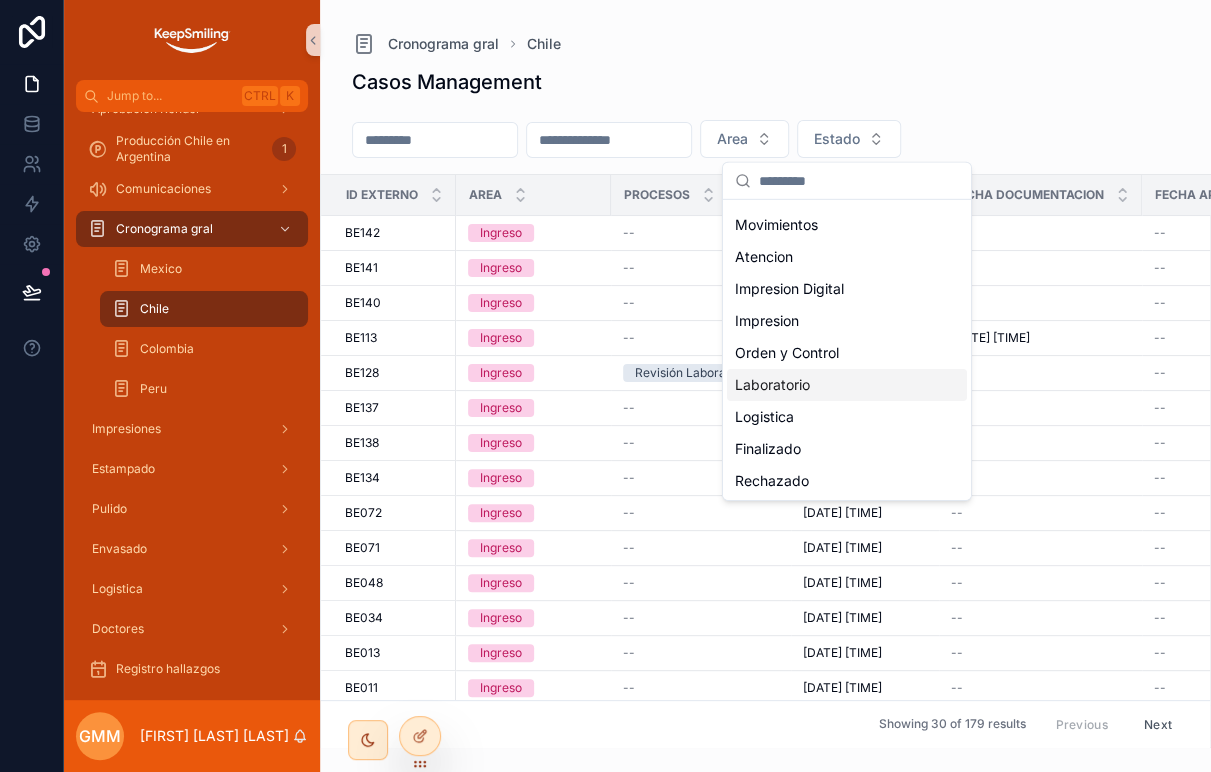 click on "Laboratorio" at bounding box center (847, 385) 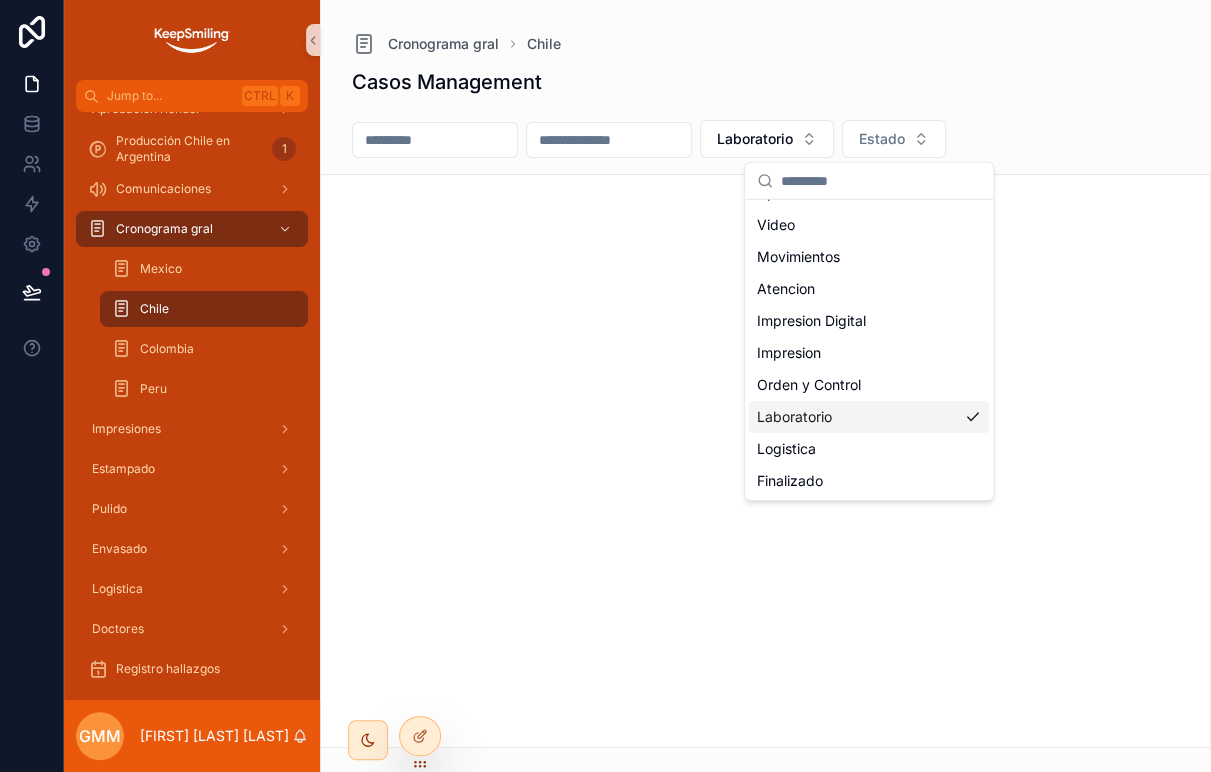 scroll, scrollTop: 155, scrollLeft: 0, axis: vertical 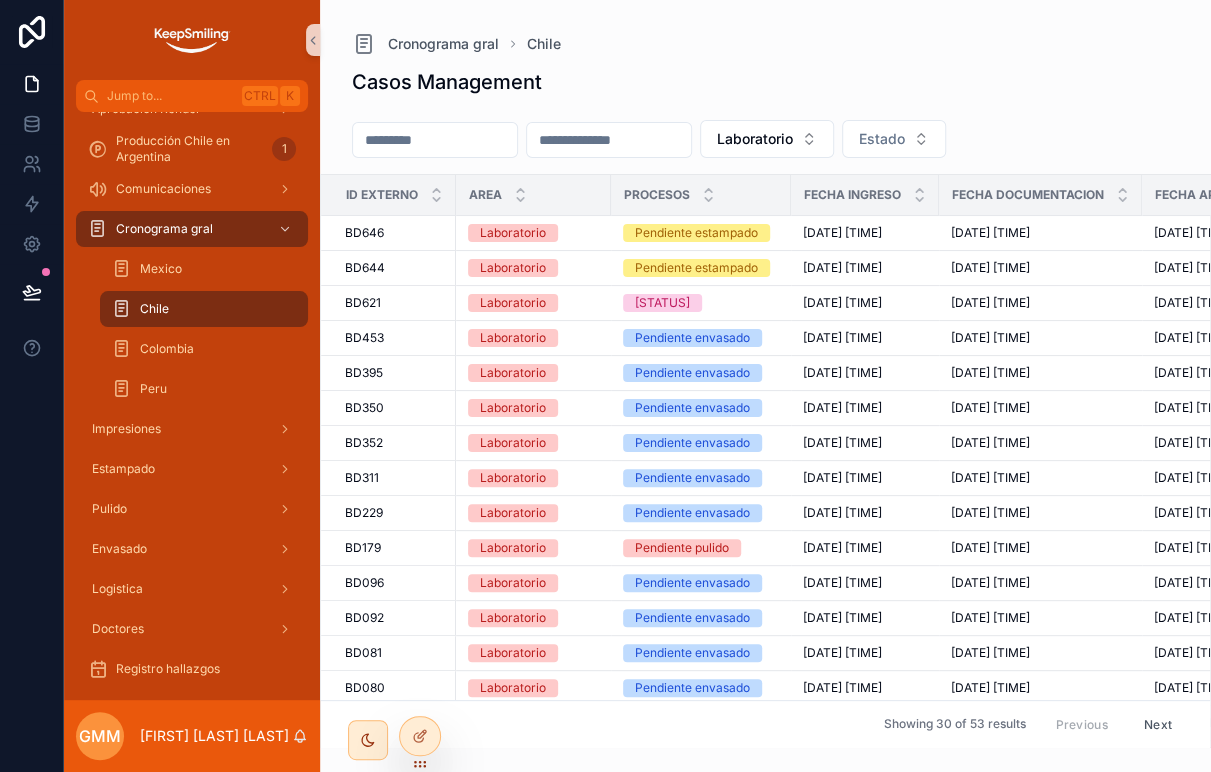 click on "Laboratorio Estado" at bounding box center [765, 143] 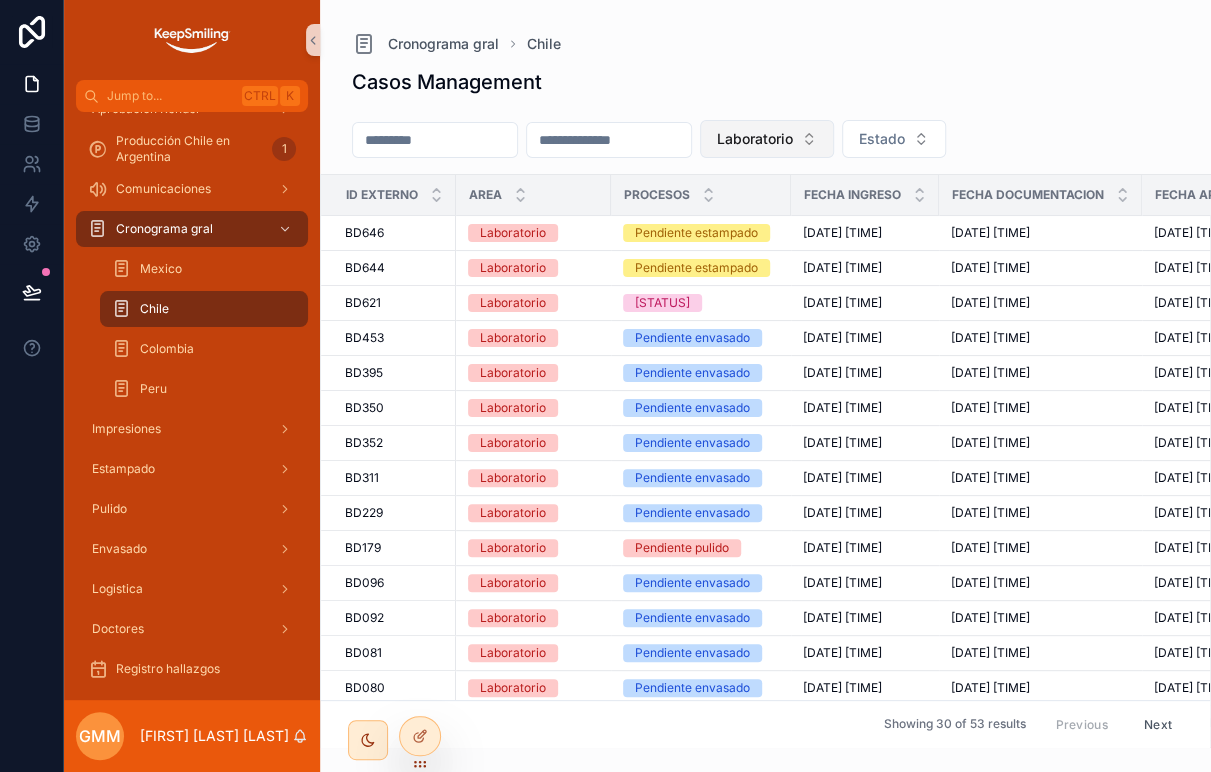 click on "Laboratorio" at bounding box center (767, 139) 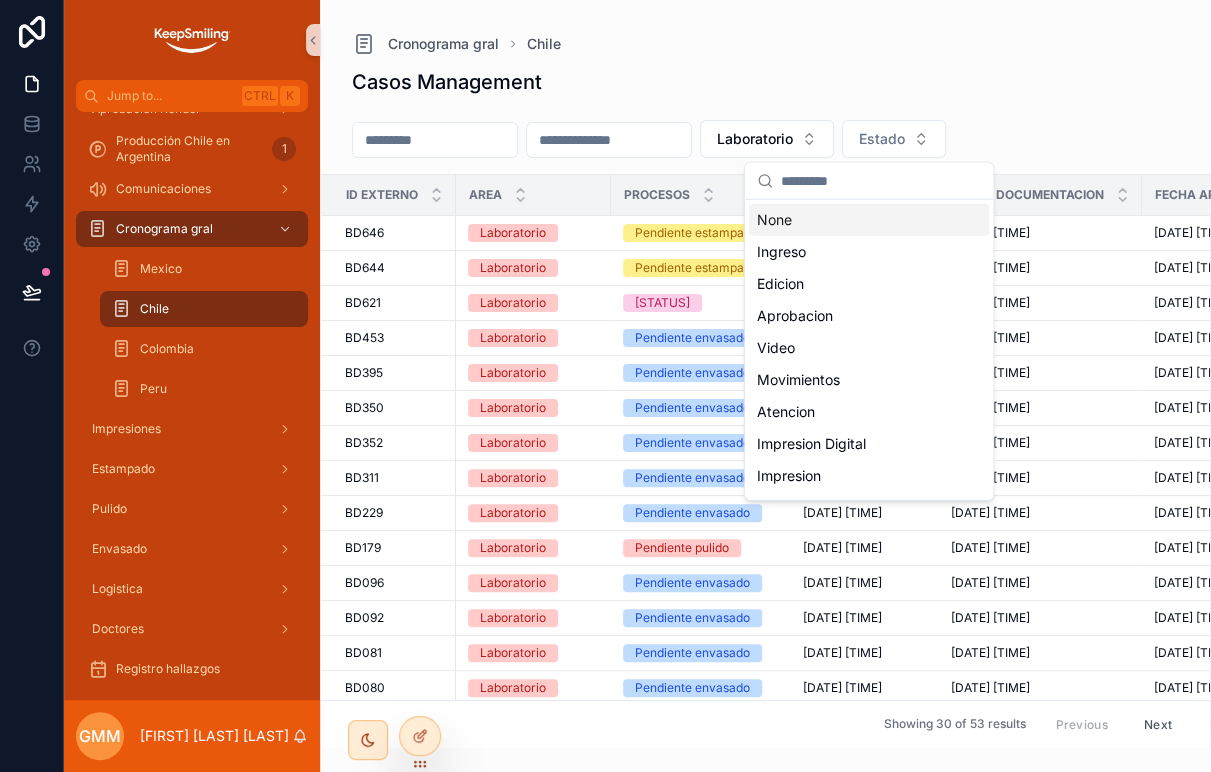click on "None" at bounding box center [869, 220] 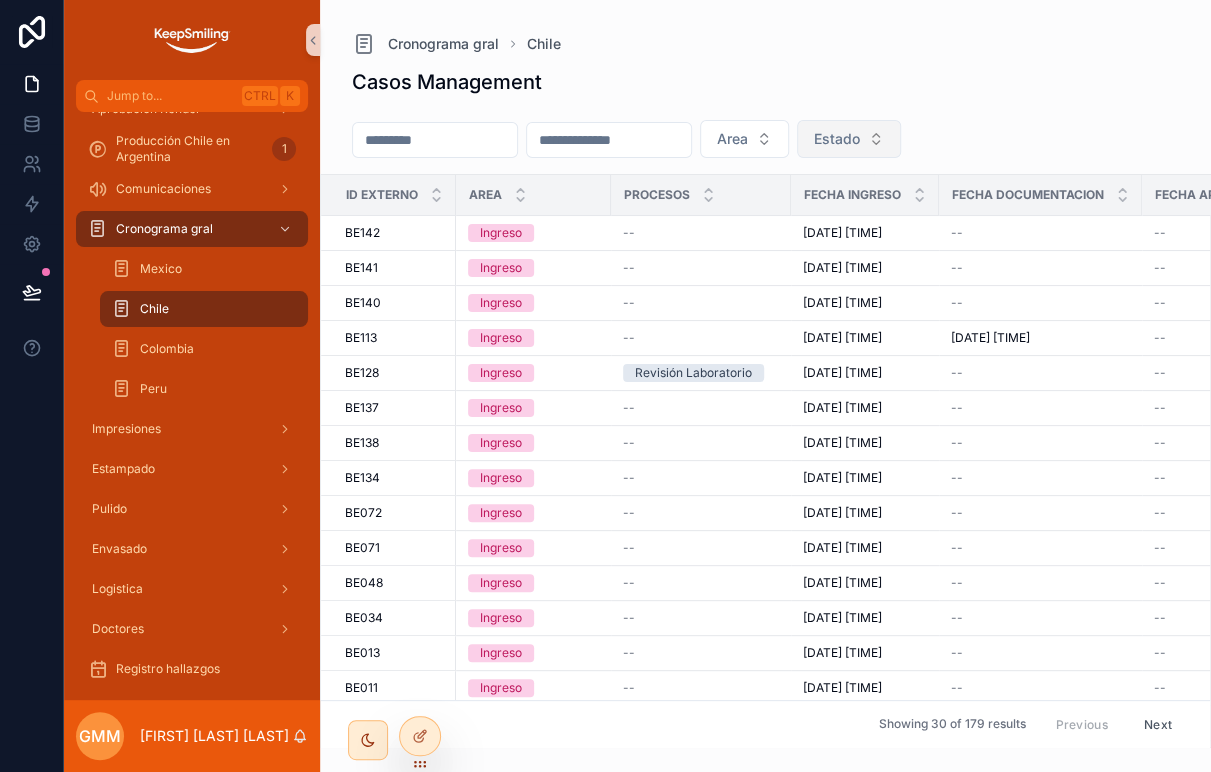 click on "Estado" at bounding box center (849, 139) 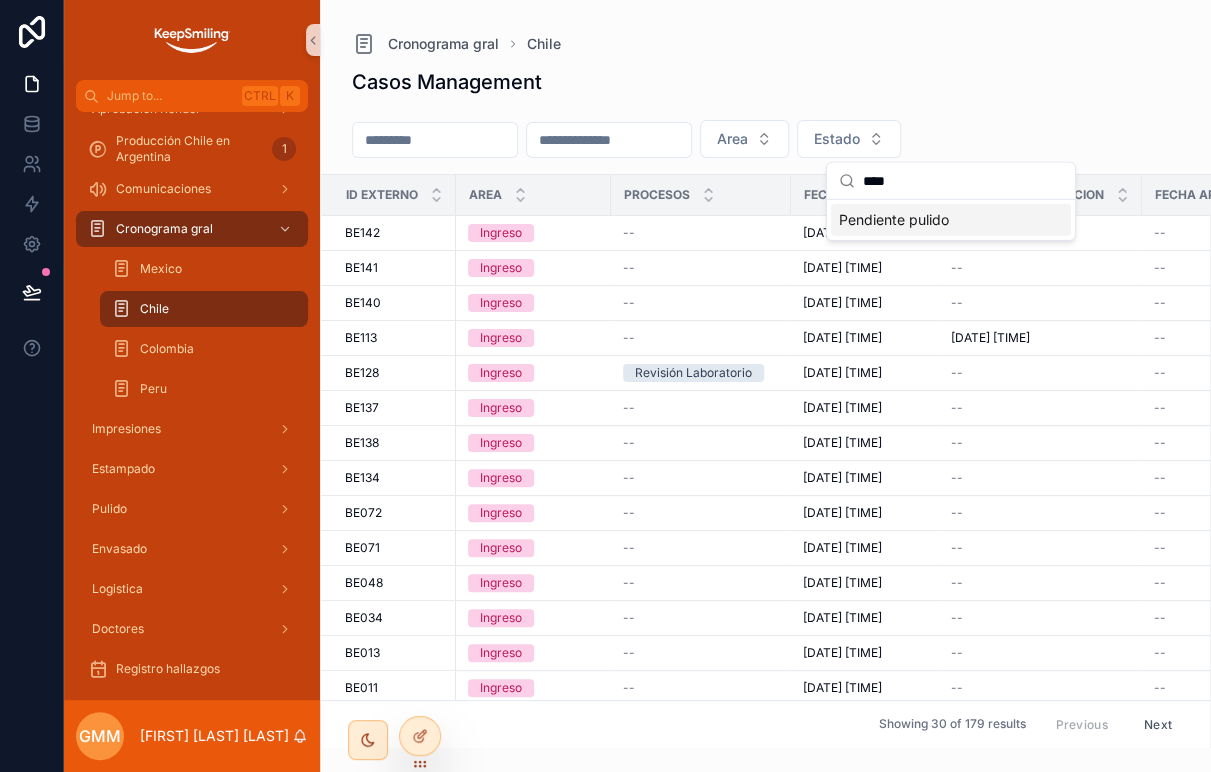 type on "****" 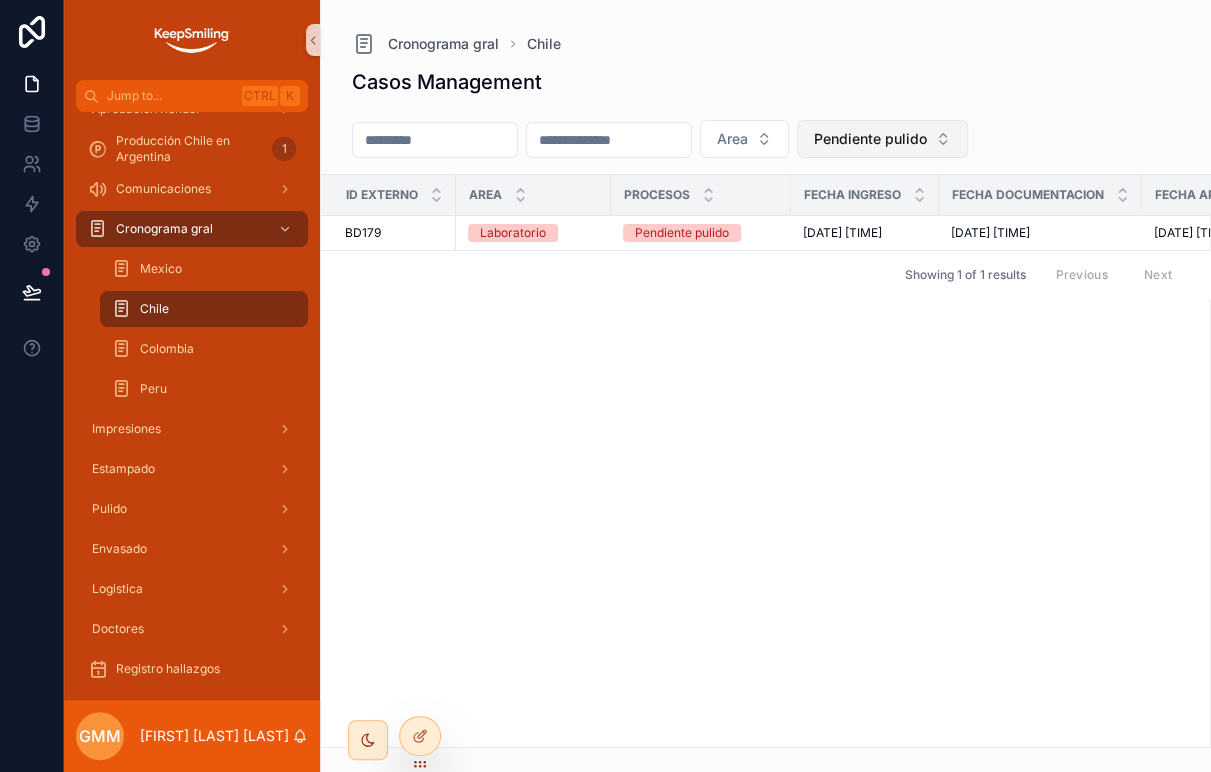 click on "Pendiente pulido" at bounding box center [882, 139] 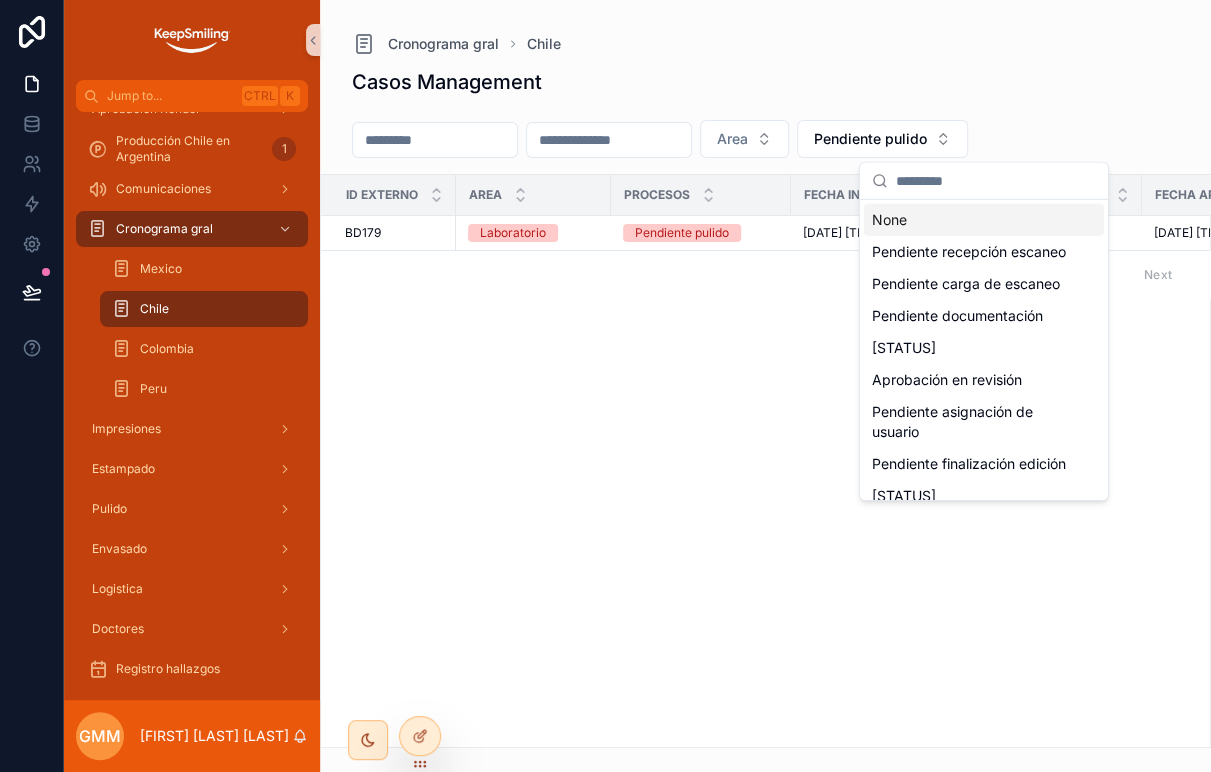 click on "None" at bounding box center (984, 220) 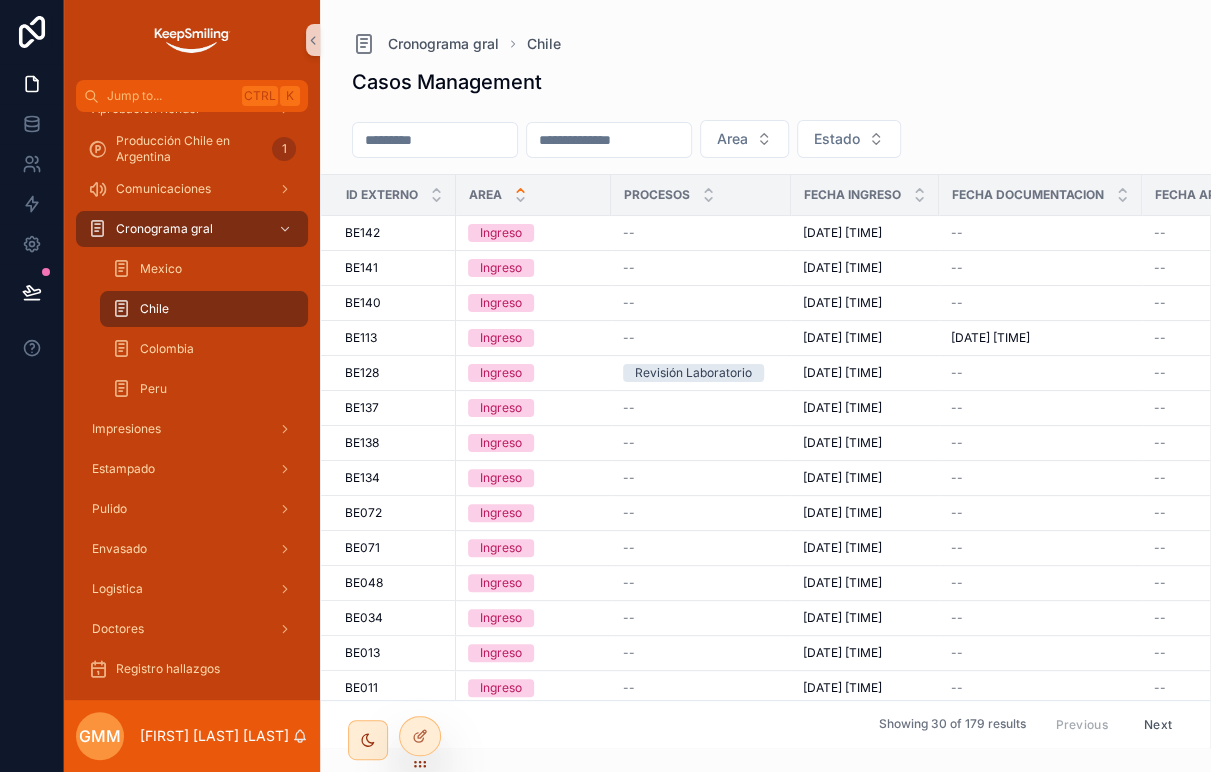 click at bounding box center [520, 195] 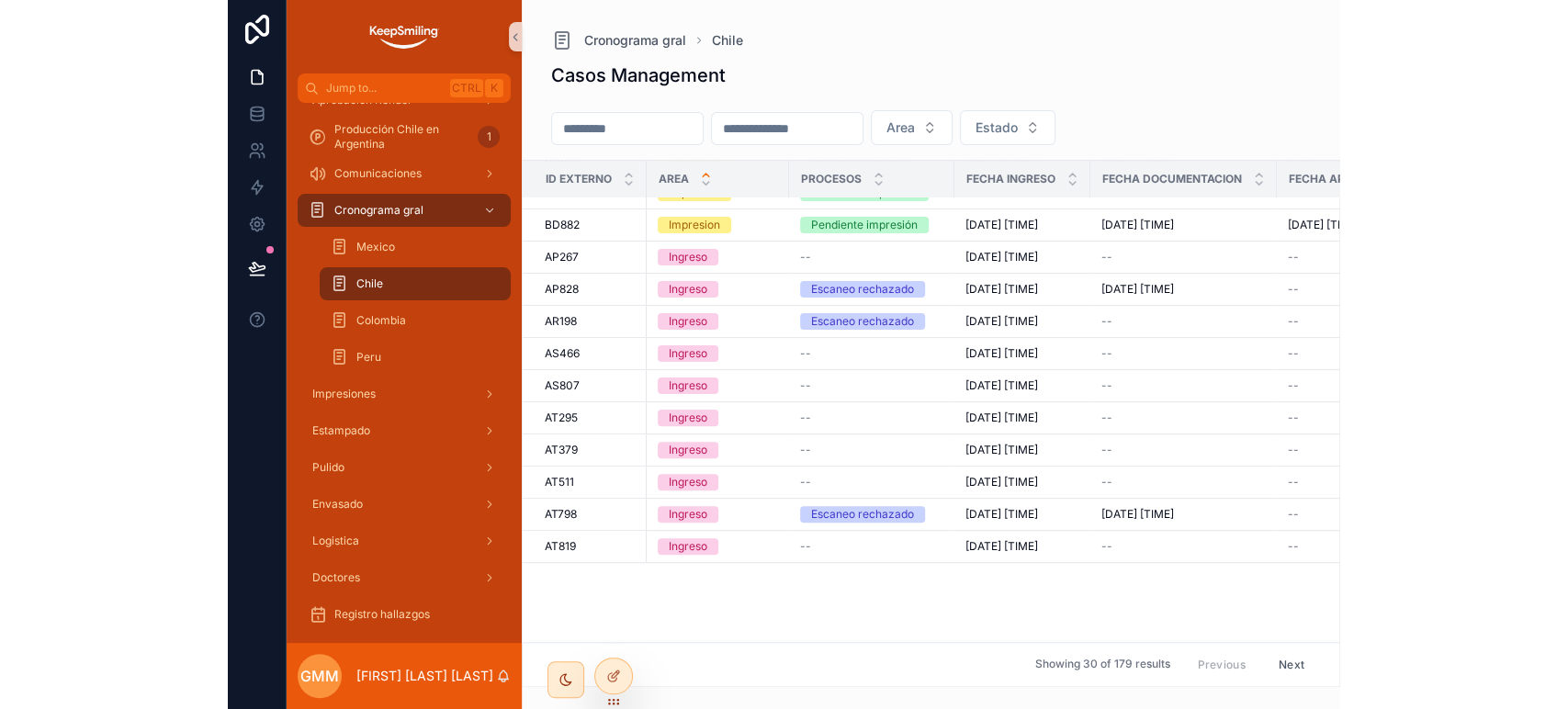 scroll, scrollTop: 0, scrollLeft: 0, axis: both 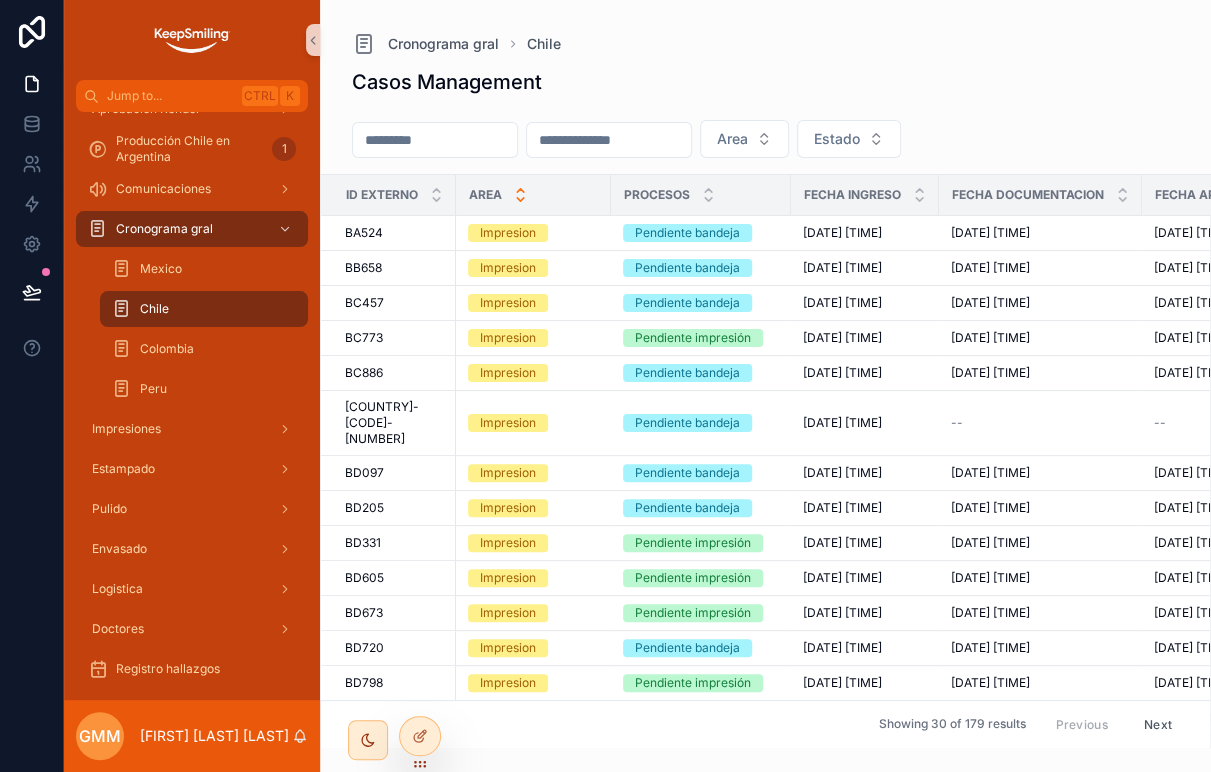 click 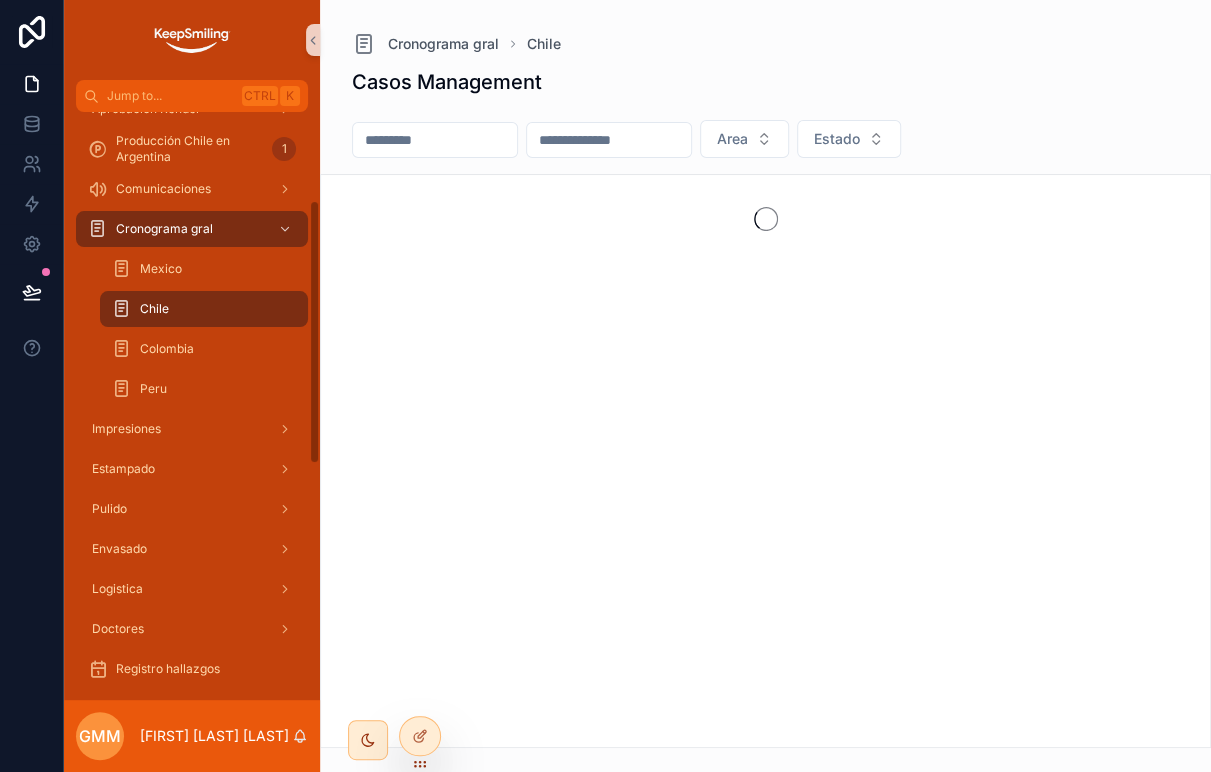 click on "Chile" at bounding box center [204, 309] 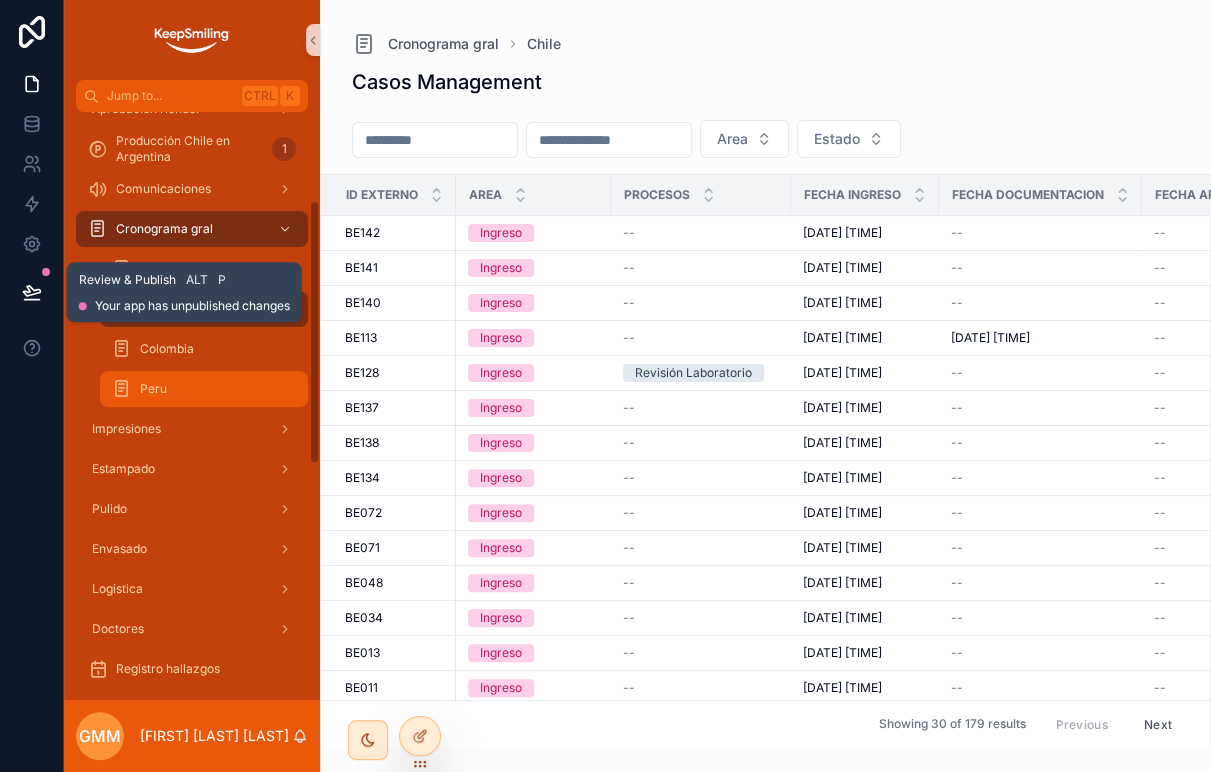 drag, startPoint x: 46, startPoint y: 301, endPoint x: 143, endPoint y: 385, distance: 128.31601 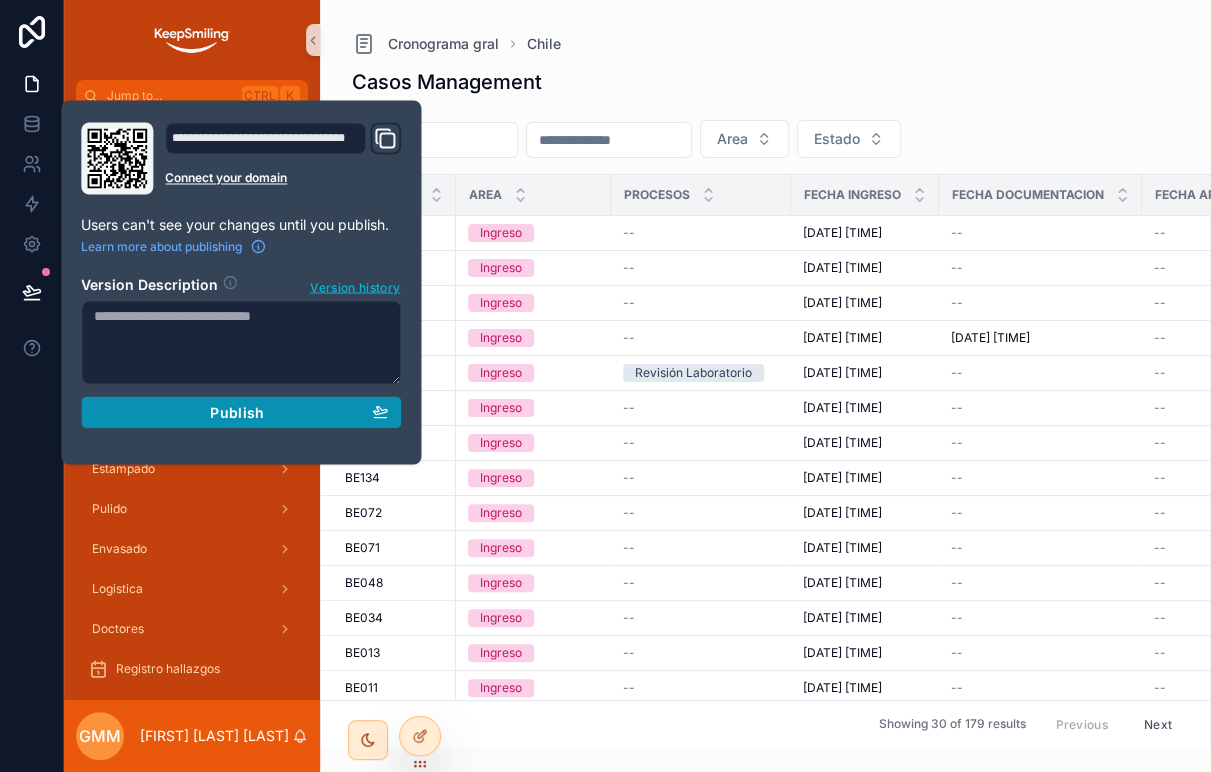 drag, startPoint x: 228, startPoint y: 412, endPoint x: 372, endPoint y: 354, distance: 155.24174 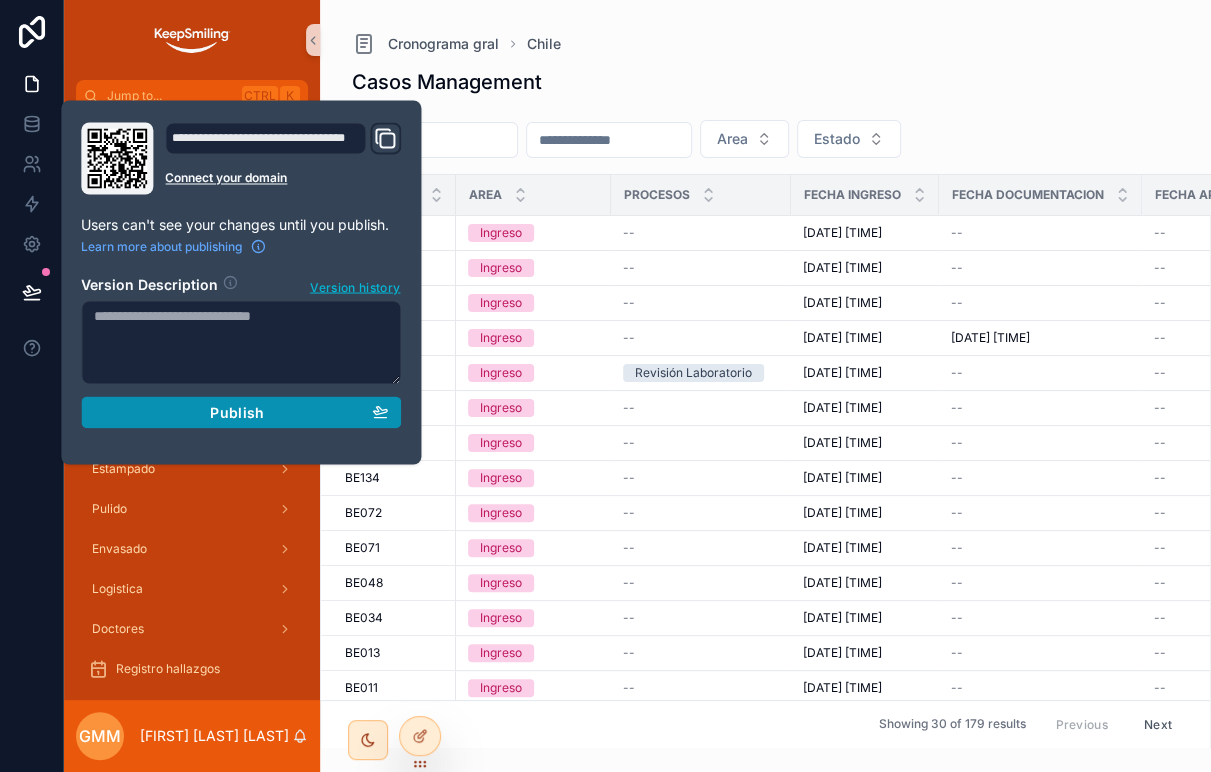 click on "Publish" at bounding box center [237, 412] 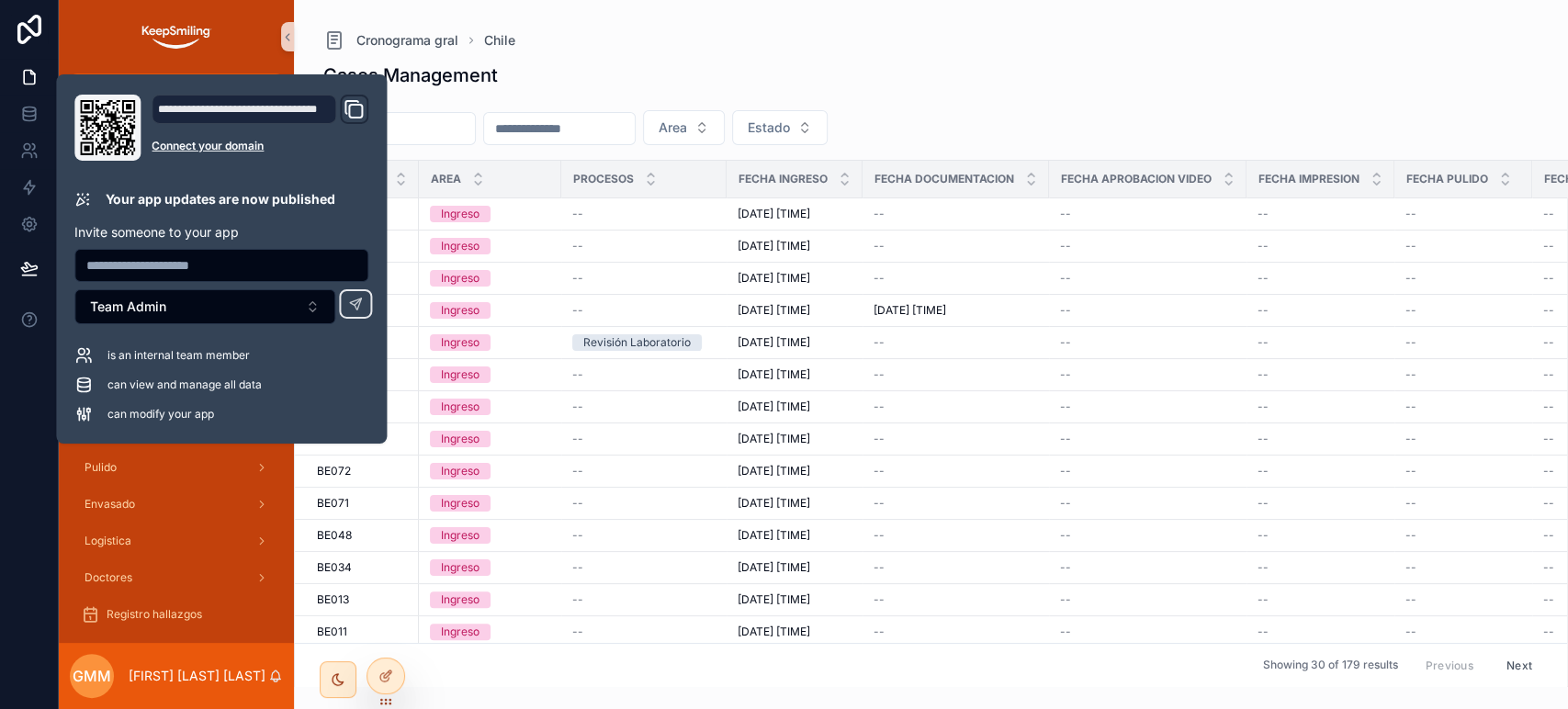 click on "Area Estado" at bounding box center (931, 131) 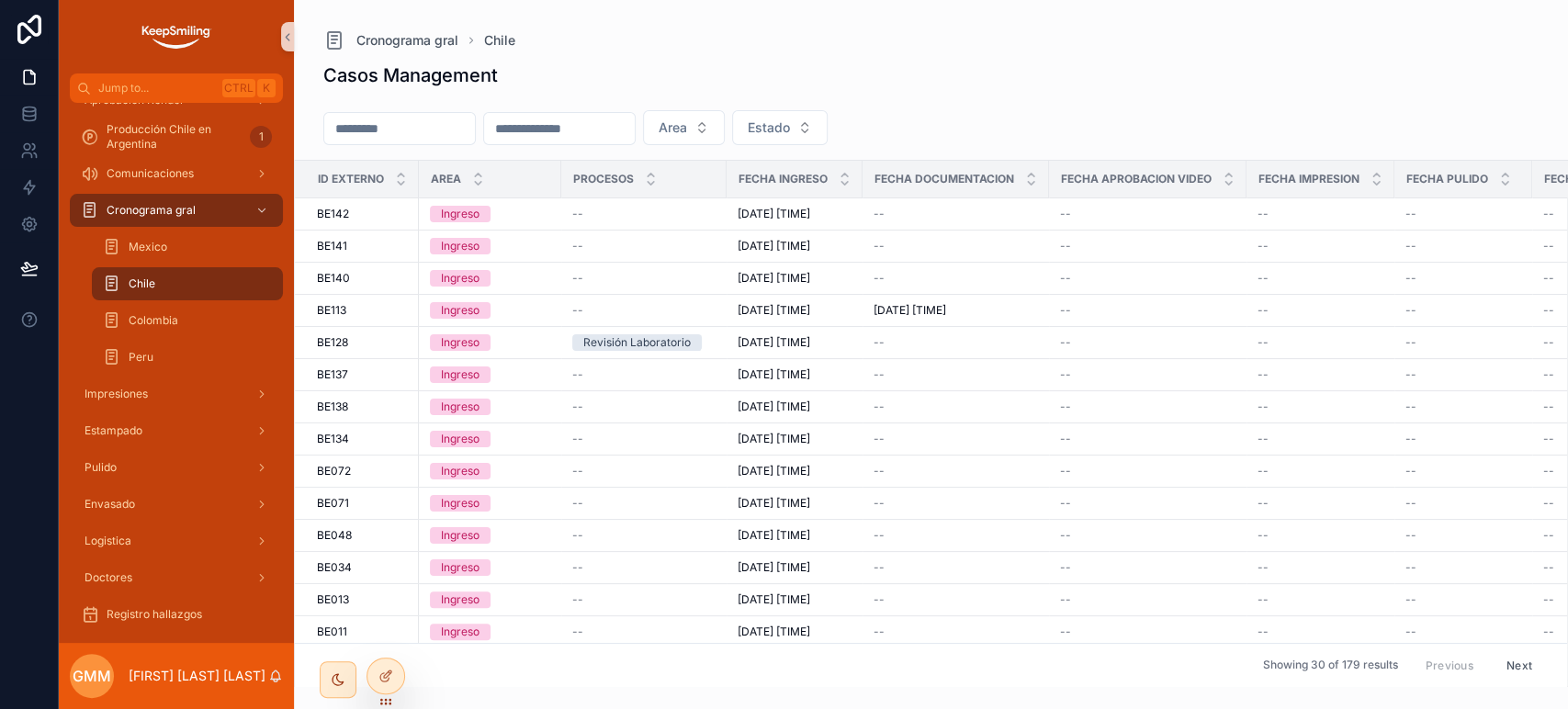 click on "Casos Management Area Estado Id externo Area Procesos Fecha ingreso Fecha documentacion Fecha aprobacion video Fecha impresion Fecha pulido Fecha estampado Fecha despacho BE142 BE142 Ingreso -- [DATE] [TIME] [DATE] [TIME] -- -- -- -- -- -- BE141 BE141 Ingreso -- [DATE] [TIME] [DATE] [TIME] -- -- -- -- -- -- BE140 BE140 Ingreso -- [DATE] [TIME] [DATE] [TIME] -- -- -- -- -- -- BE113 BE113 Ingreso -- [DATE] [TIME] [DATE] [TIME] [DATE] [TIME] [DATE] [TIME] -- -- -- -- -- BE128 BE128 Ingreso Revisión Laboratorio [DATE] [TIME] [DATE] [TIME] -- -- -- -- -- -- BE137 BE137 Ingreso -- [DATE] [TIME] [DATE] [TIME] -- -- -- -- -- -- BE138 BE138 Ingreso -- [DATE] [TIME] [DATE] [TIME] -- -- -- -- -- -- BE134 BE134 Ingreso -- [DATE] [TIME] [DATE] [TIME] -- -- -- -- -- -- BE072 BE072 Ingreso -- [DATE] [TIME] [DATE] [TIME] -- -- -- -- -- -- BE071 BE071 Ingreso -- [DATE] [TIME] [DATE] [TIME] -- -- -- -- -- -- BE048 BE048 Ingreso -- [DATE] [TIME] [DATE] [TIME] -- -- -- -- -- -- BE034 BE034 Ingreso --" at bounding box center (931, 369) 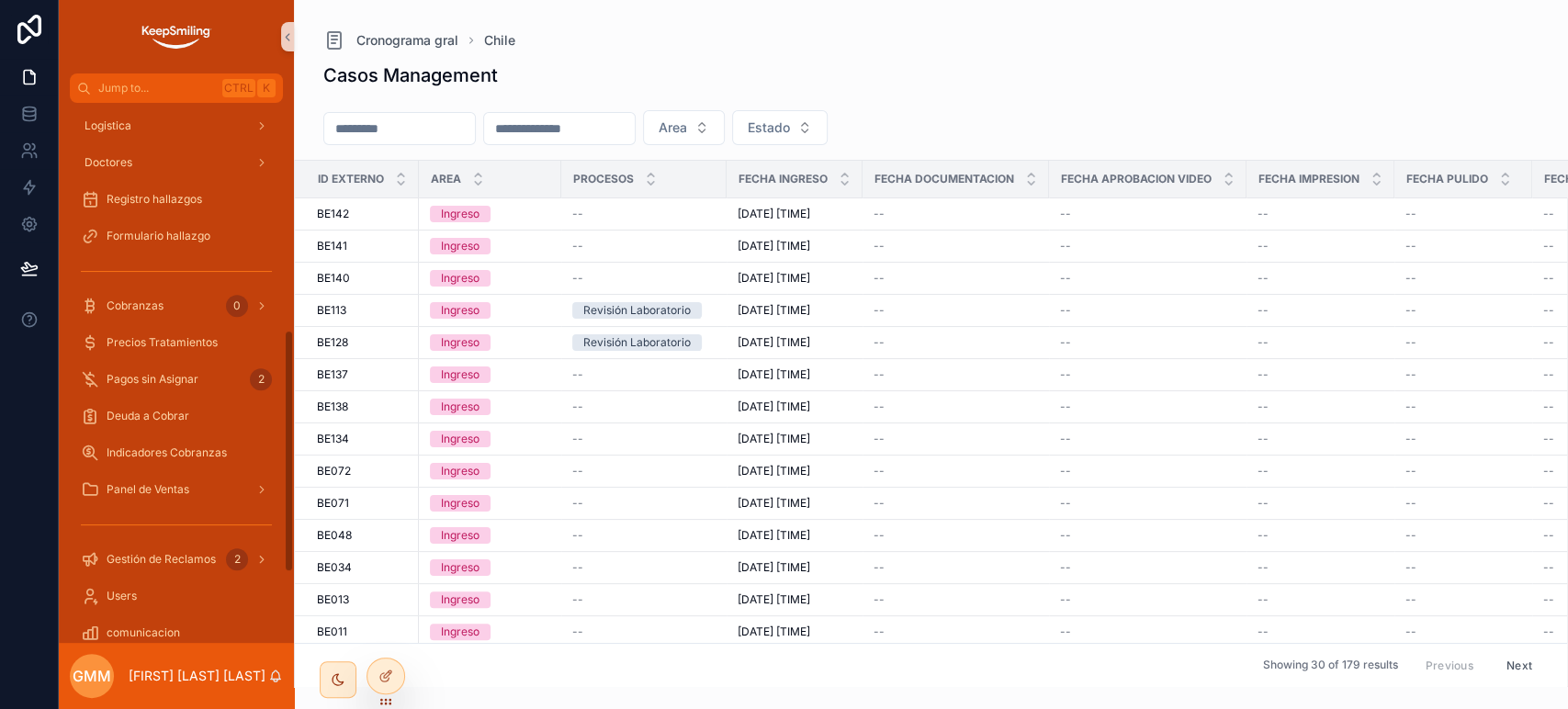 scroll, scrollTop: 456, scrollLeft: 0, axis: vertical 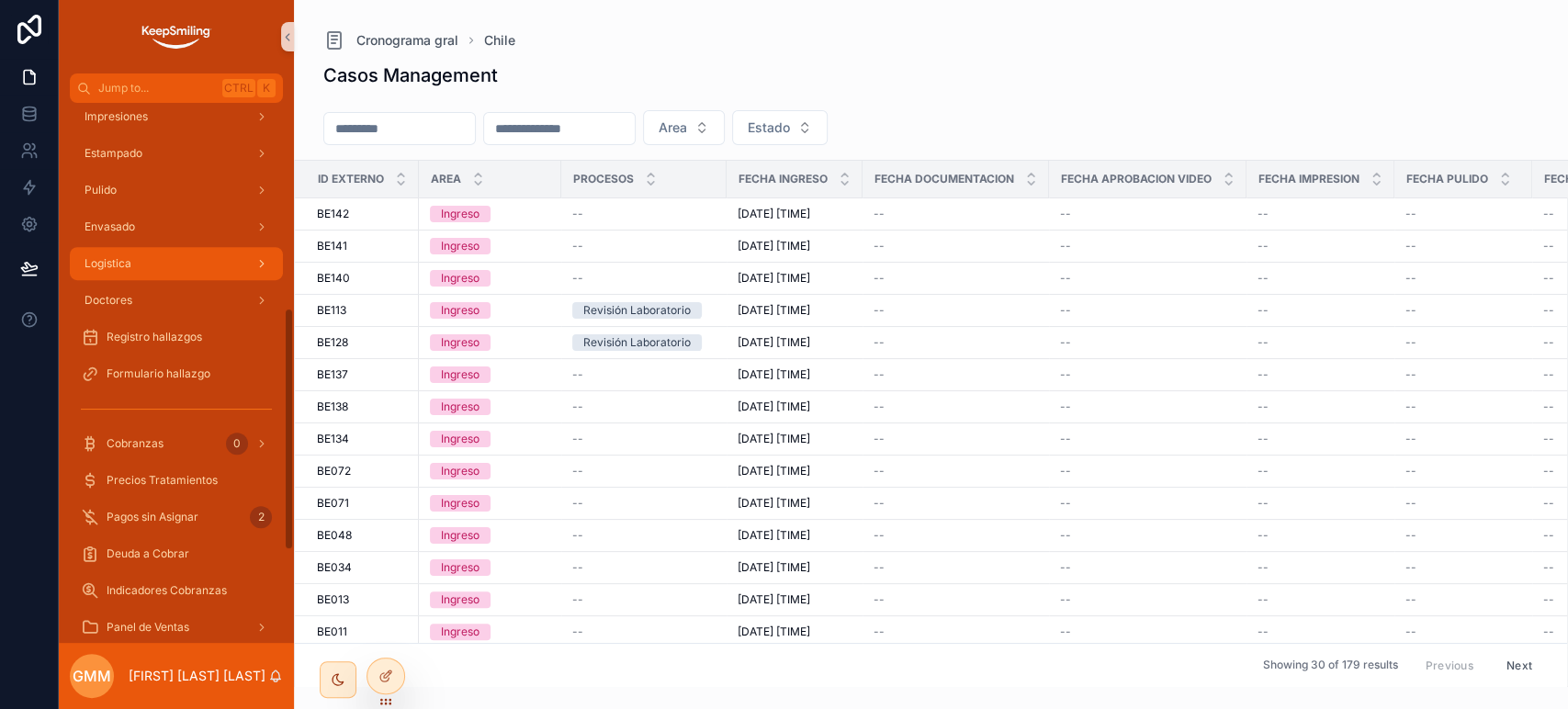 click on "Logistica" at bounding box center [176, 264] 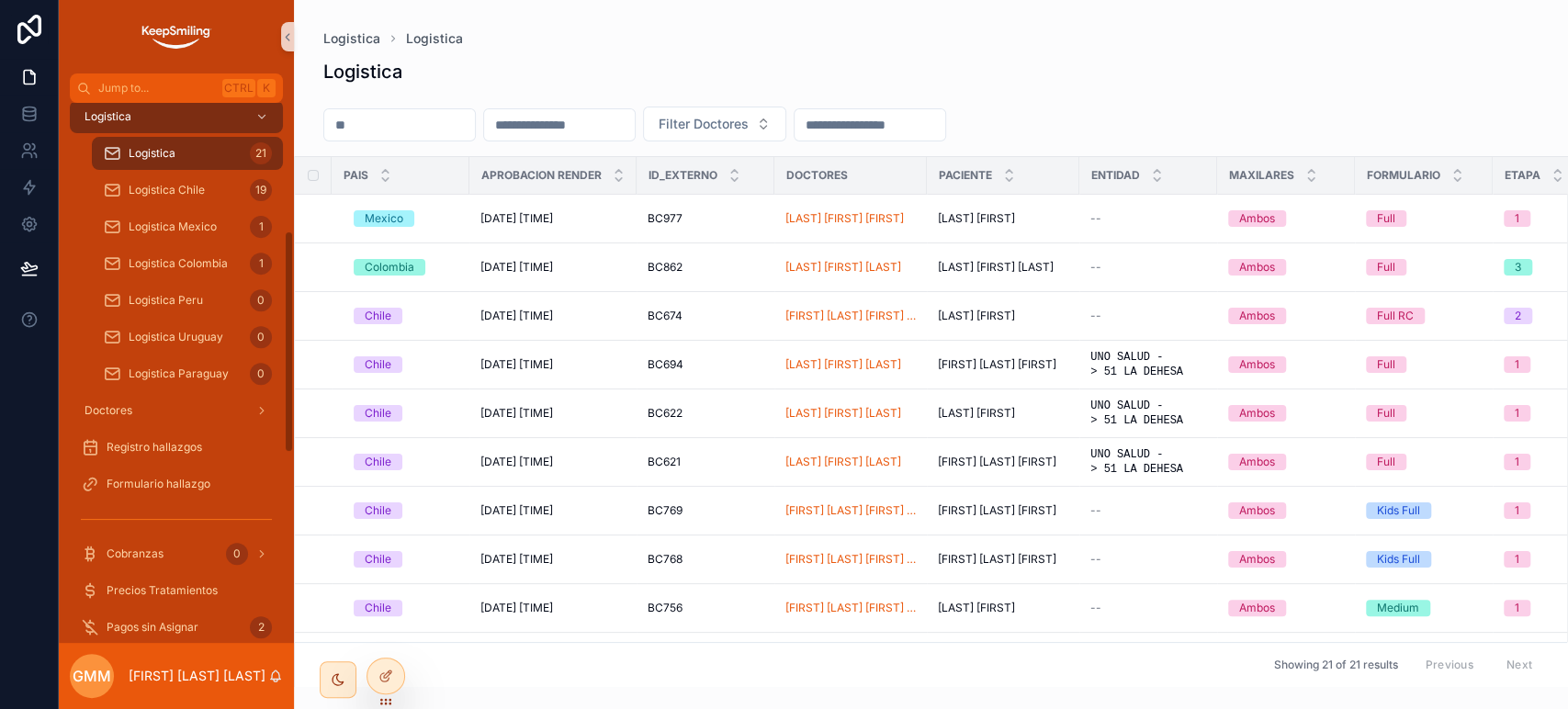 scroll, scrollTop: 309, scrollLeft: 0, axis: vertical 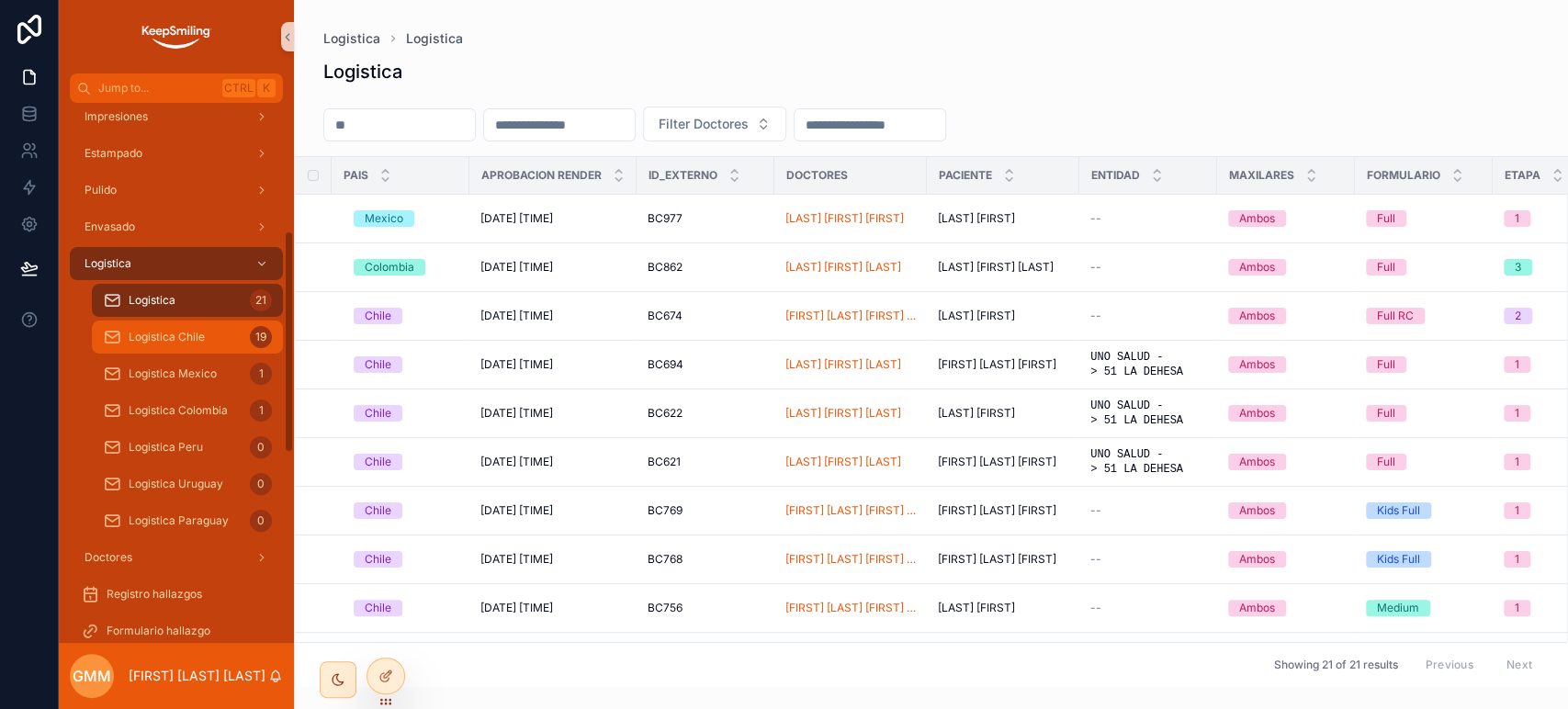 click on "Logistica Chile 19" at bounding box center [187, 337] 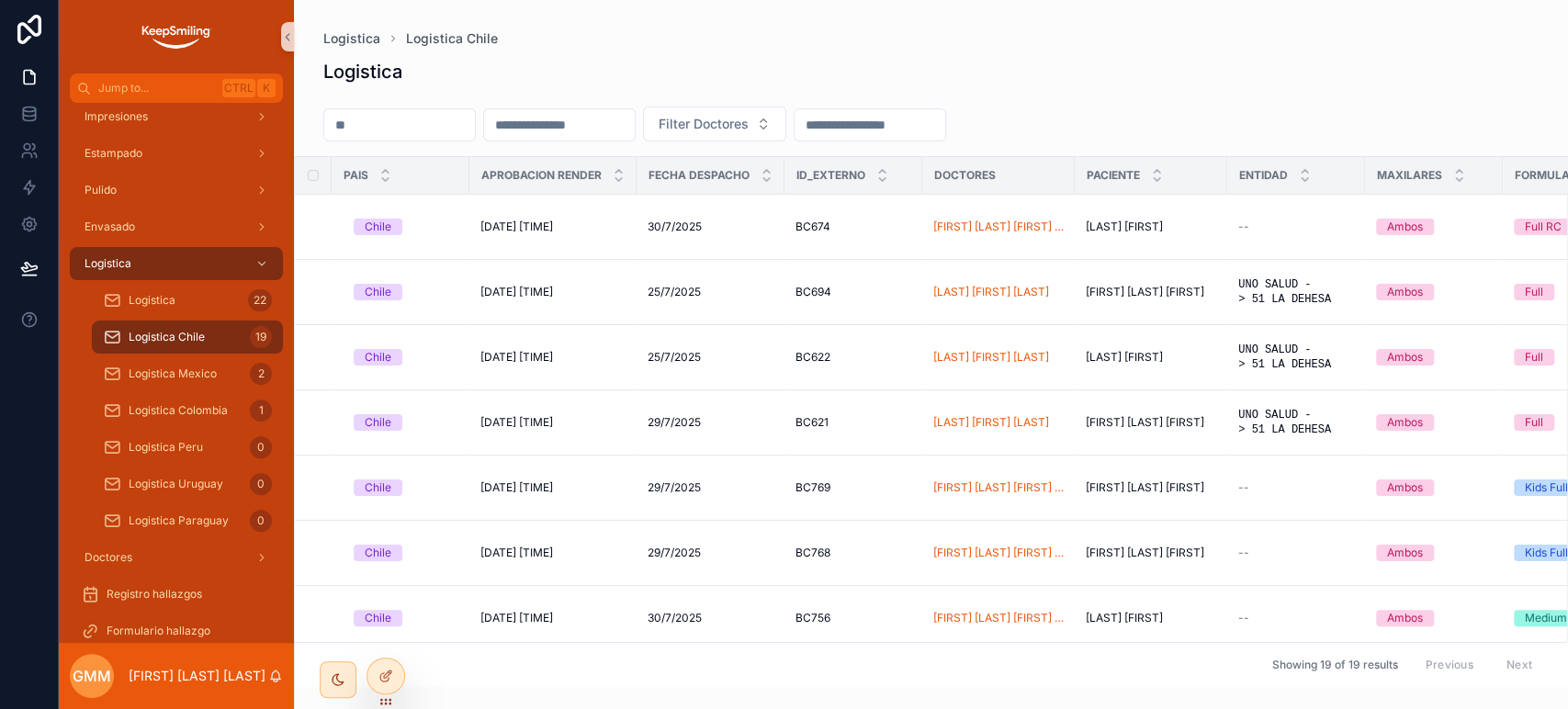 drag, startPoint x: 205, startPoint y: 347, endPoint x: 401, endPoint y: 121, distance: 299.1521 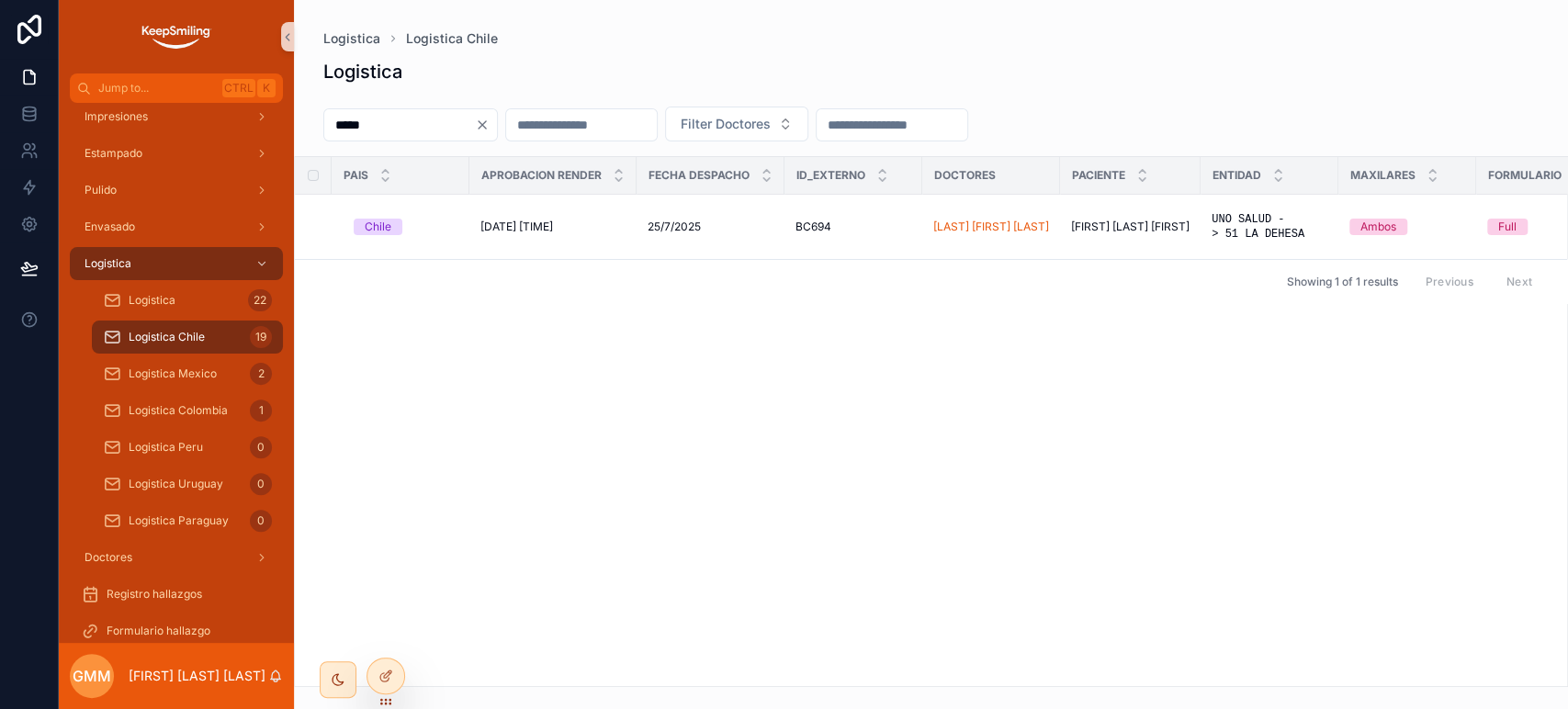 type on "*****" 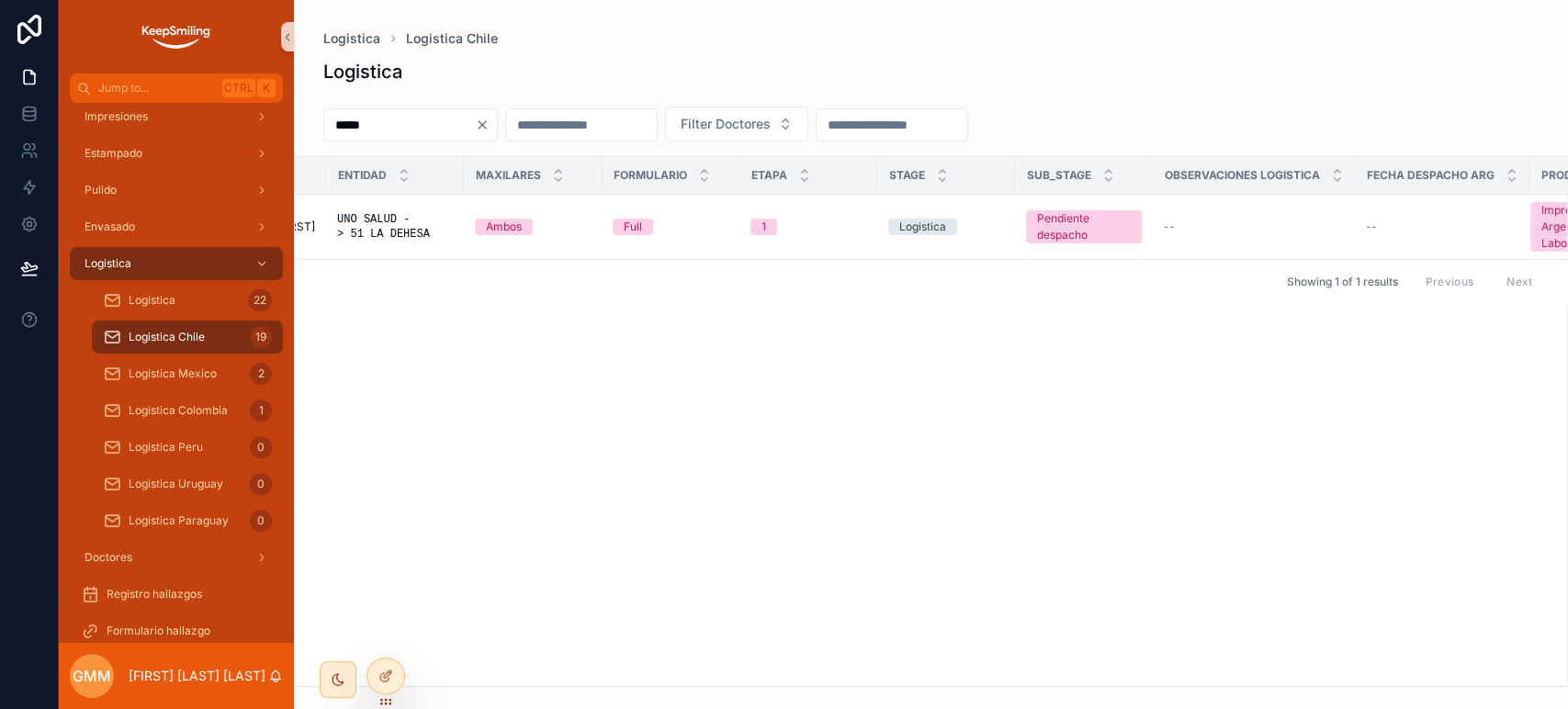 scroll, scrollTop: 0, scrollLeft: 1004, axis: horizontal 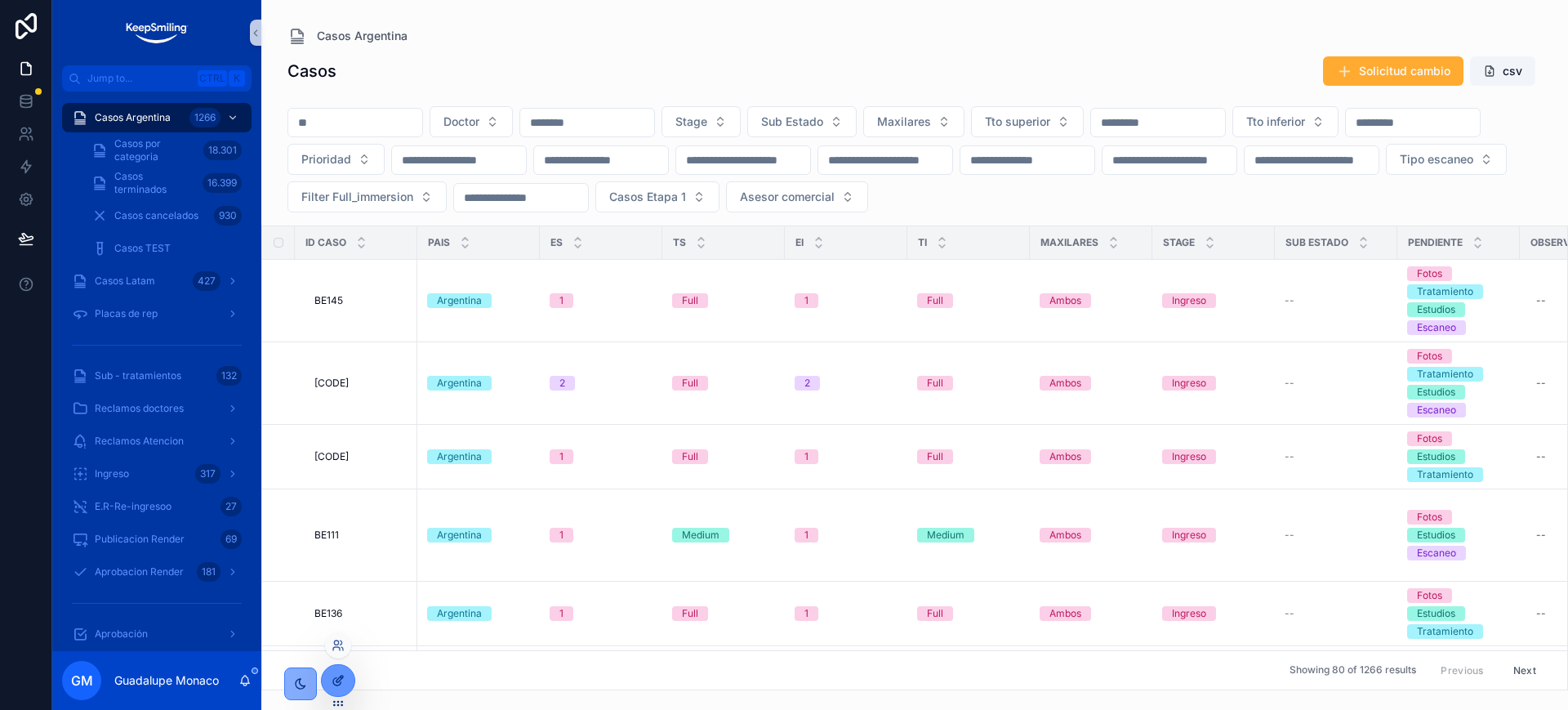 click at bounding box center [338, 681] 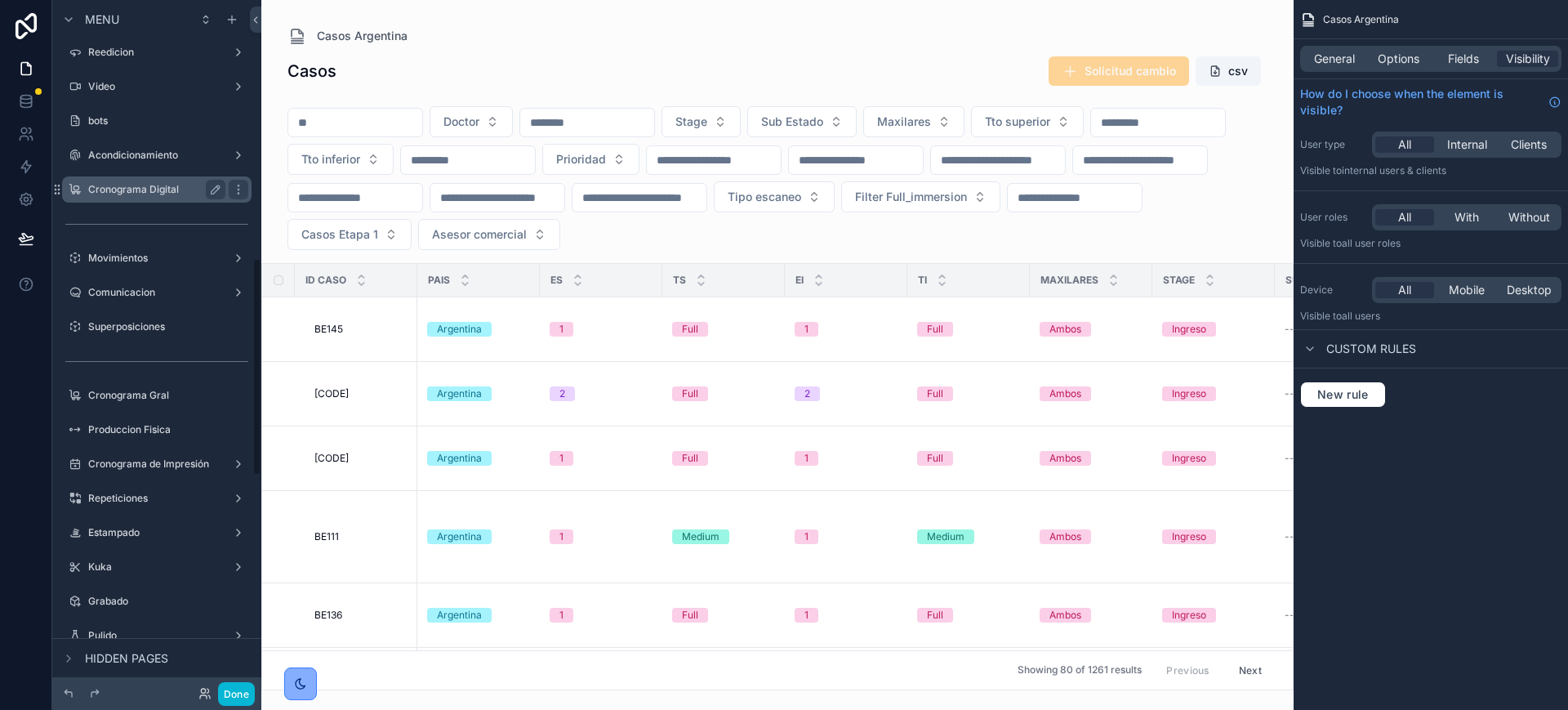 scroll, scrollTop: 817, scrollLeft: 0, axis: vertical 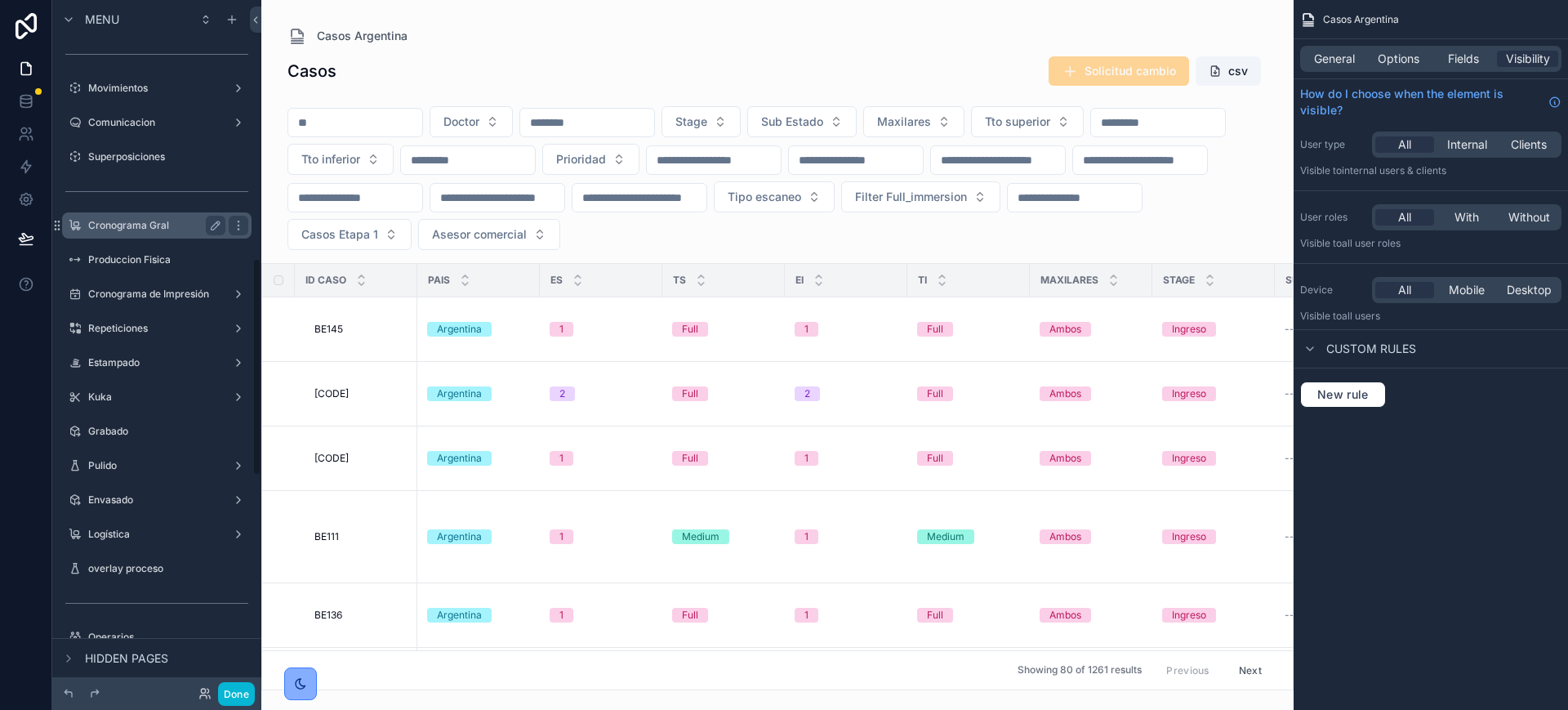 click on "Cronograma Gral" at bounding box center [157, 226] 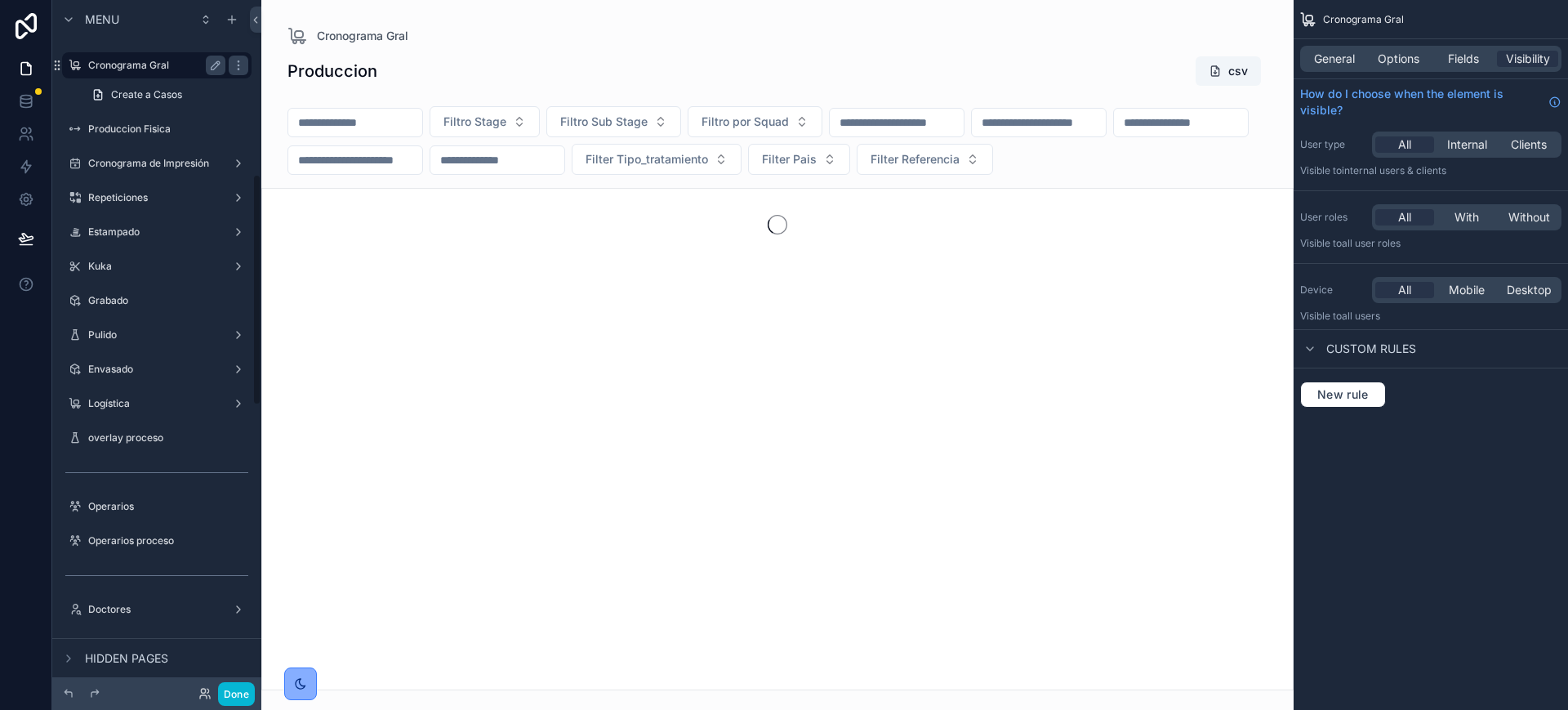 scroll, scrollTop: 520, scrollLeft: 0, axis: vertical 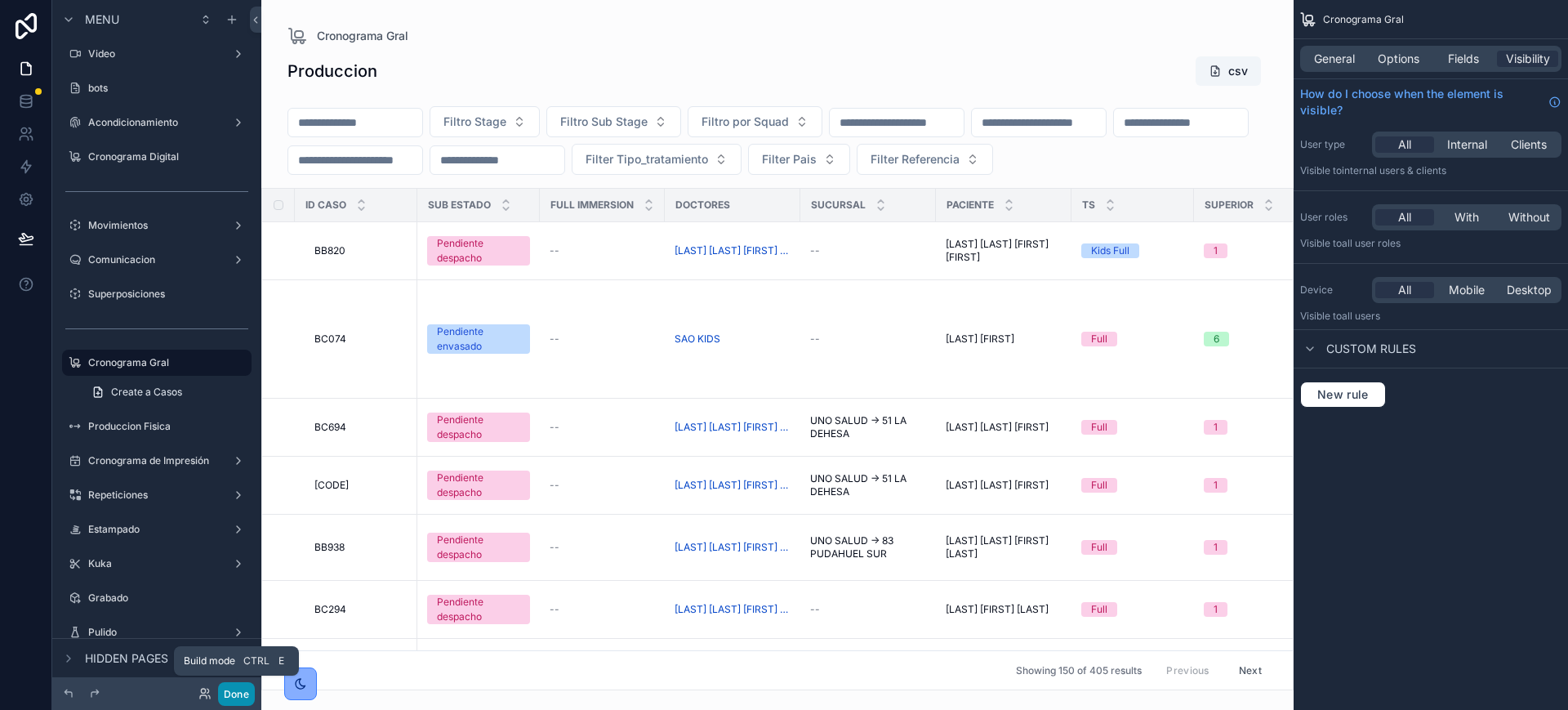 click on "Done" at bounding box center [236, 694] 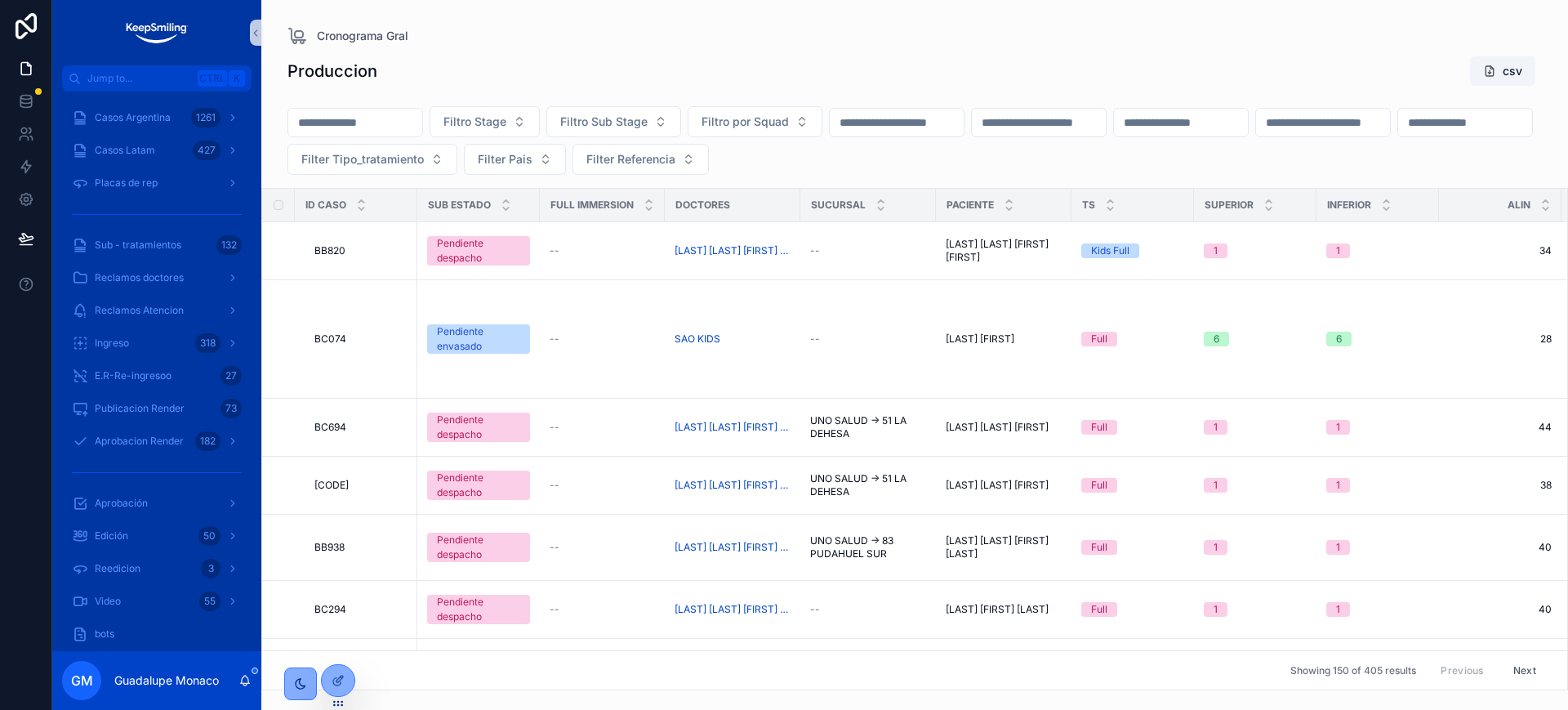 scroll, scrollTop: 102, scrollLeft: 0, axis: vertical 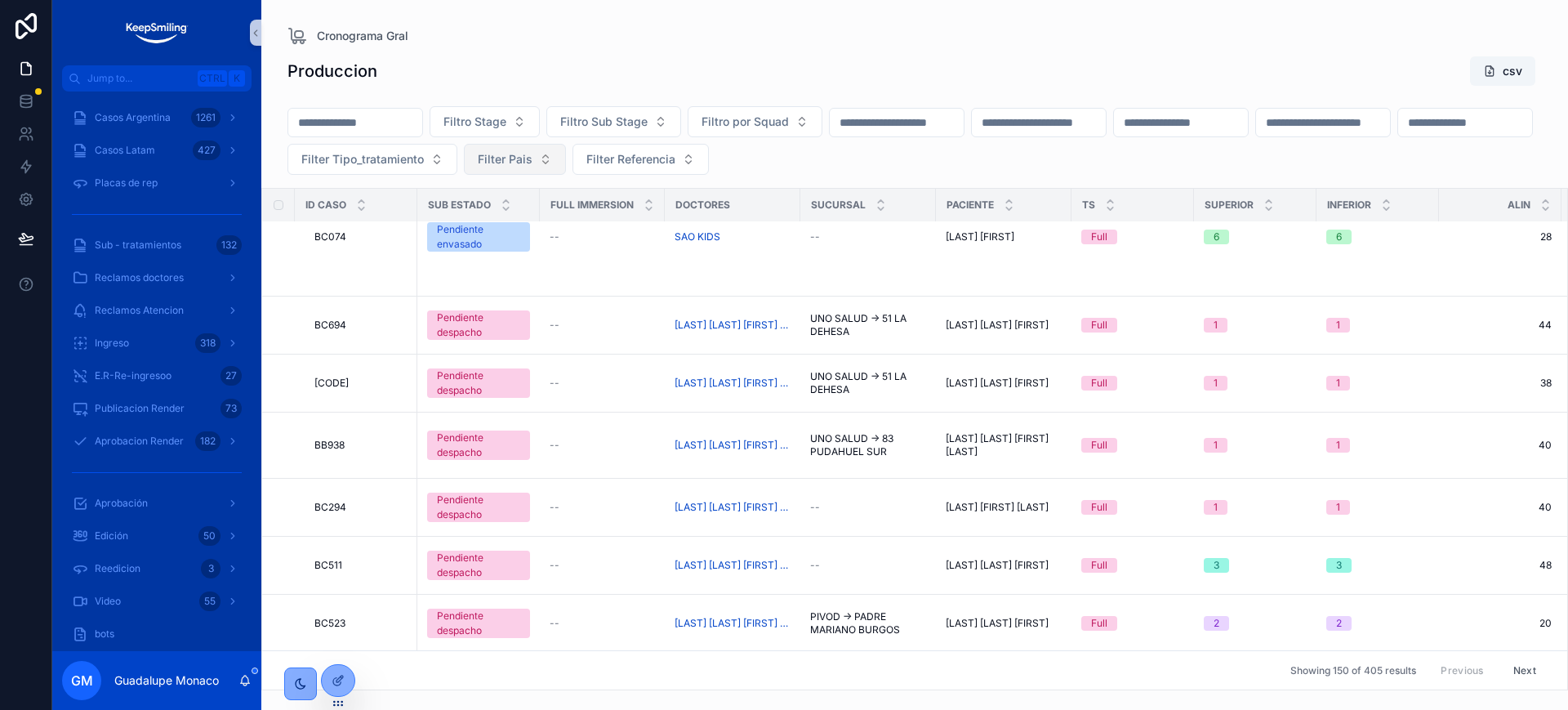 click on "Filter Pais" at bounding box center (514, 159) 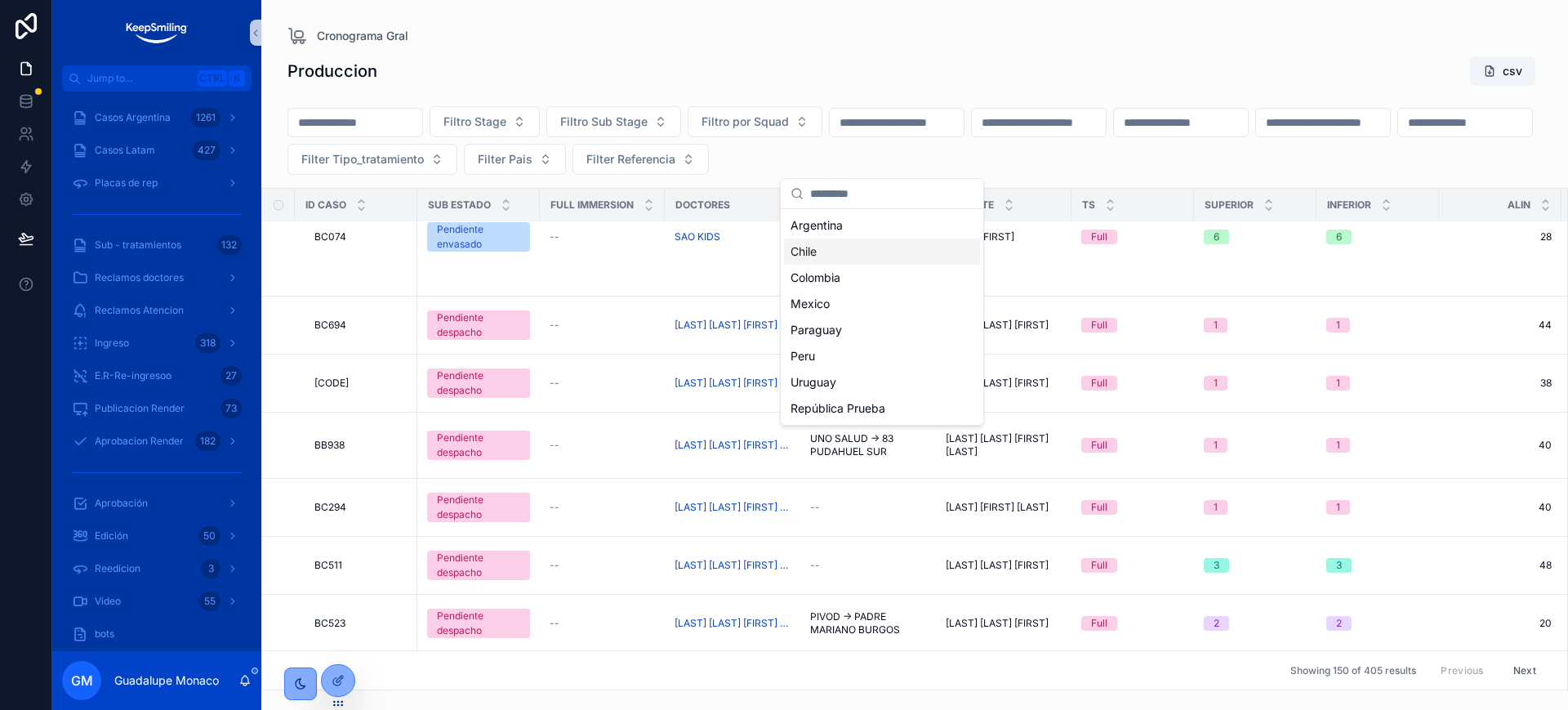 click on "Chile" at bounding box center [882, 252] 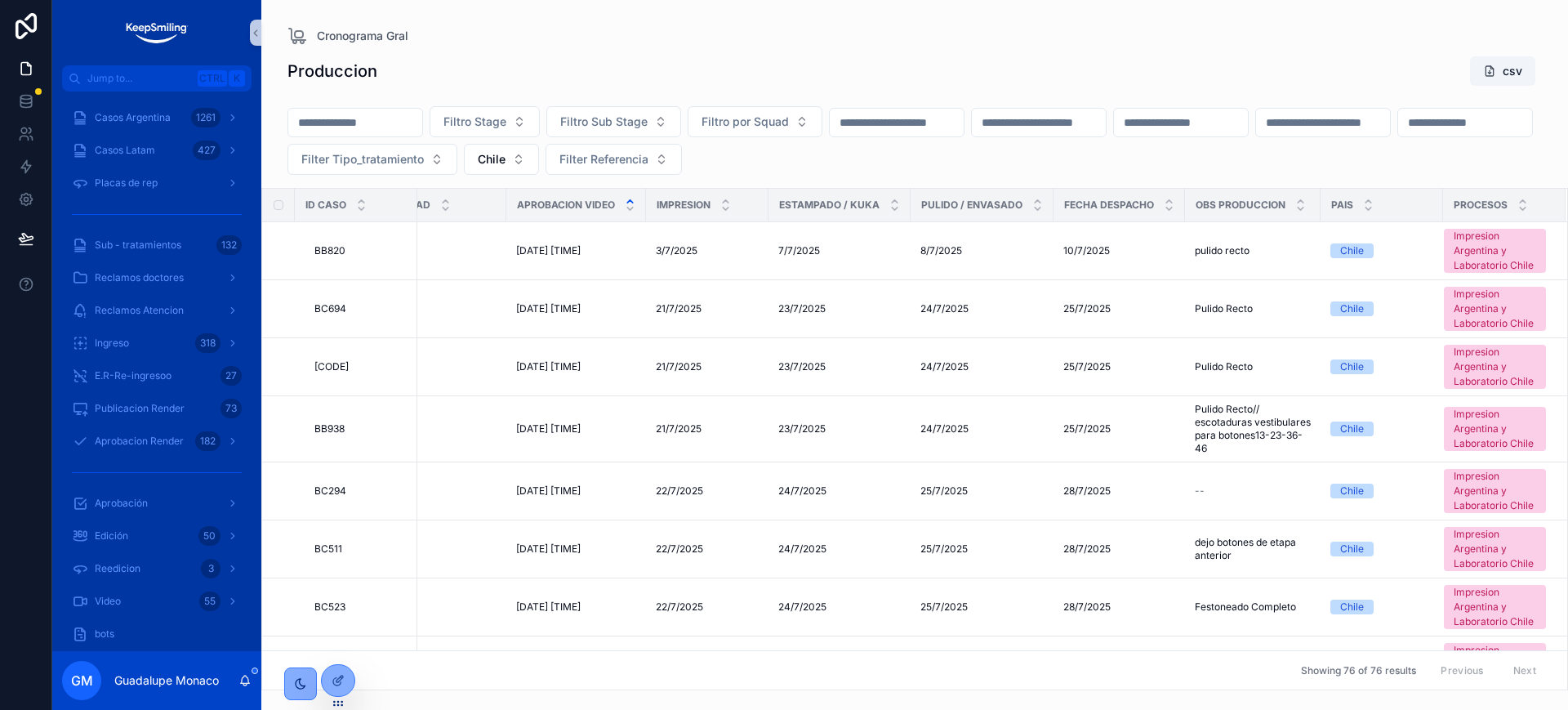 scroll, scrollTop: 0, scrollLeft: 0, axis: both 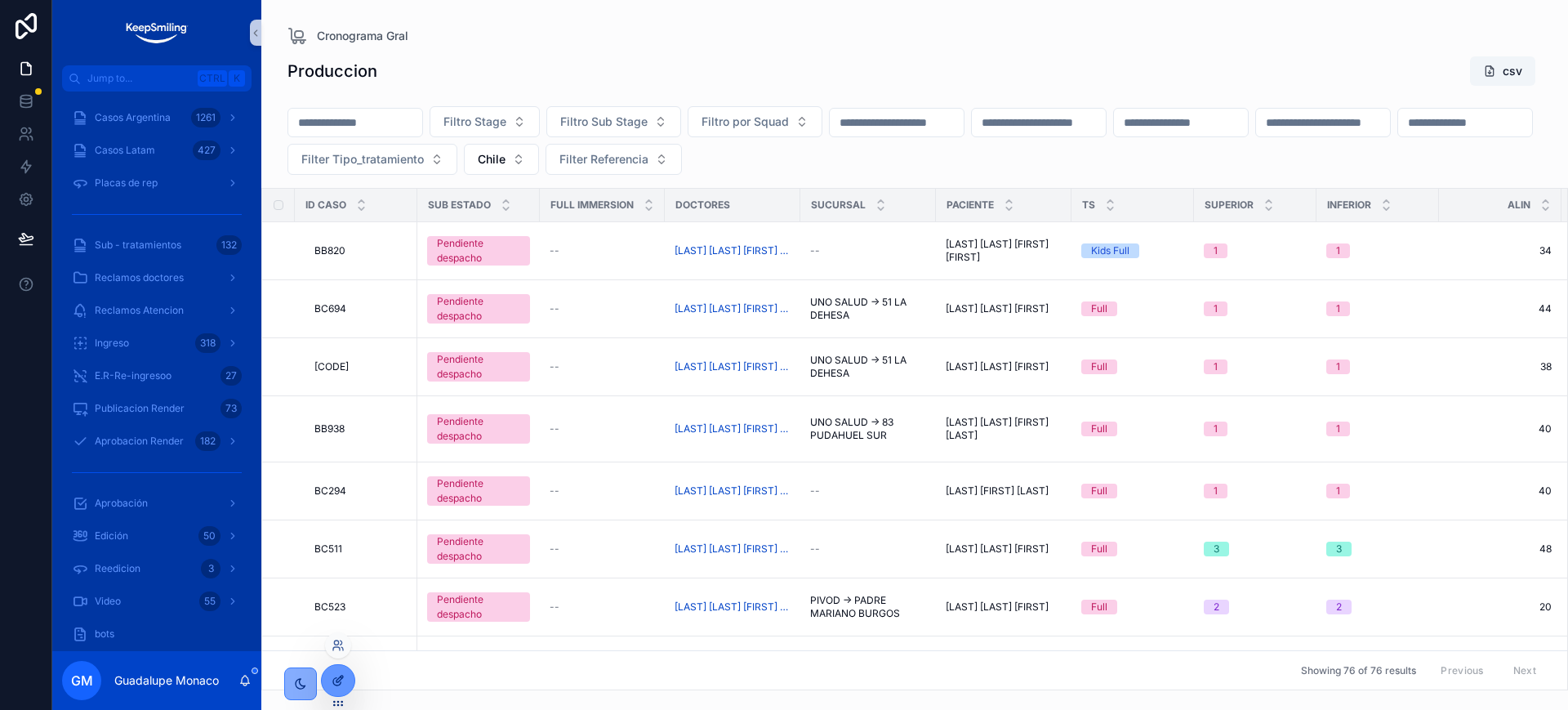 click 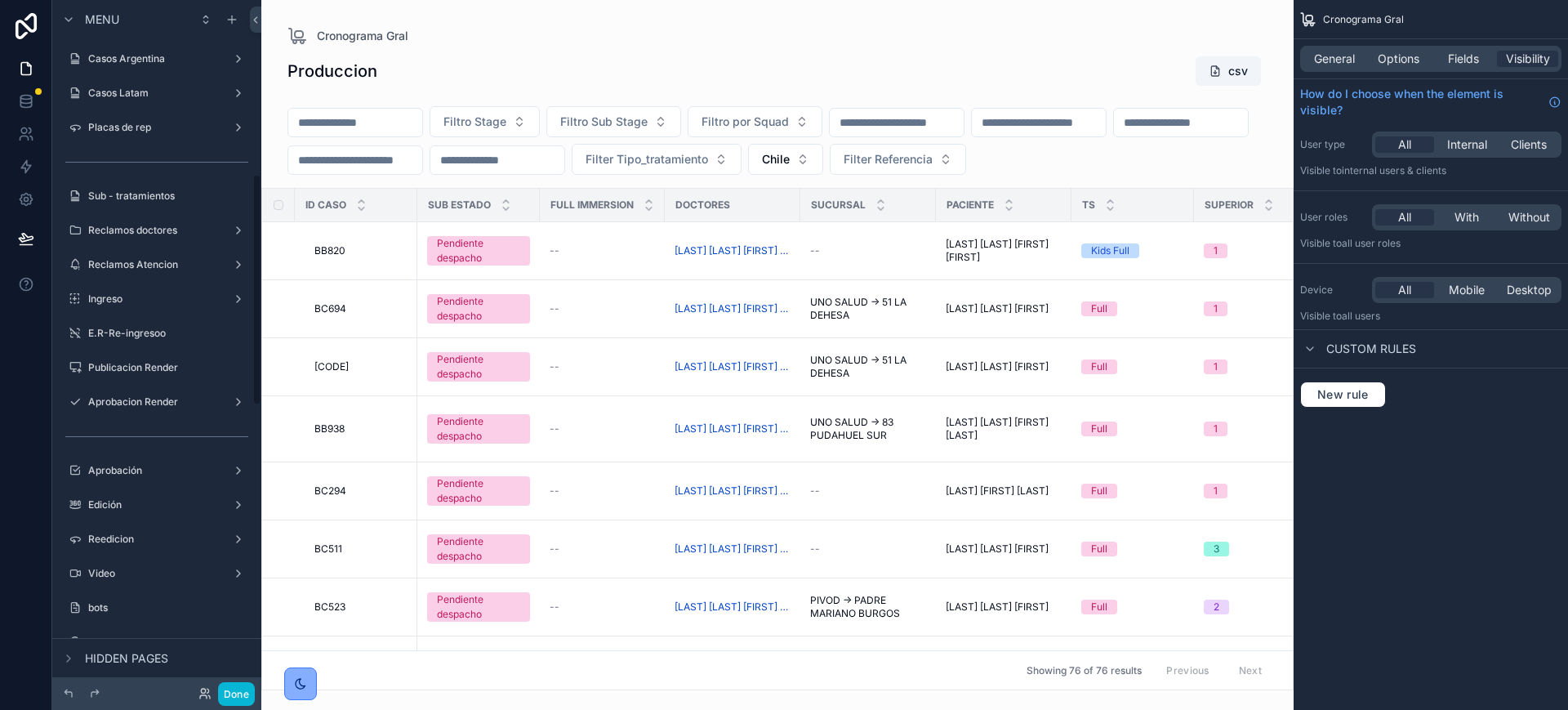 scroll, scrollTop: 520, scrollLeft: 0, axis: vertical 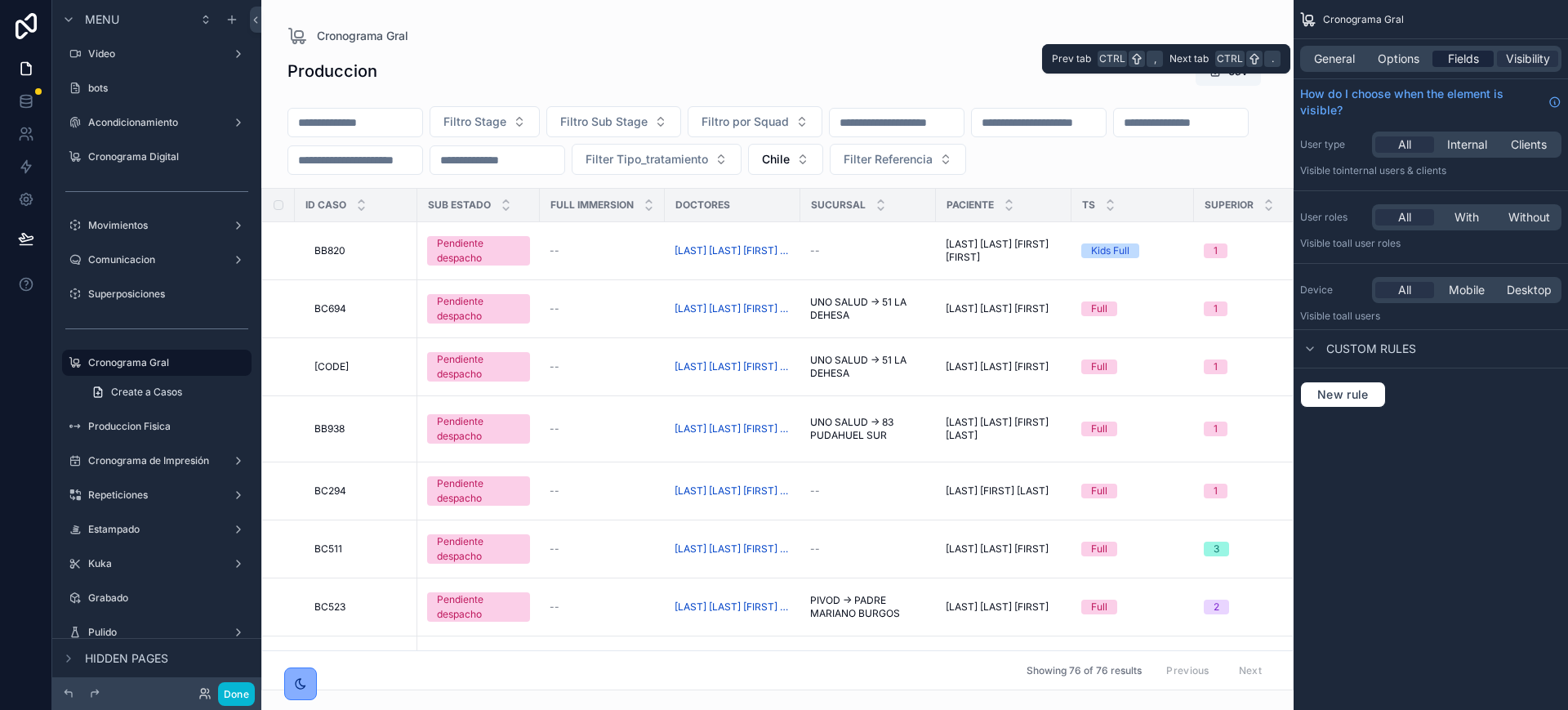 click on "Fields" at bounding box center [1463, 59] 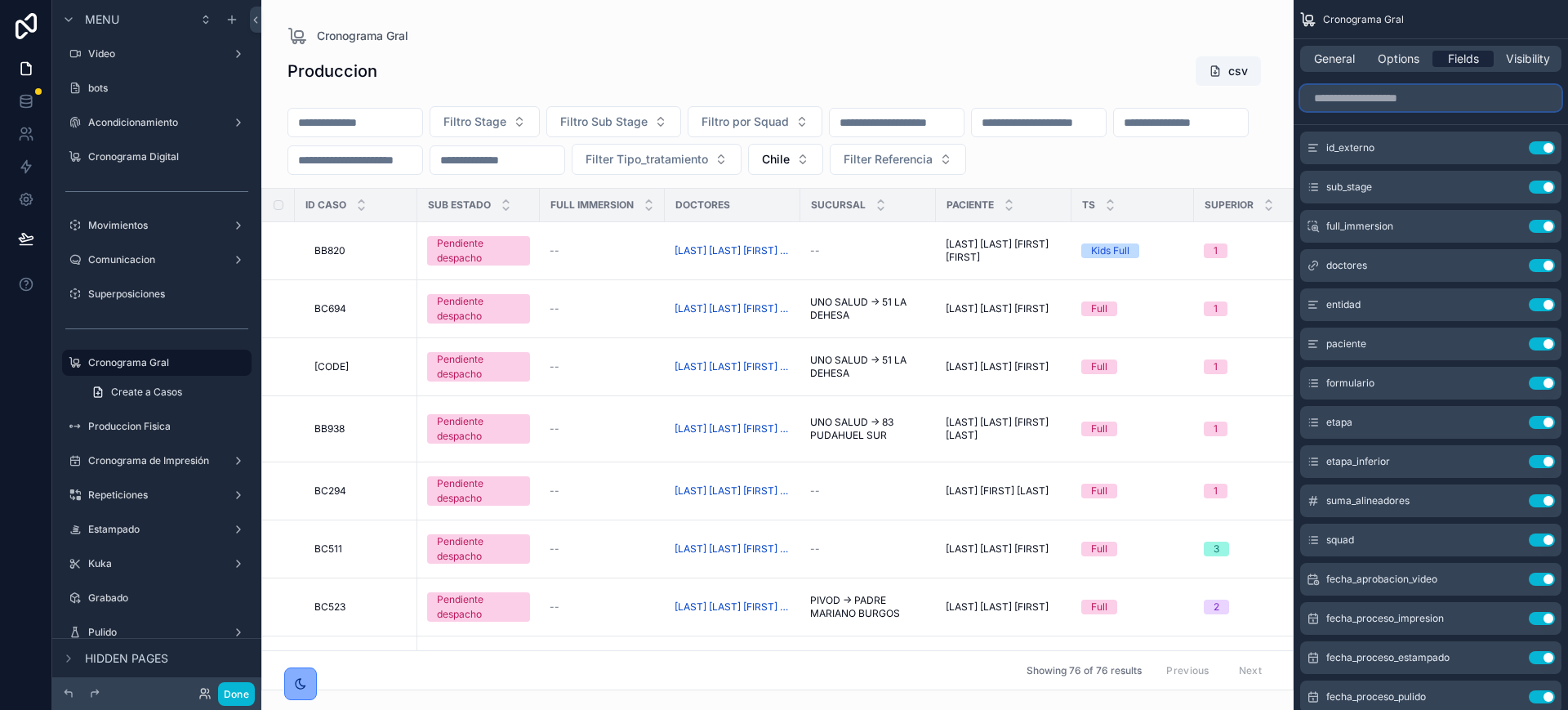 click at bounding box center [1431, 98] 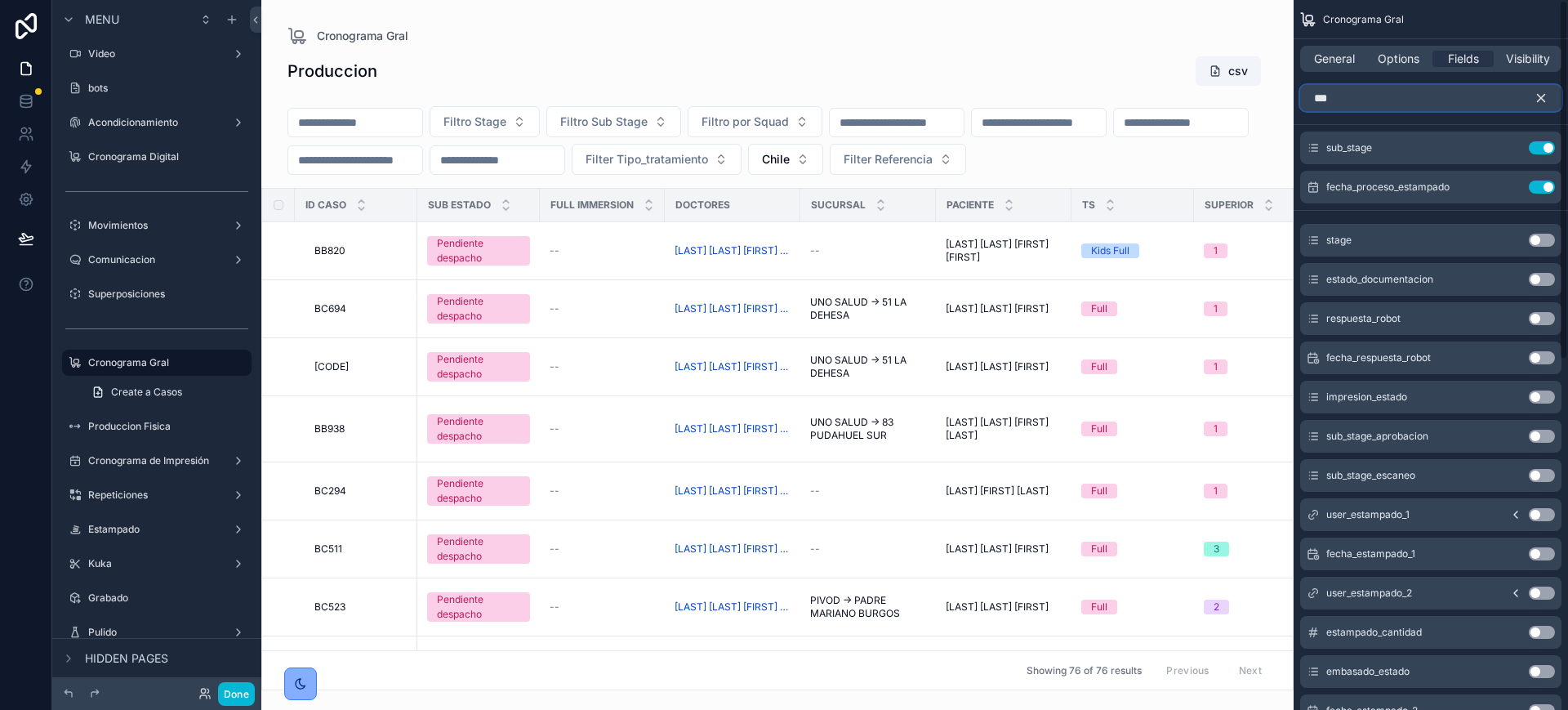 type on "***" 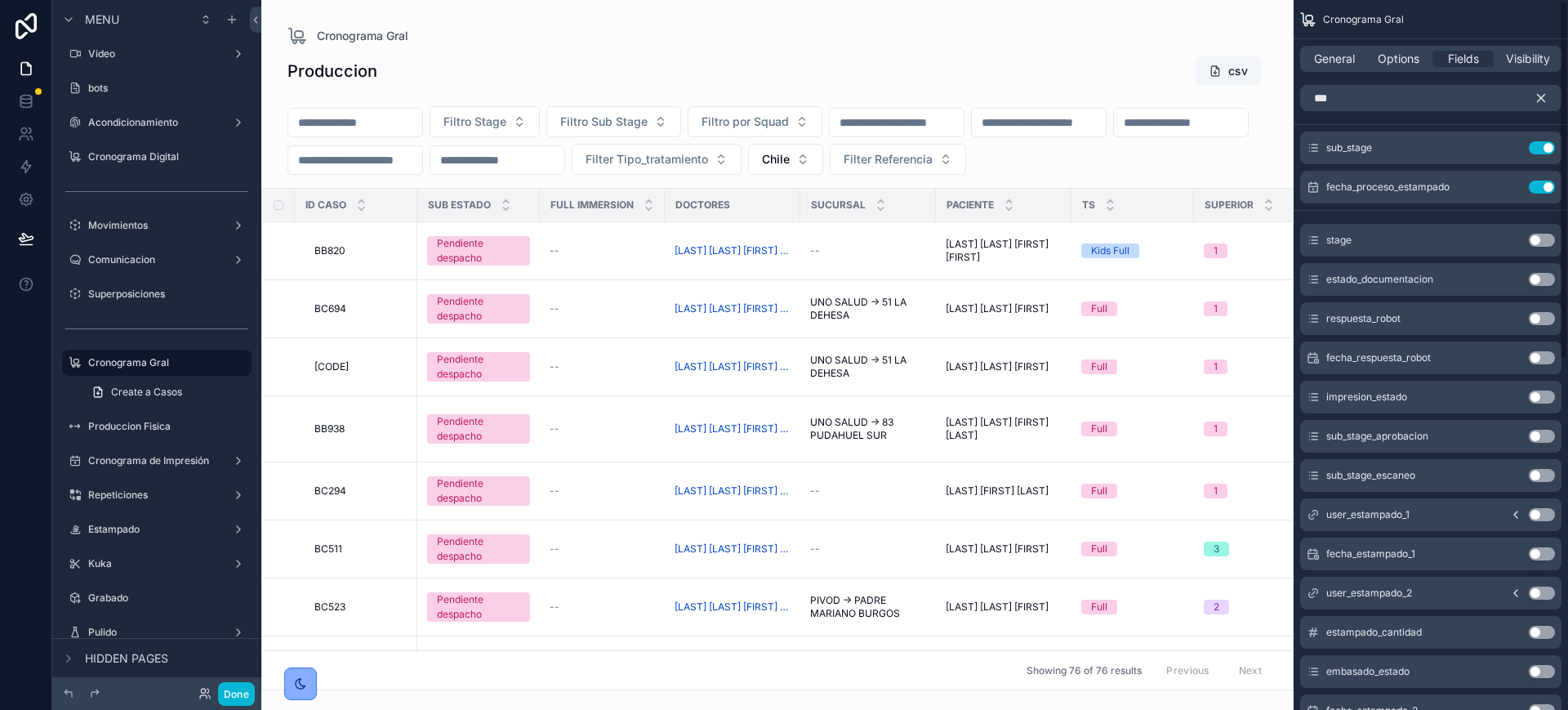 click on "Use setting" at bounding box center [1542, 240] 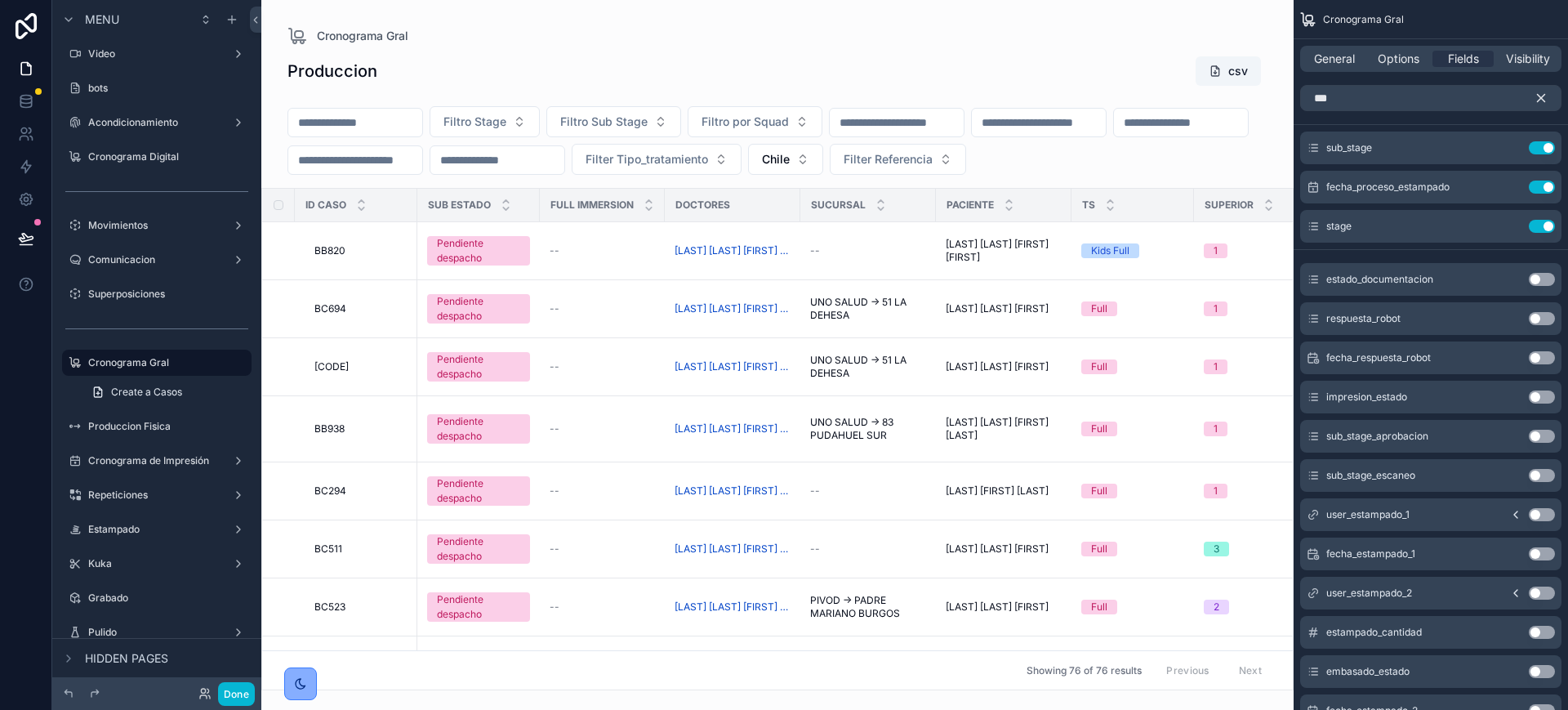 click 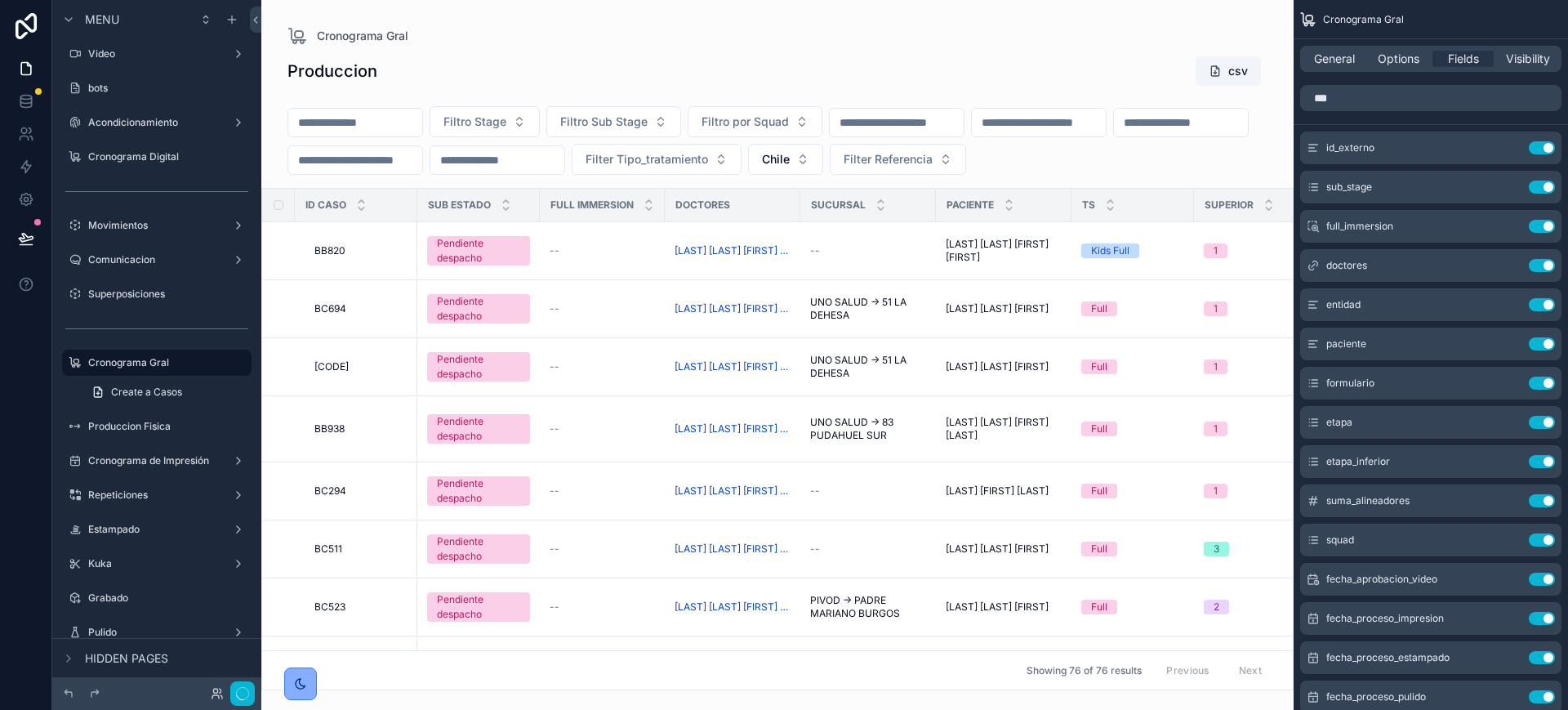 type 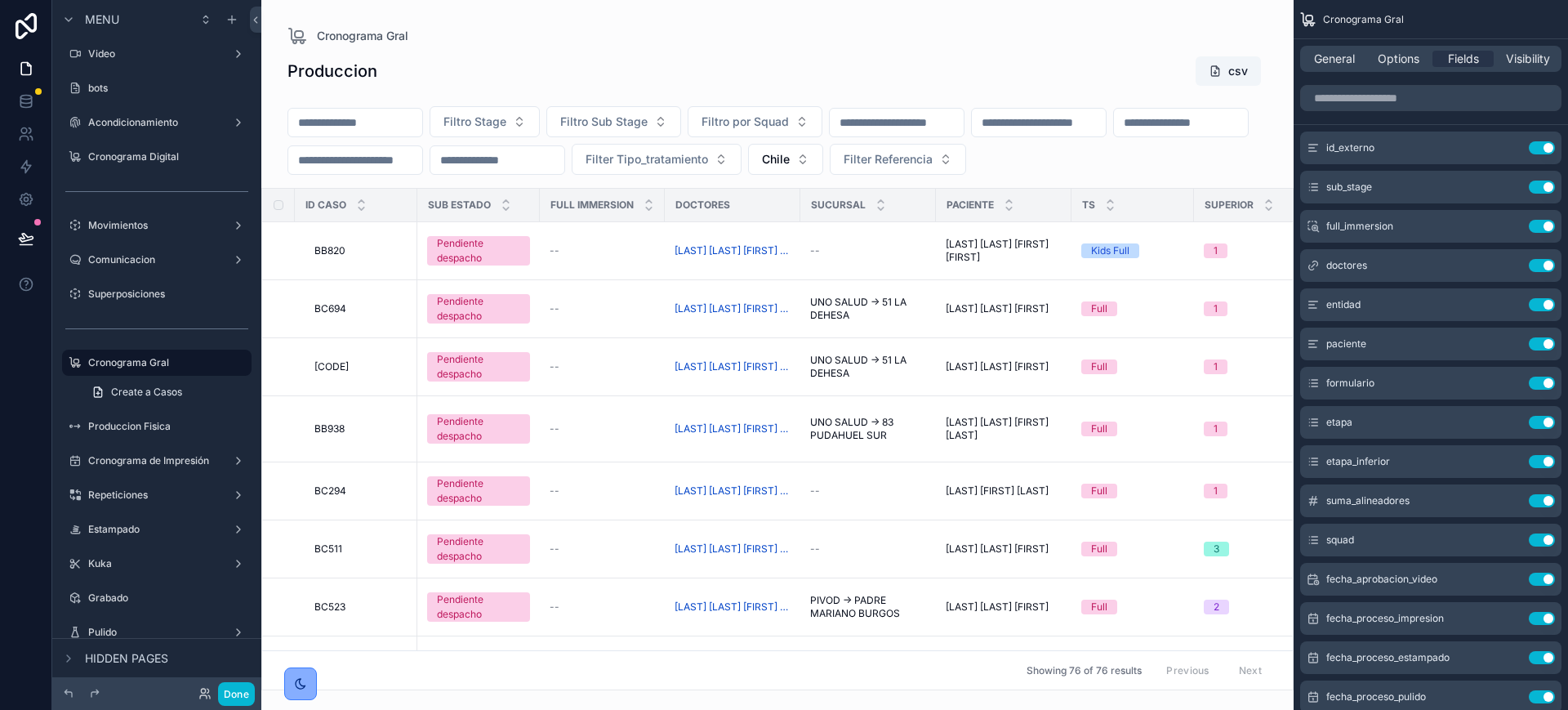 drag, startPoint x: 630, startPoint y: 682, endPoint x: 1068, endPoint y: 679, distance: 438.0103 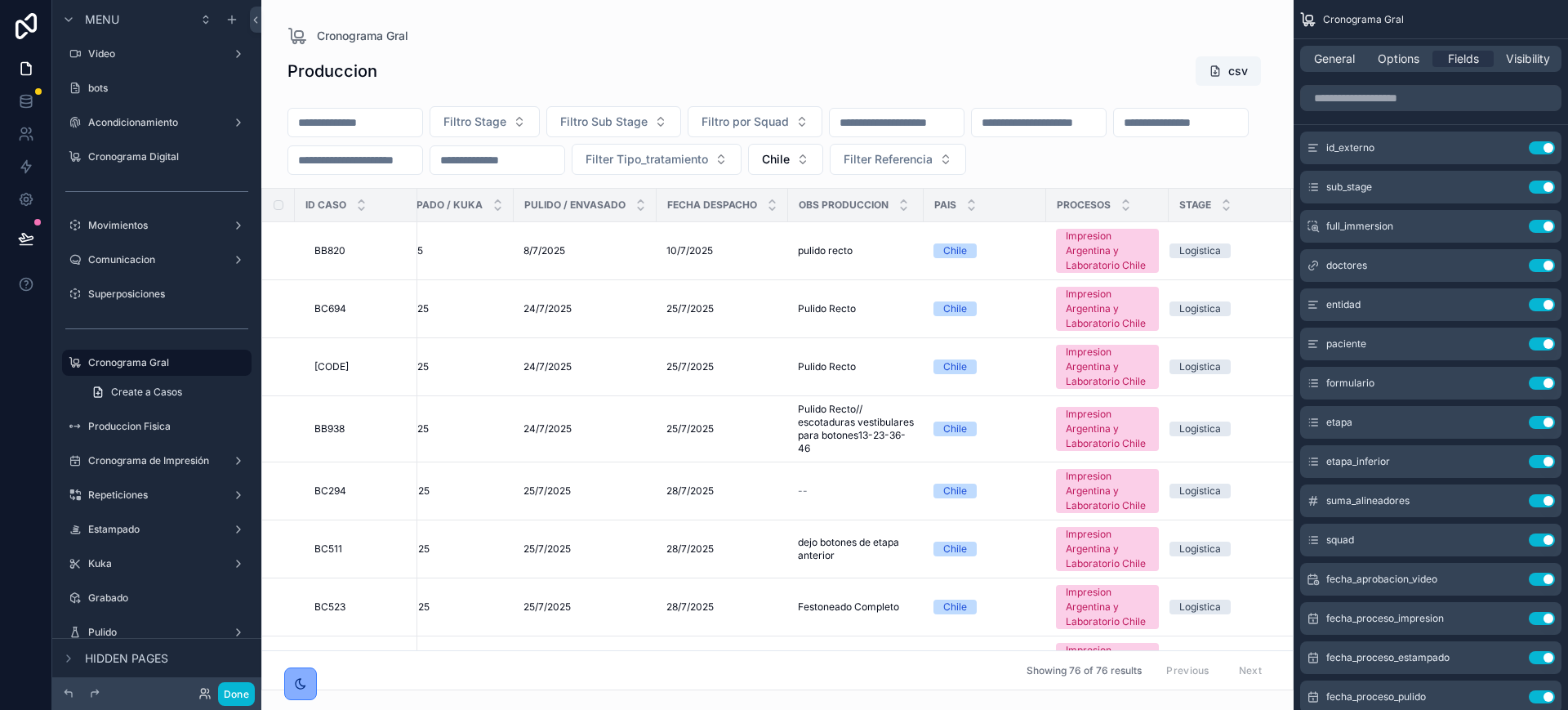 scroll, scrollTop: 0, scrollLeft: 1589, axis: horizontal 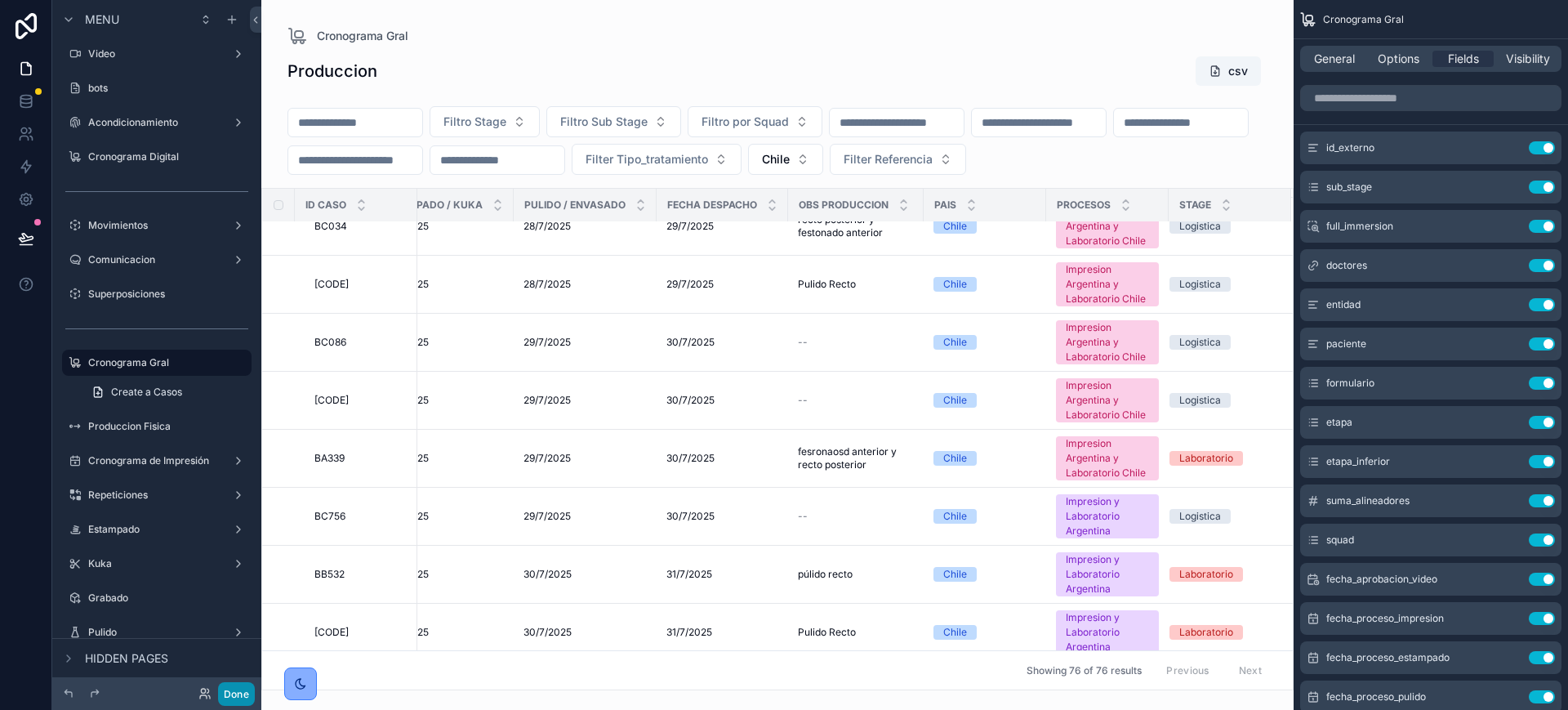 click on "Done" at bounding box center [236, 694] 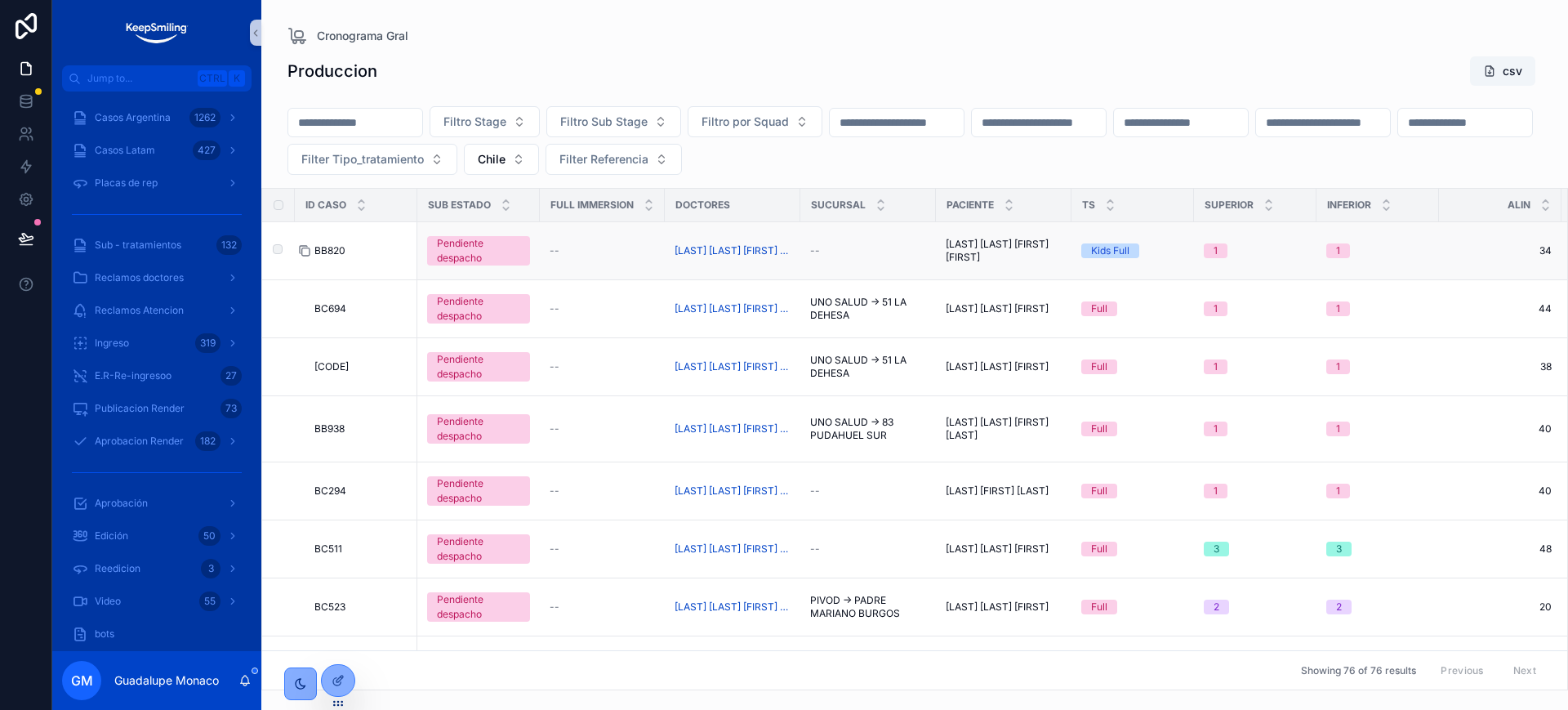 click 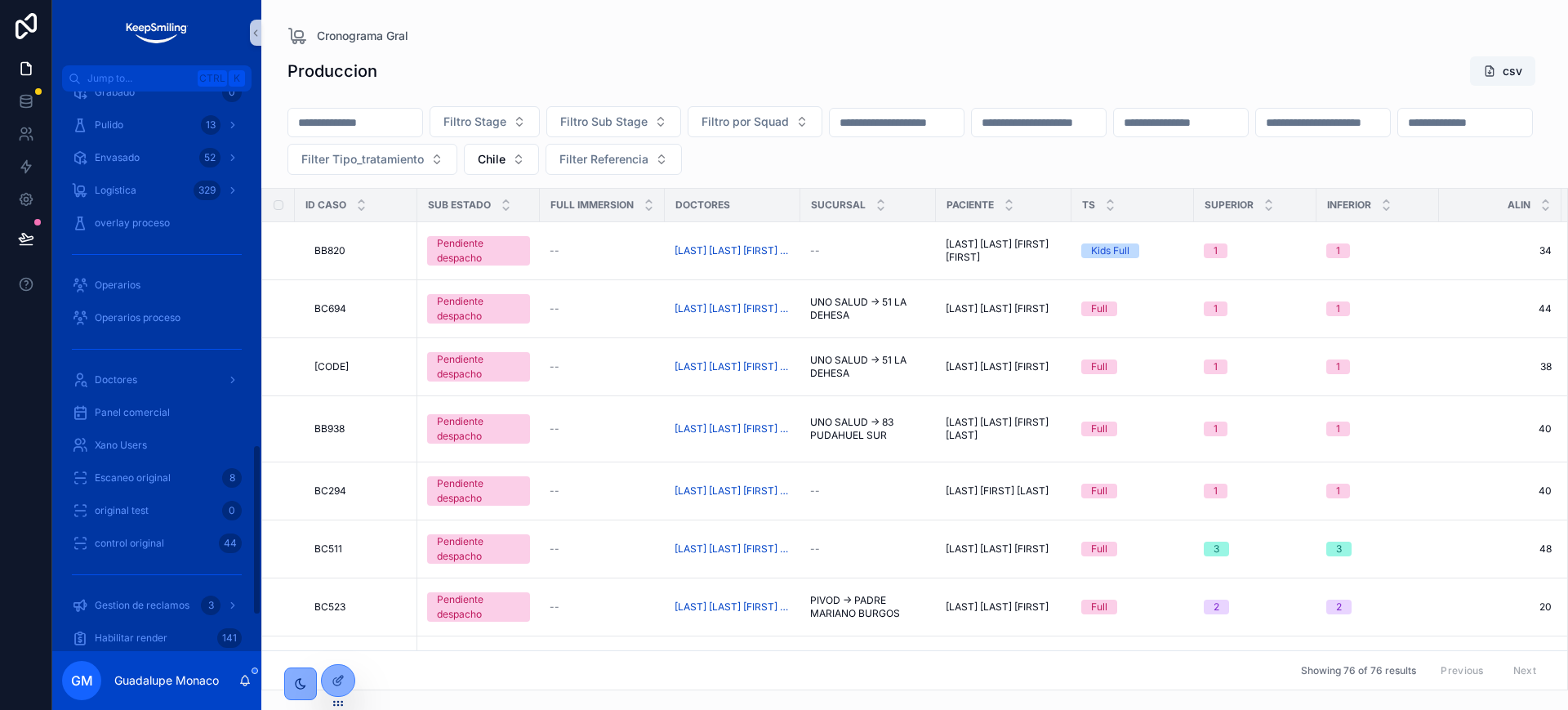 scroll, scrollTop: 859, scrollLeft: 0, axis: vertical 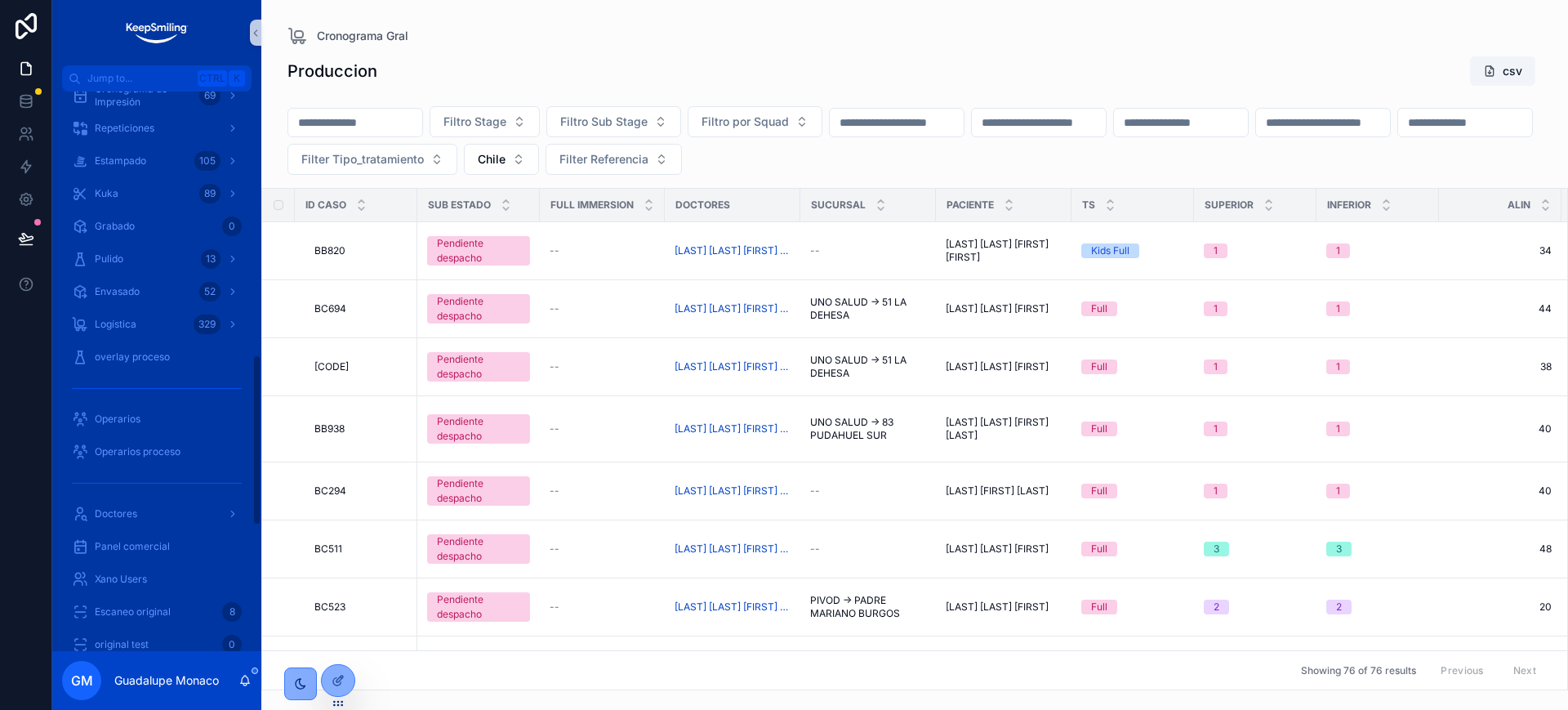click on "Envasado 52" at bounding box center (157, 292) 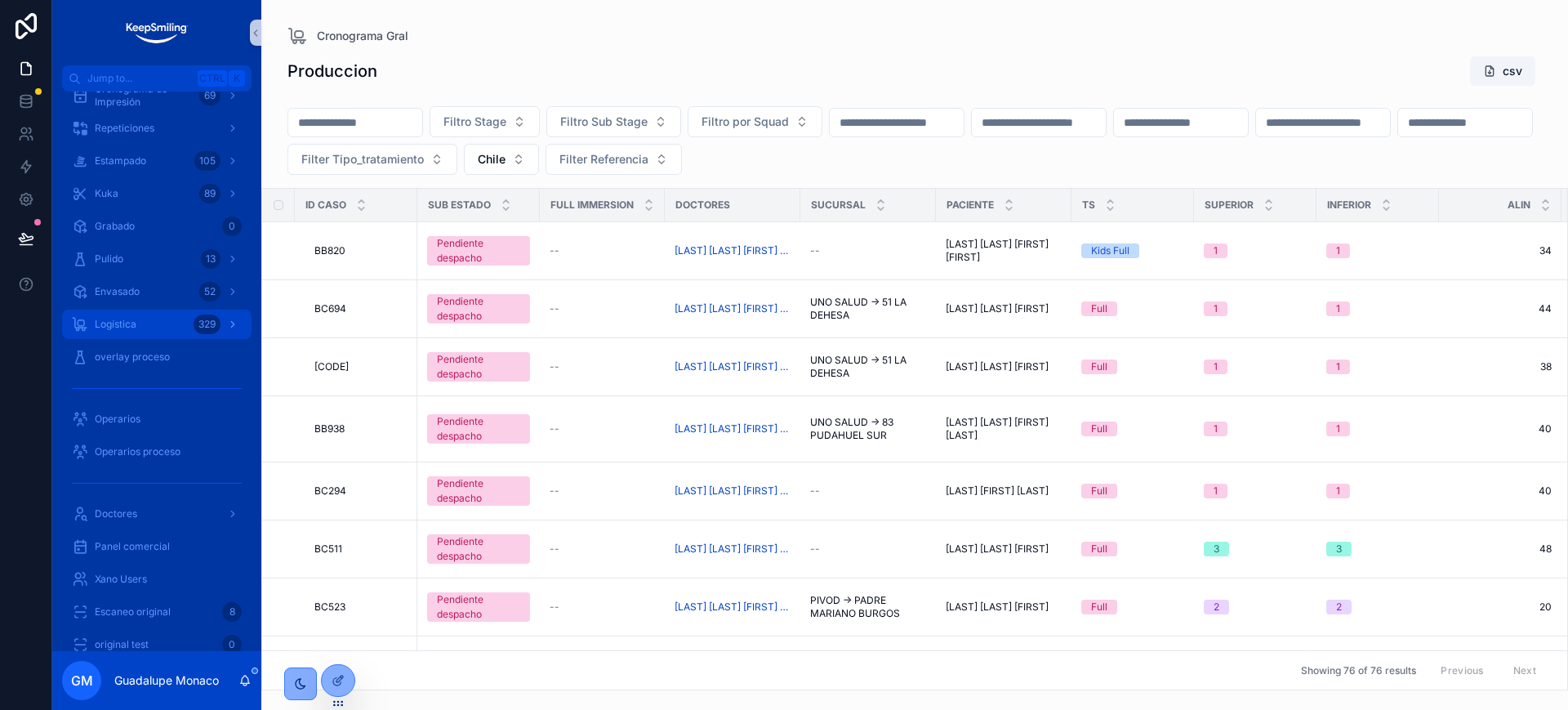 click on "Logística 329" at bounding box center (157, 324) 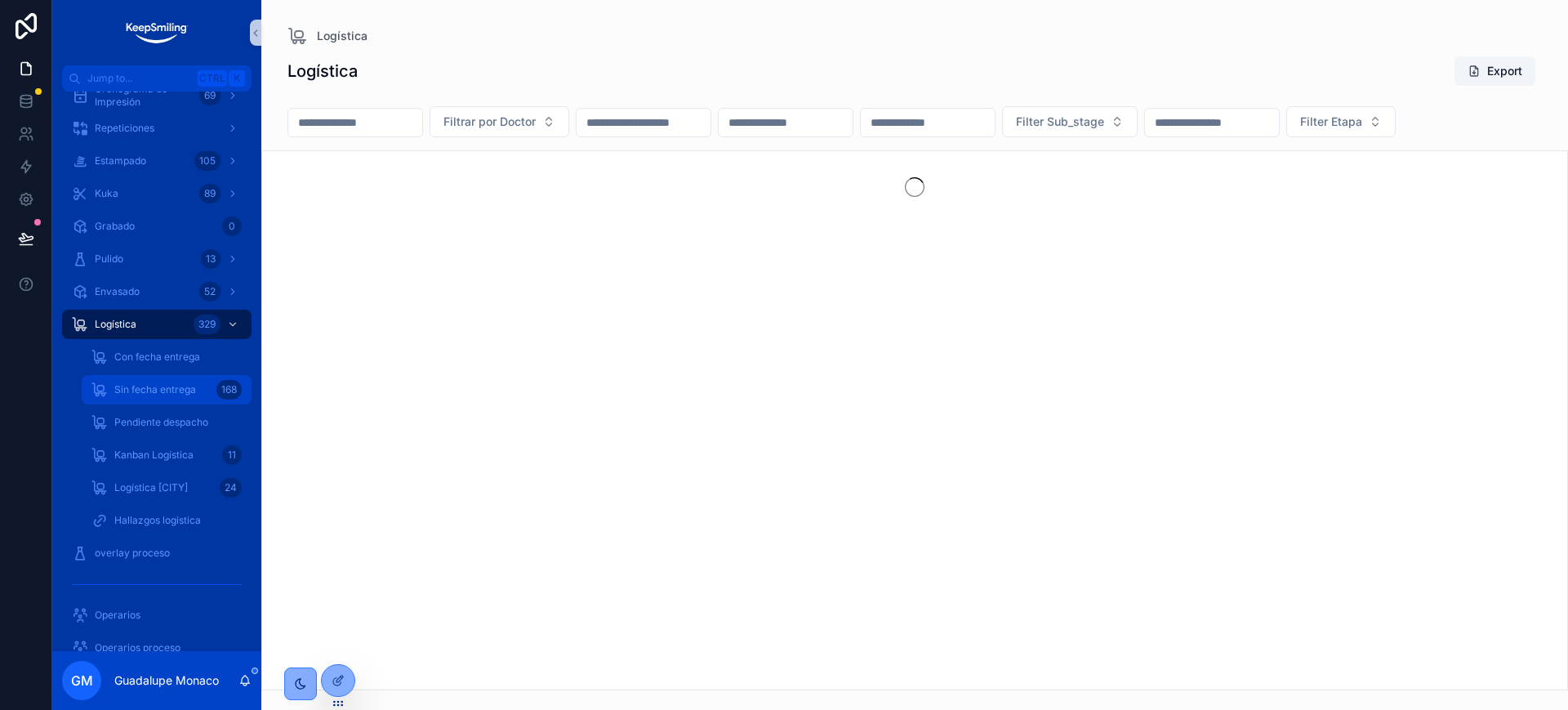 drag, startPoint x: 439, startPoint y: 111, endPoint x: 216, endPoint y: 402, distance: 366.6197 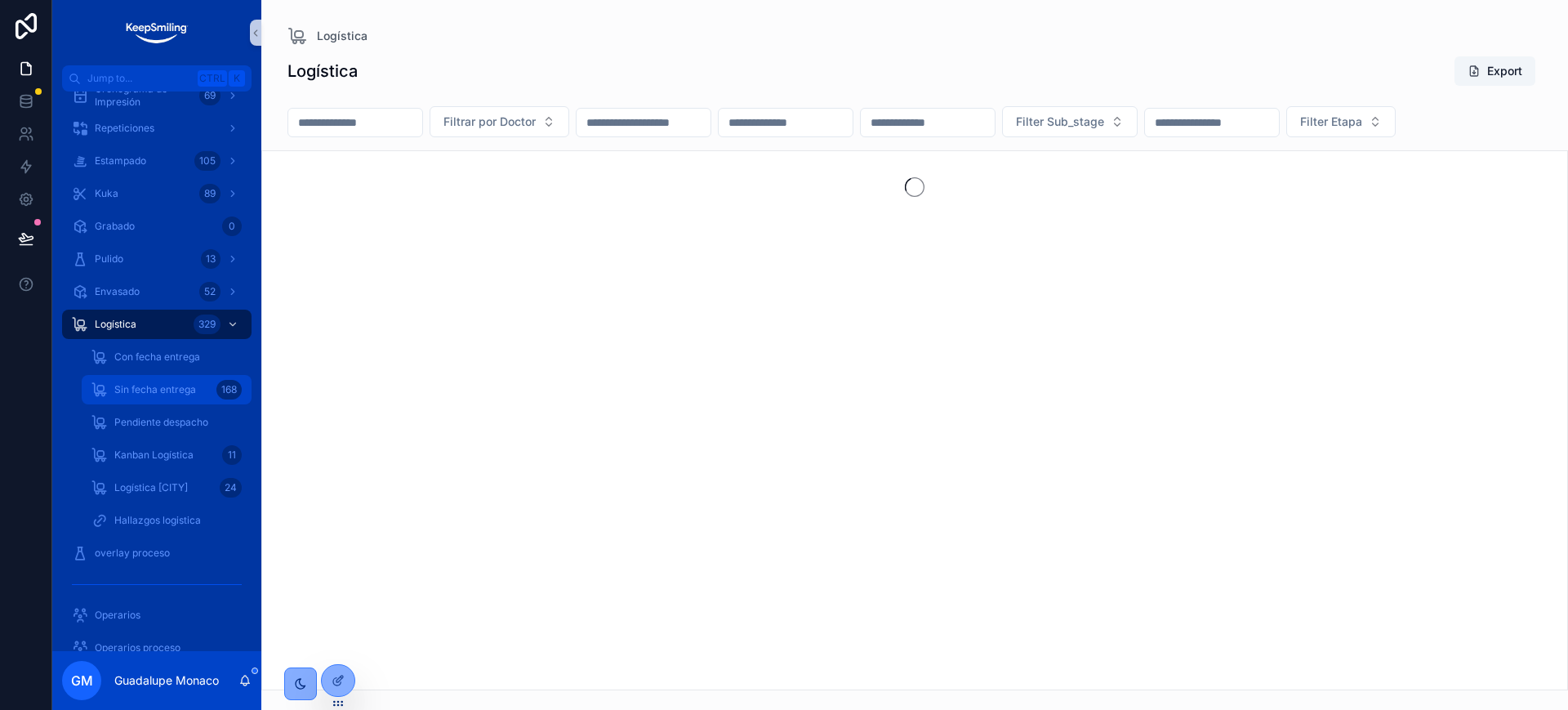 click at bounding box center (355, 123) 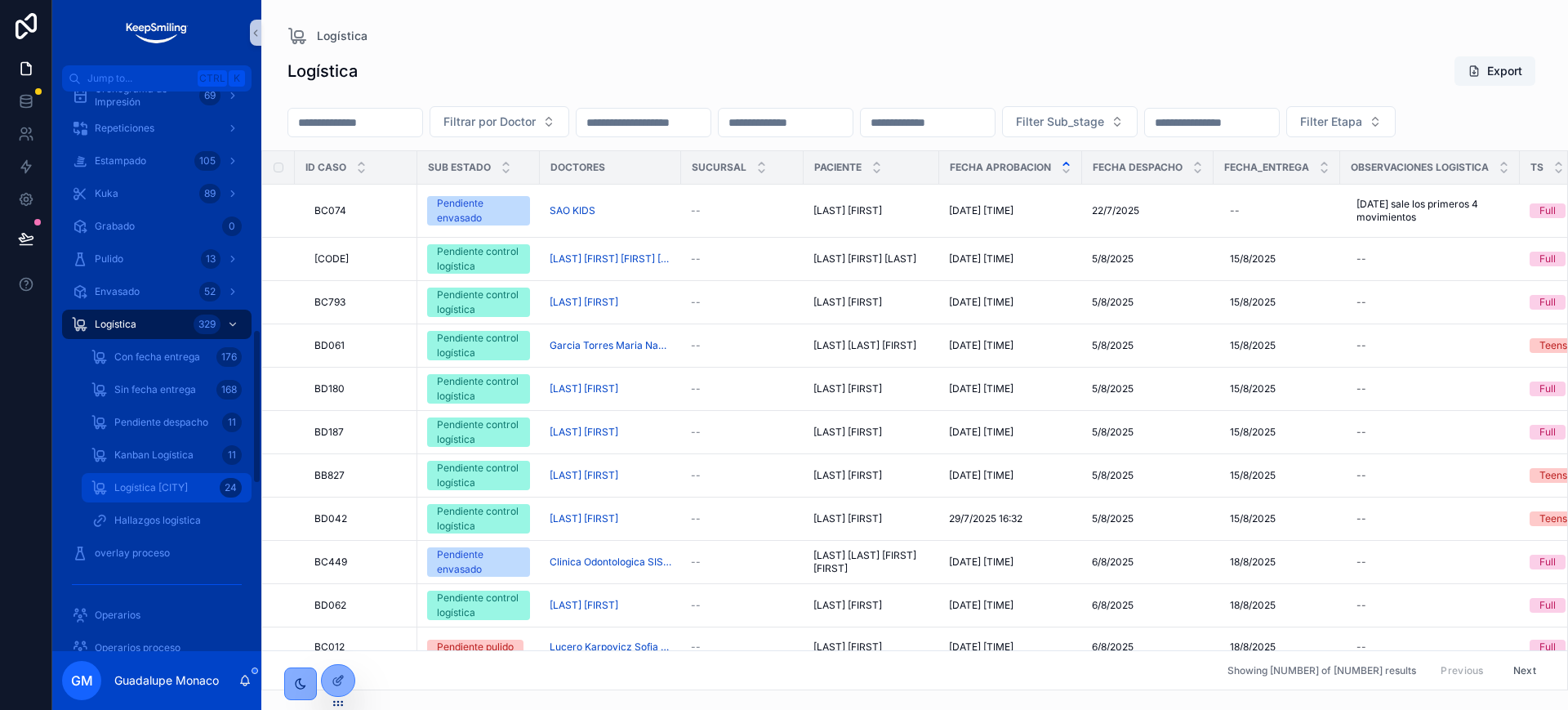 click on "Logística Chile" at bounding box center (151, 488) 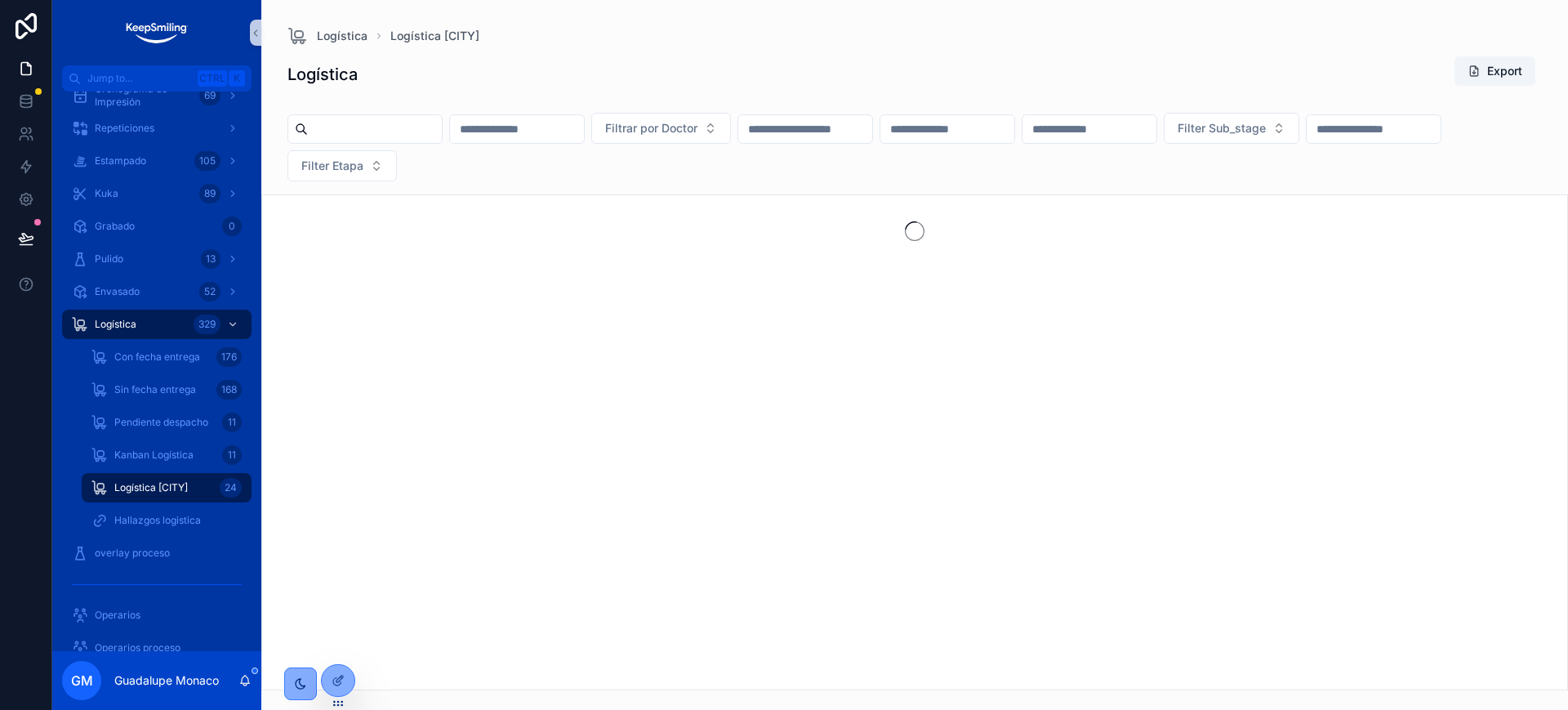 drag, startPoint x: 174, startPoint y: 485, endPoint x: 355, endPoint y: 122, distance: 405.62298 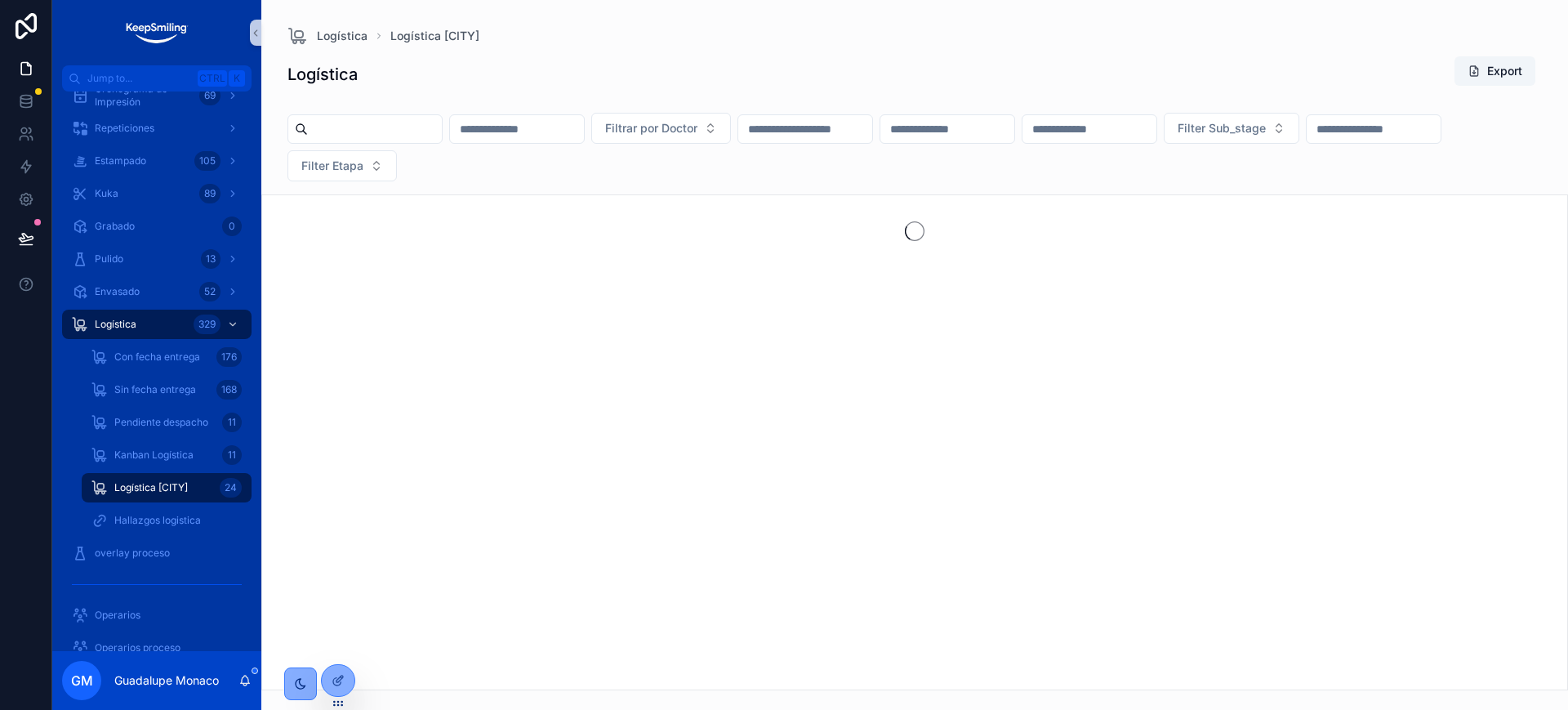 click at bounding box center [375, 129] 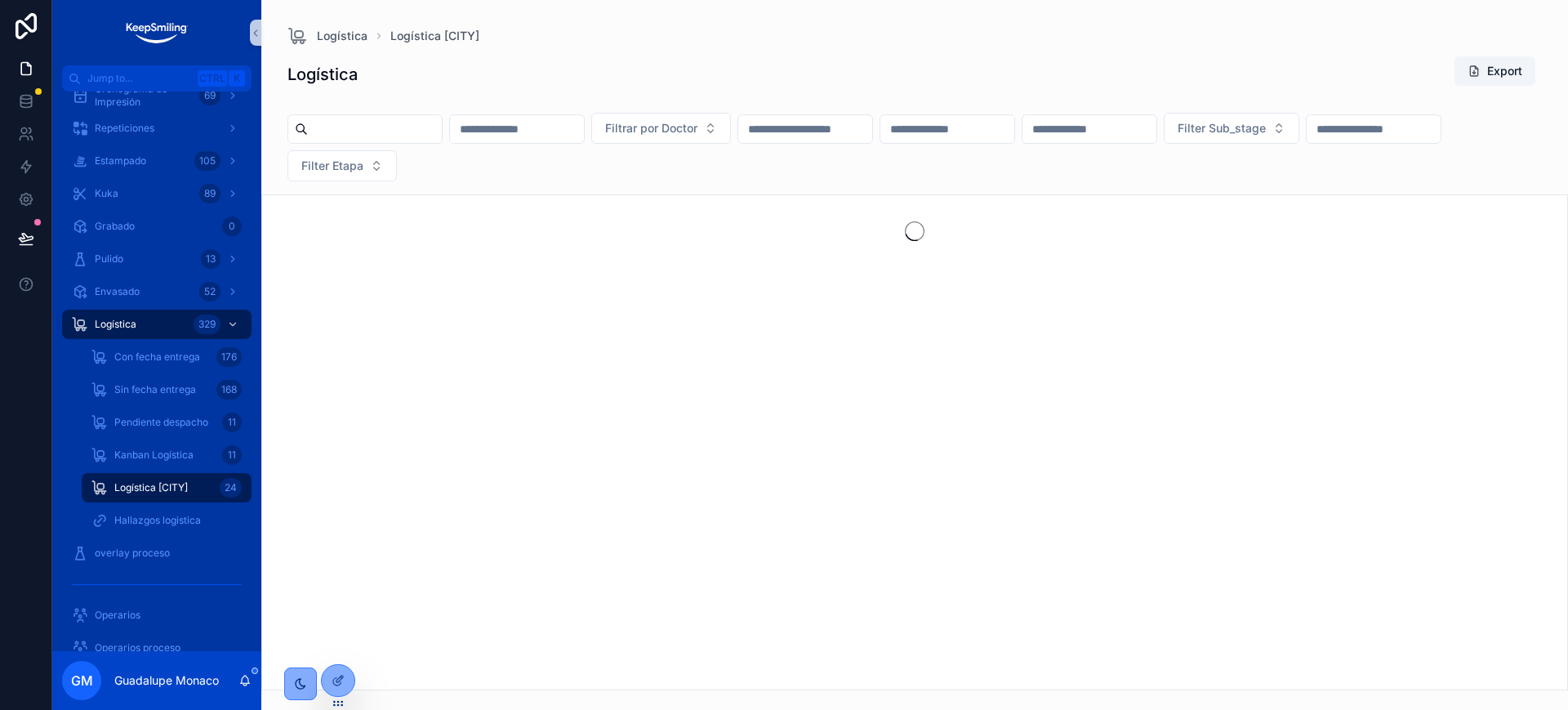 paste on "*****" 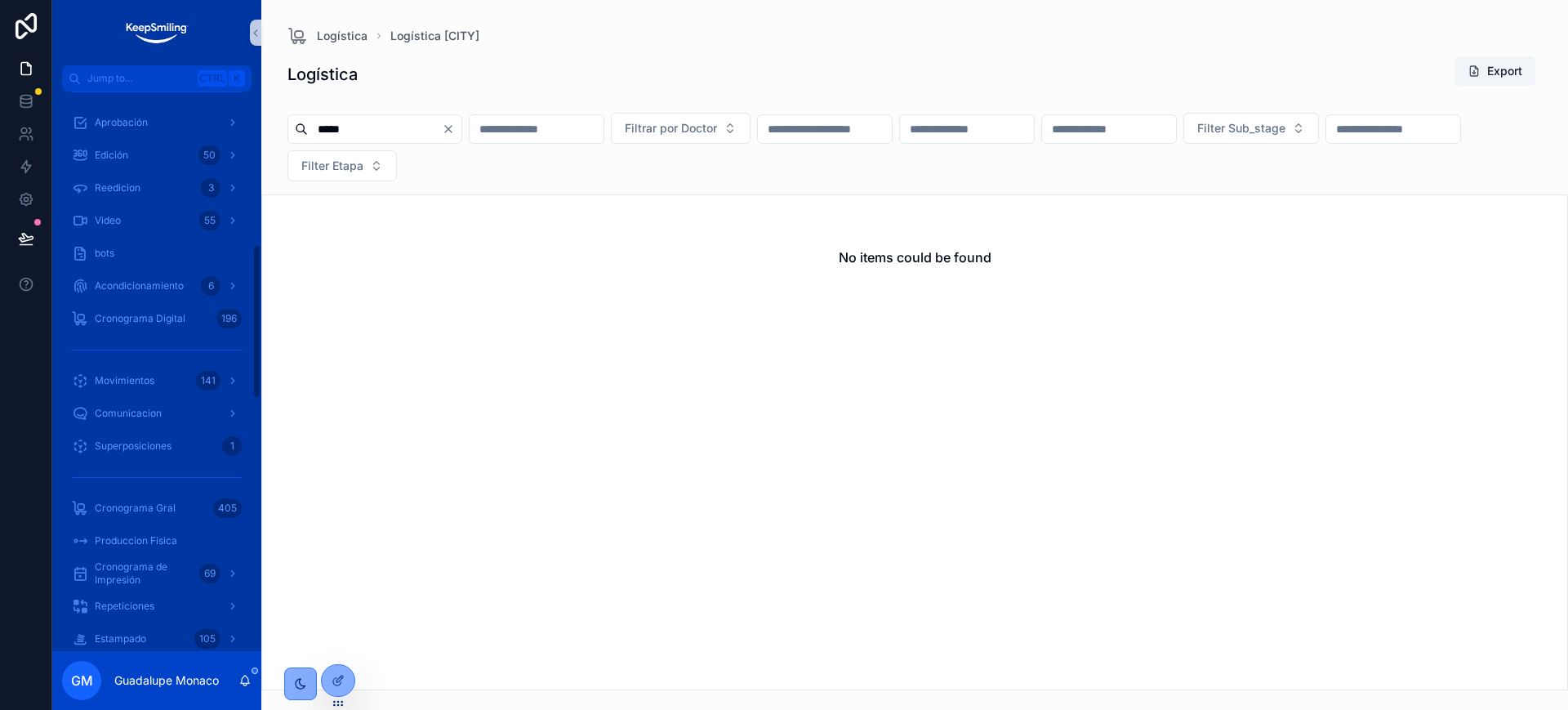 scroll, scrollTop: 552, scrollLeft: 0, axis: vertical 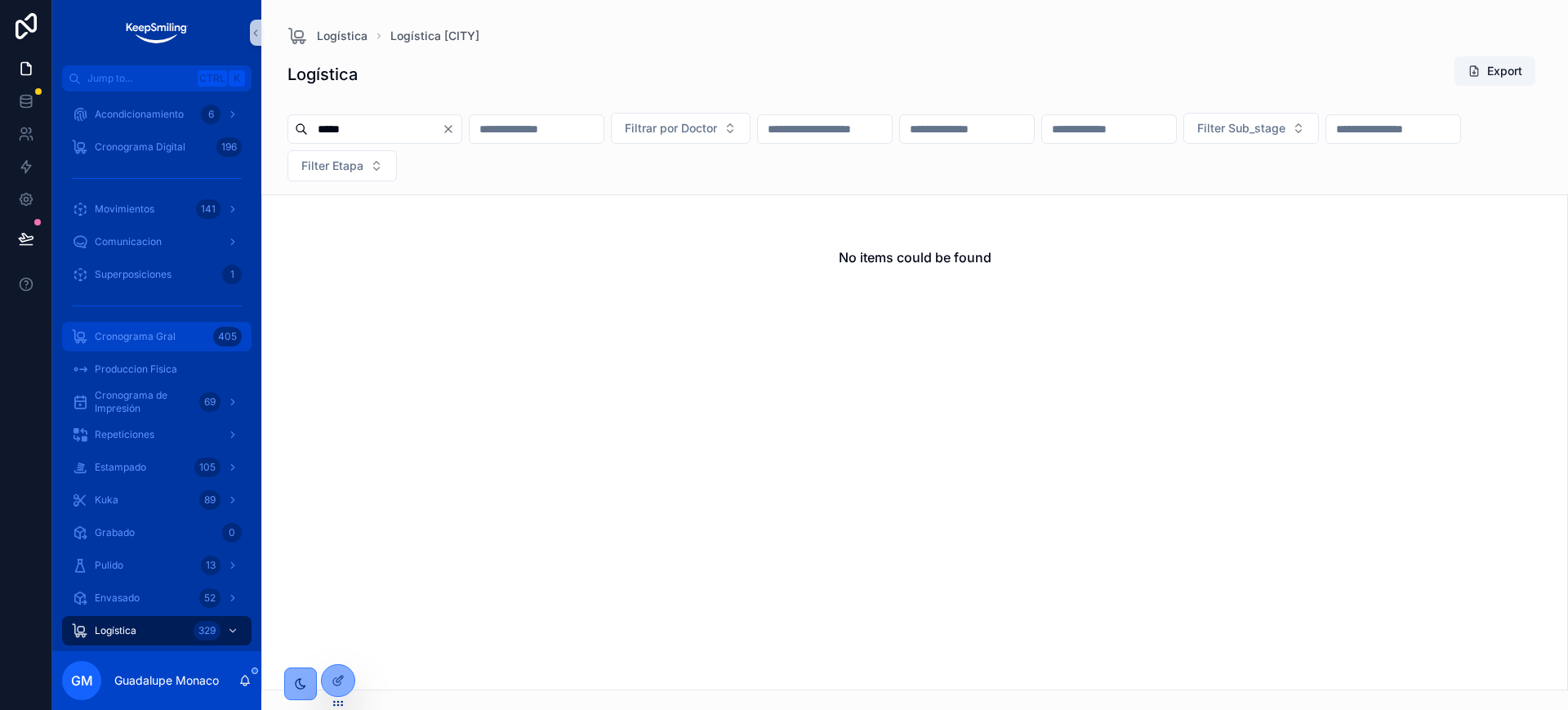 type on "*****" 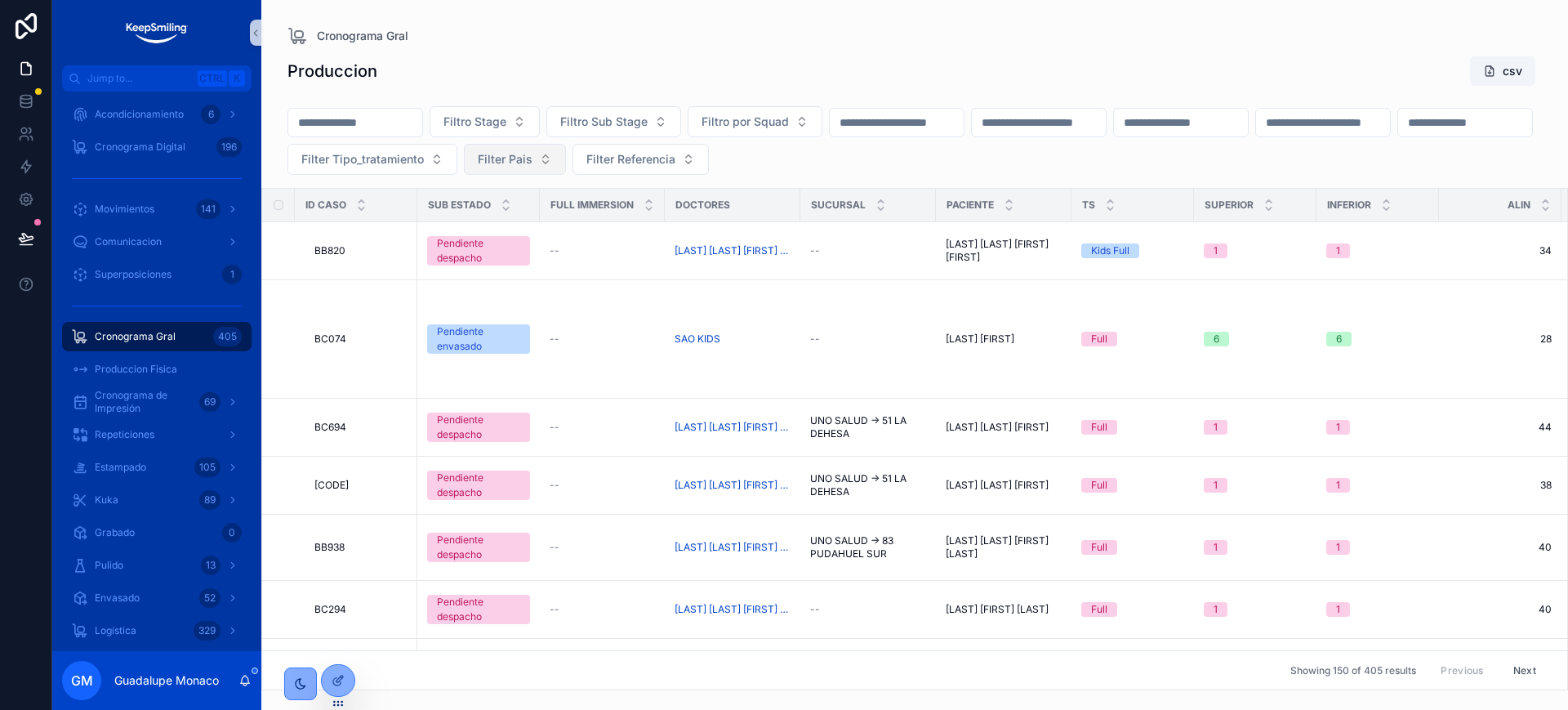 click on "Filter Pais" at bounding box center [514, 159] 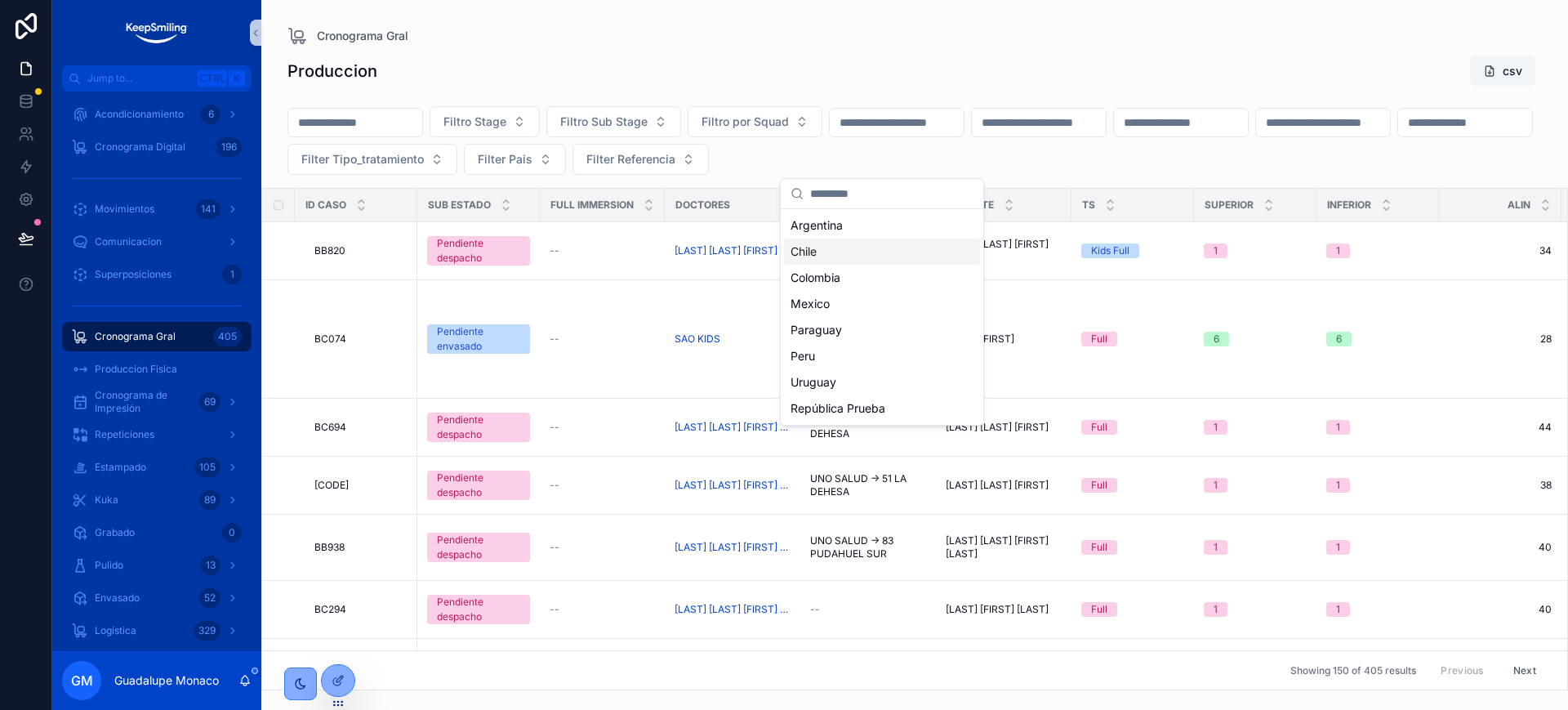 click on "Chile" at bounding box center (882, 252) 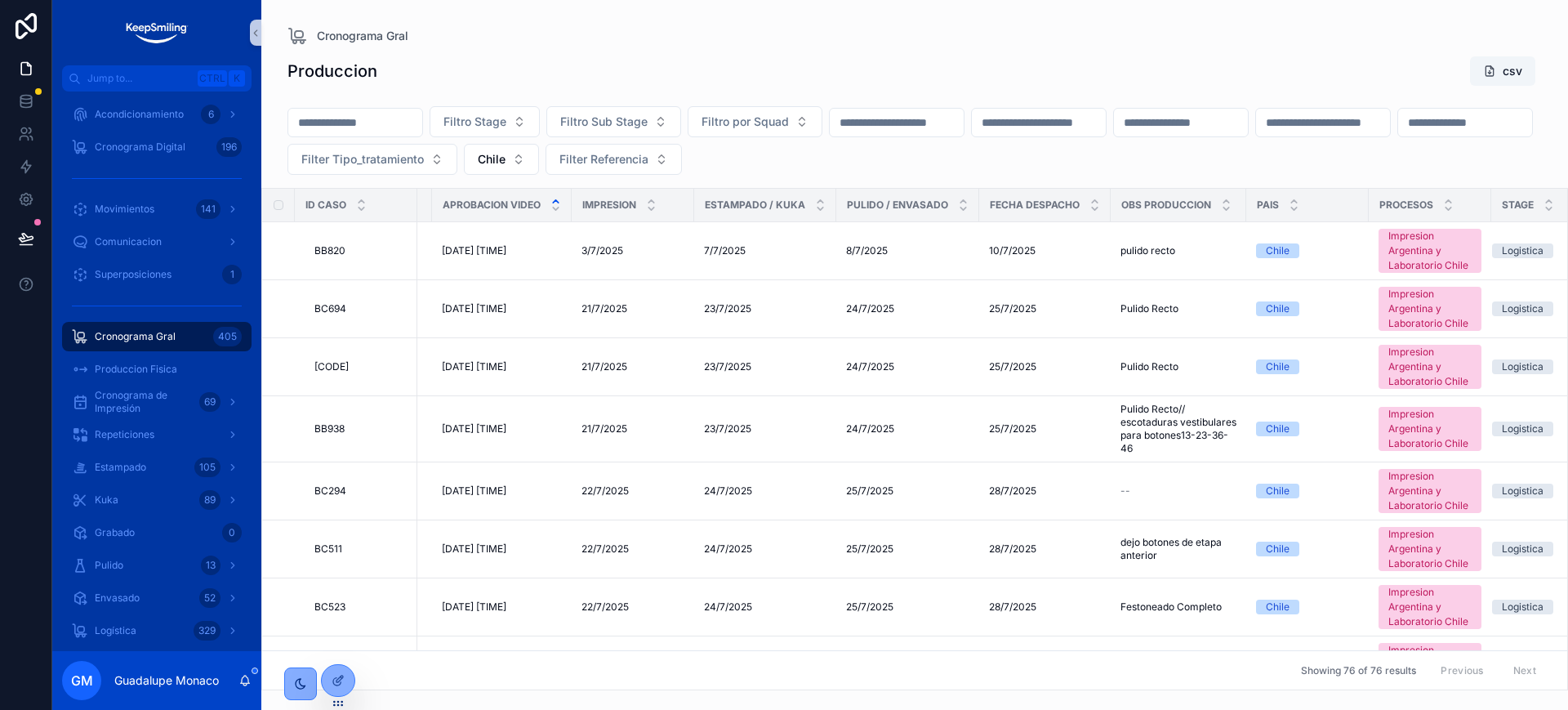 scroll, scrollTop: 0, scrollLeft: 0, axis: both 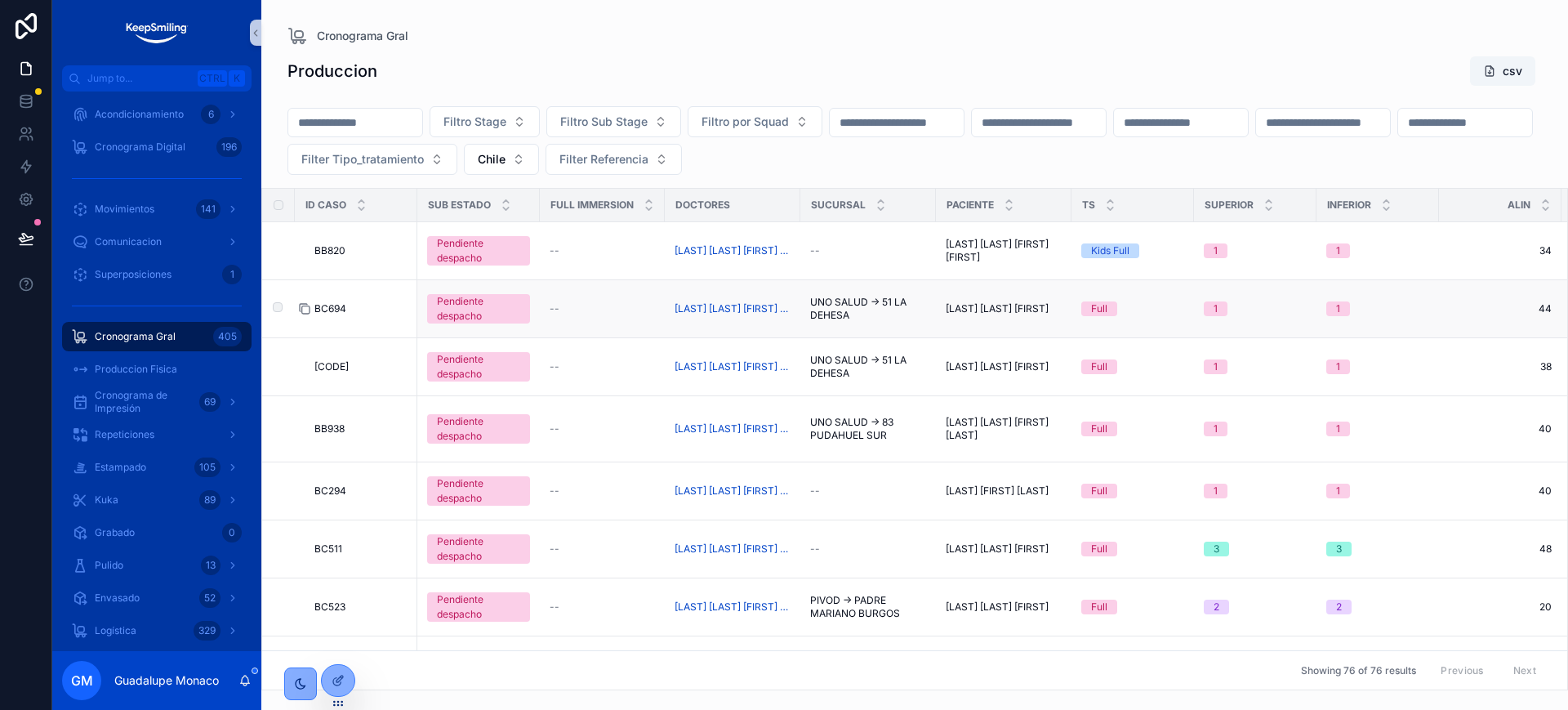 click 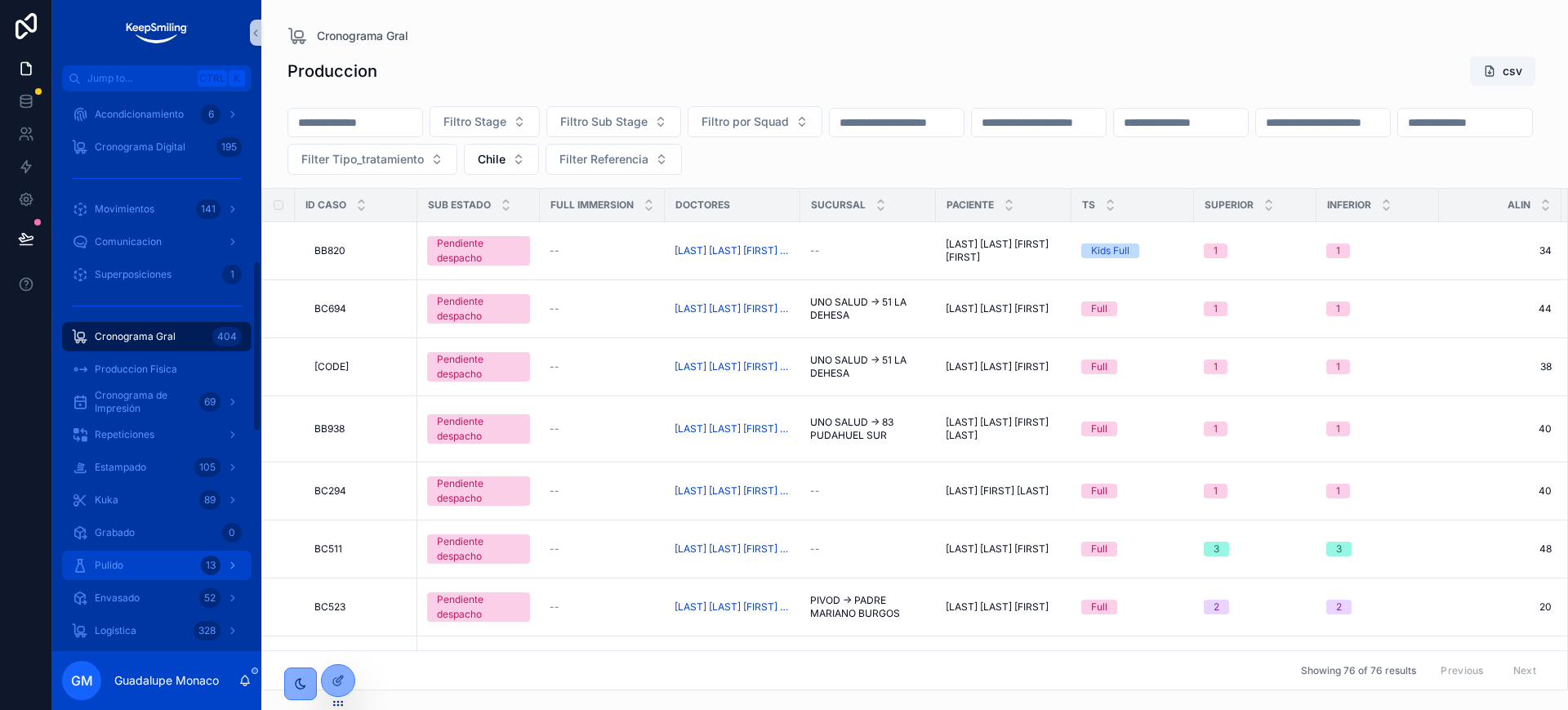 click on "Pulido 13" at bounding box center [157, 565] 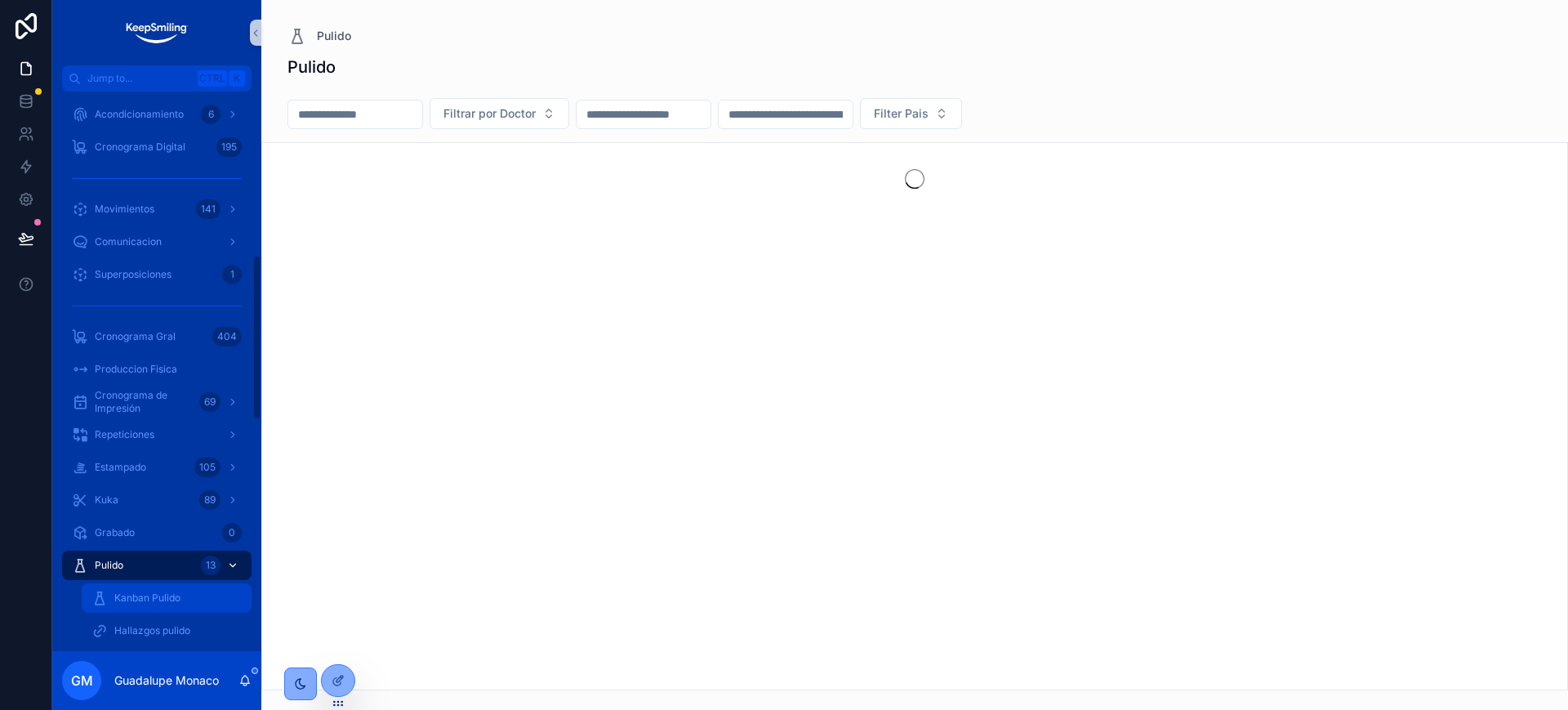 click on "Kanban Pulido" at bounding box center (147, 598) 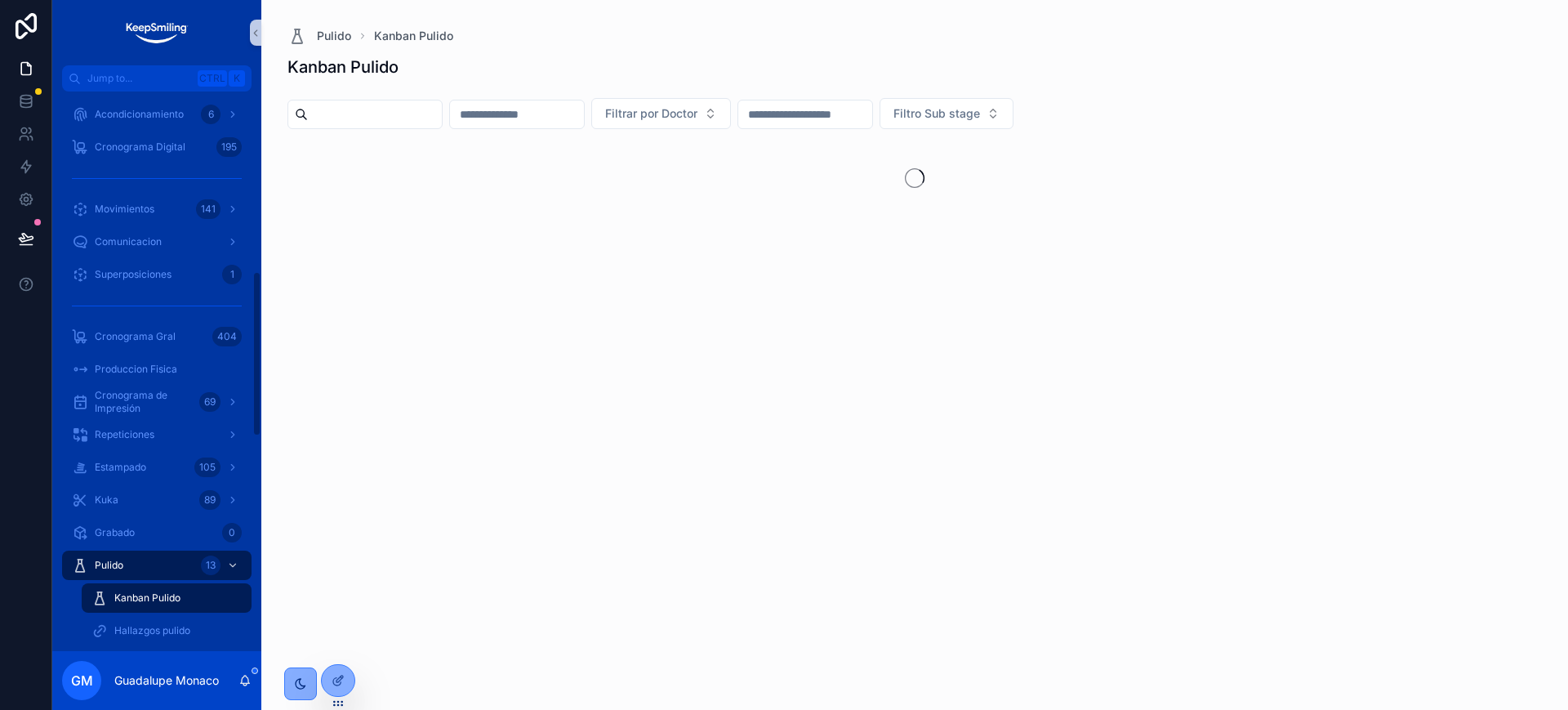 scroll, scrollTop: 757, scrollLeft: 0, axis: vertical 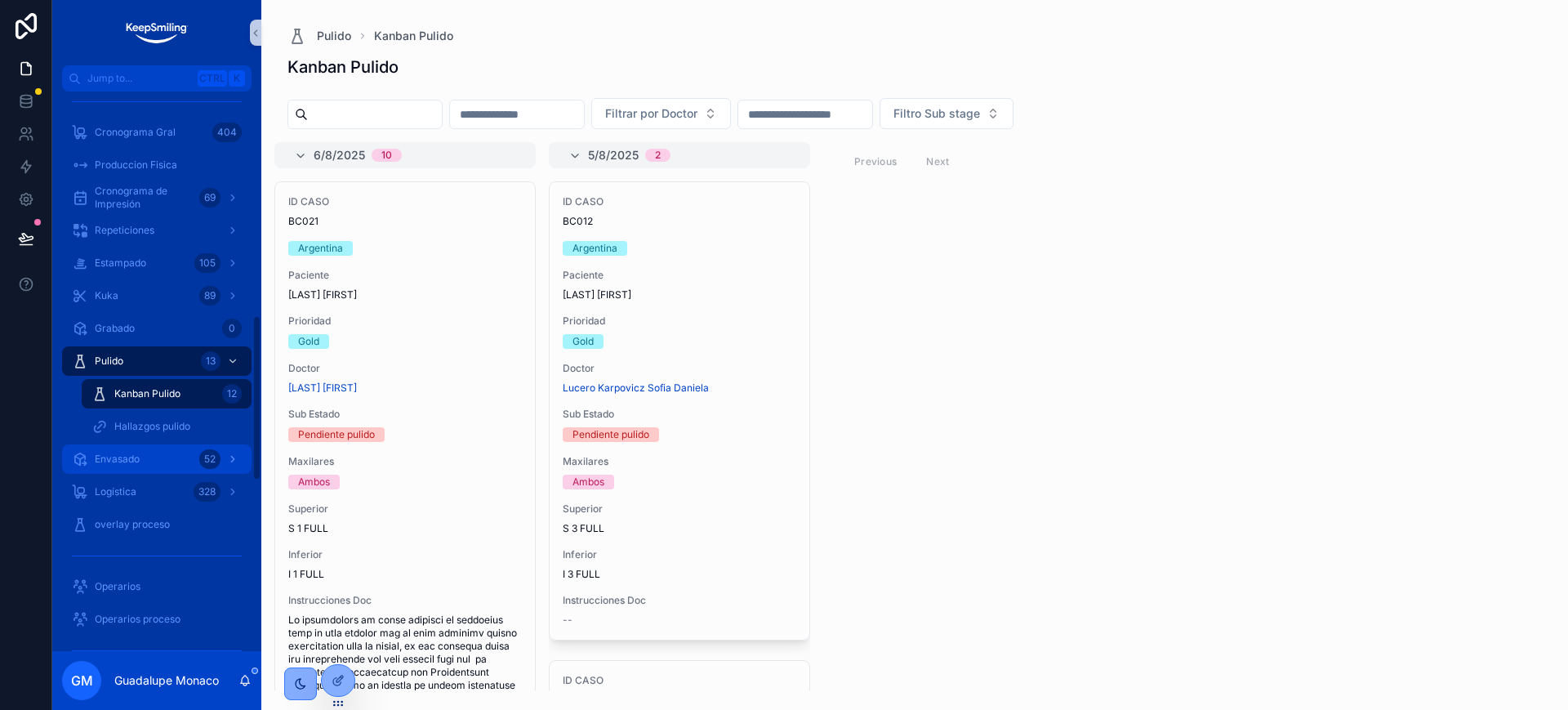 click on "Envasado 52" at bounding box center [157, 459] 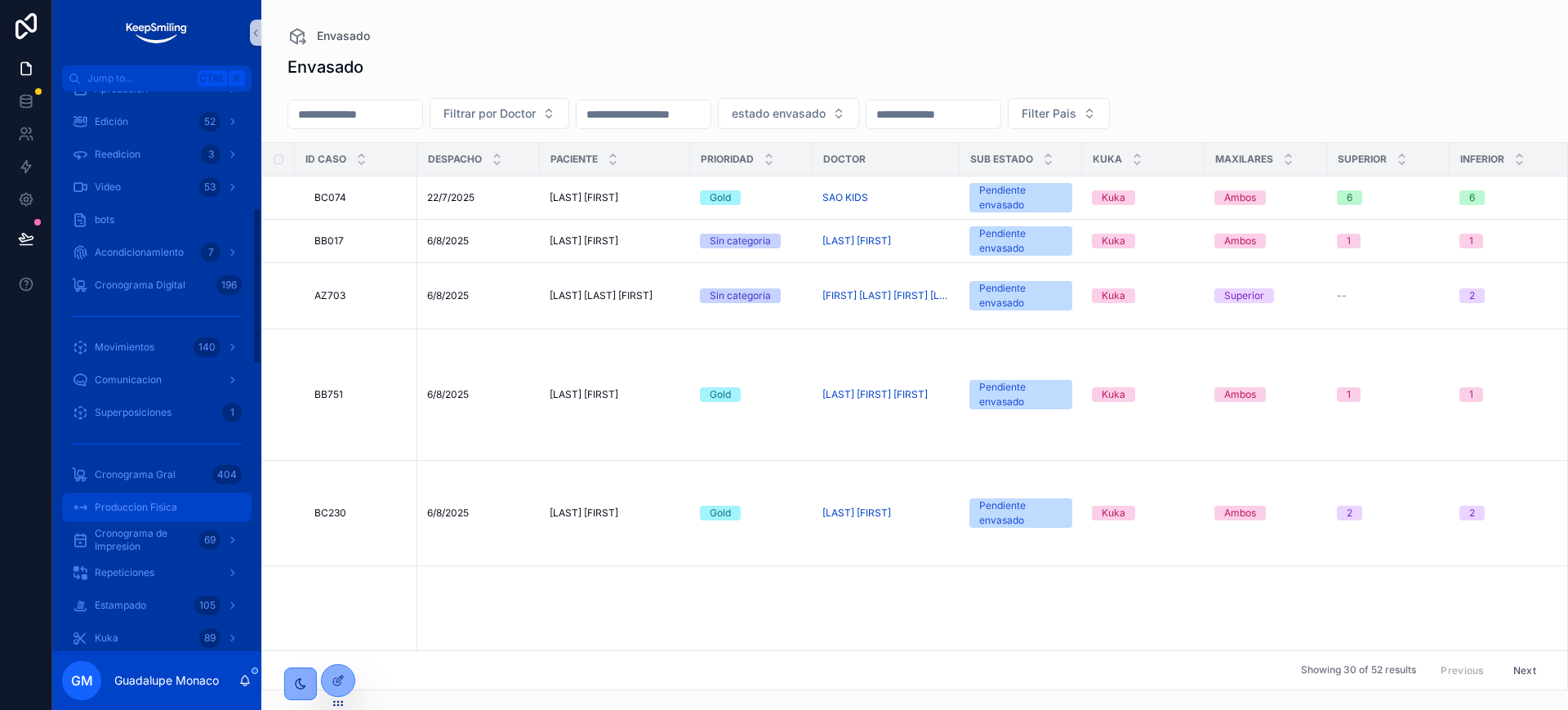 scroll, scrollTop: 450, scrollLeft: 0, axis: vertical 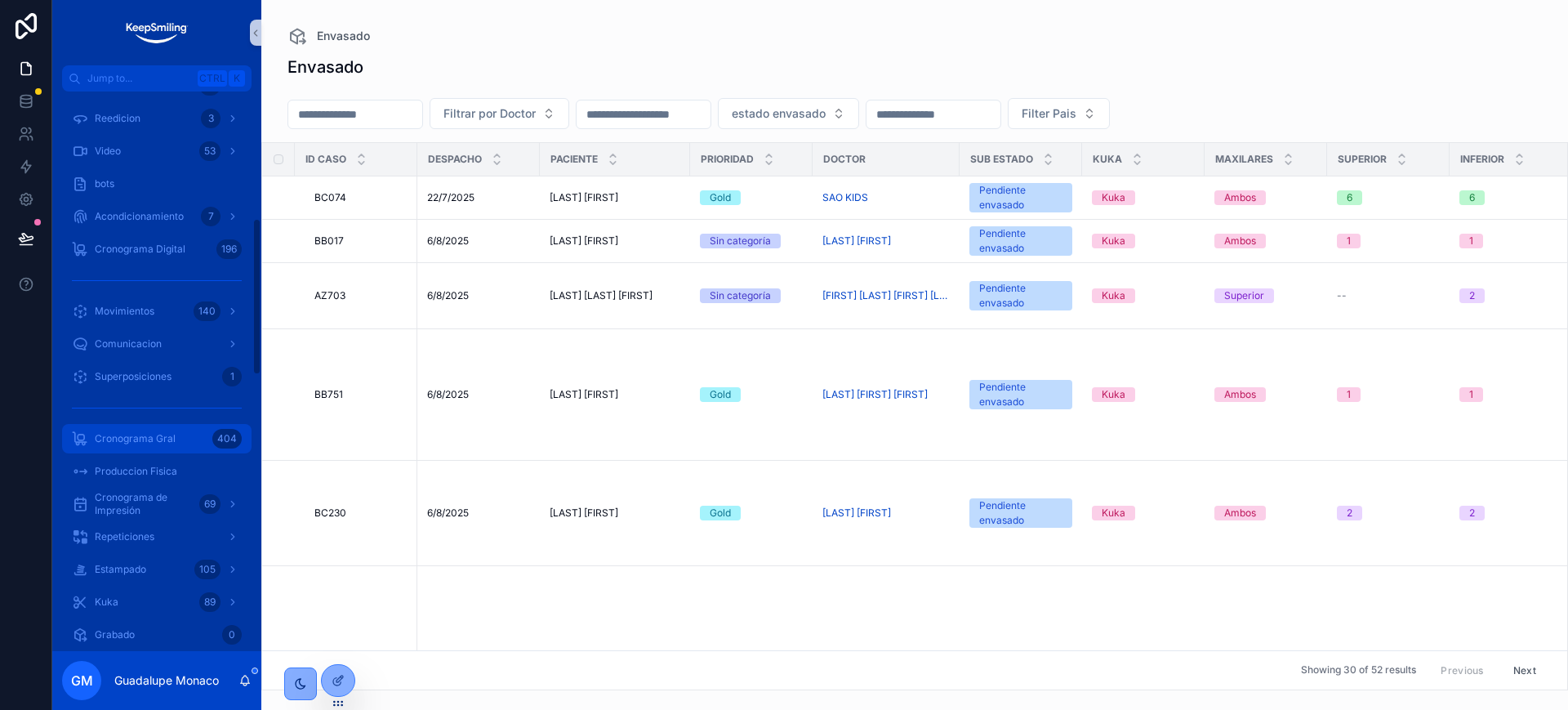 click on "Cronograma Gral" at bounding box center [135, 439] 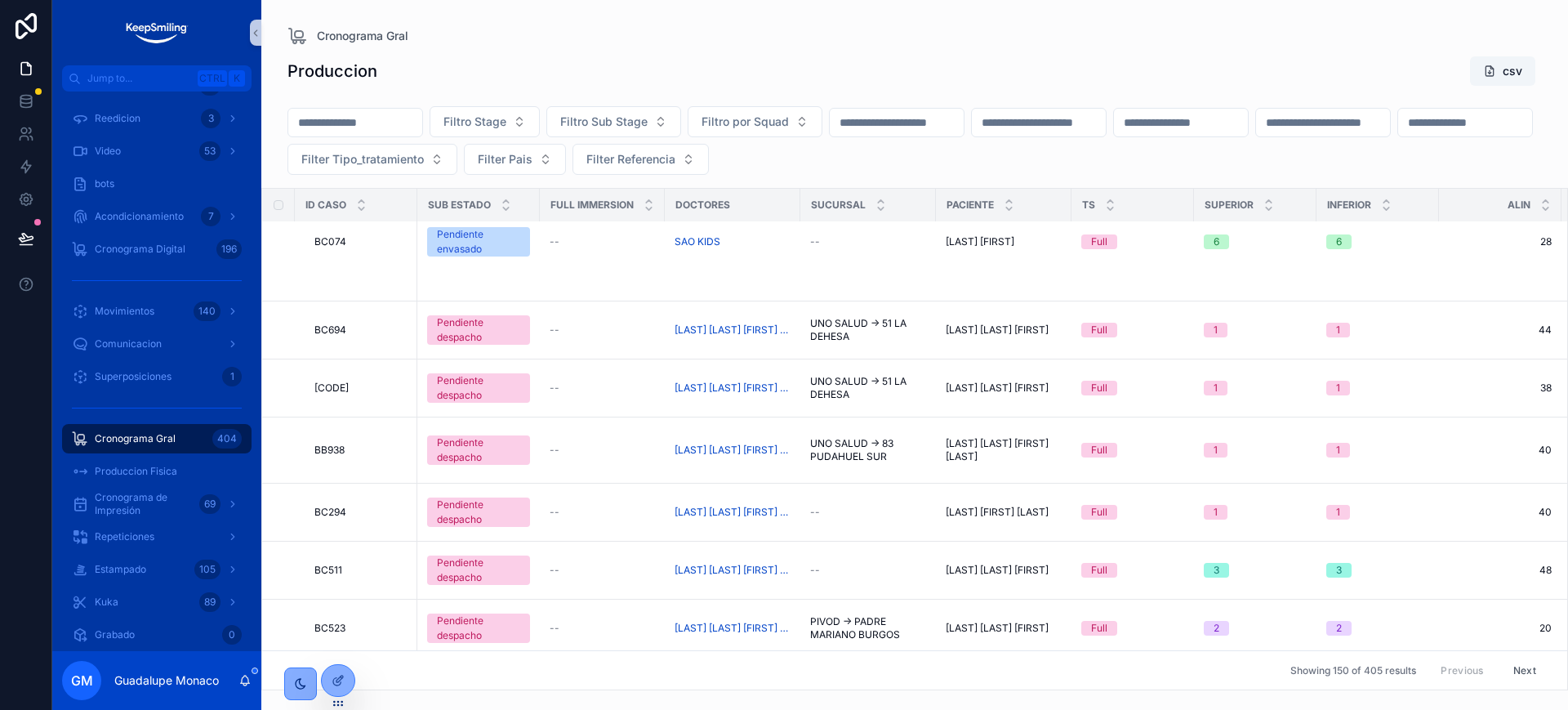 scroll, scrollTop: 102, scrollLeft: 0, axis: vertical 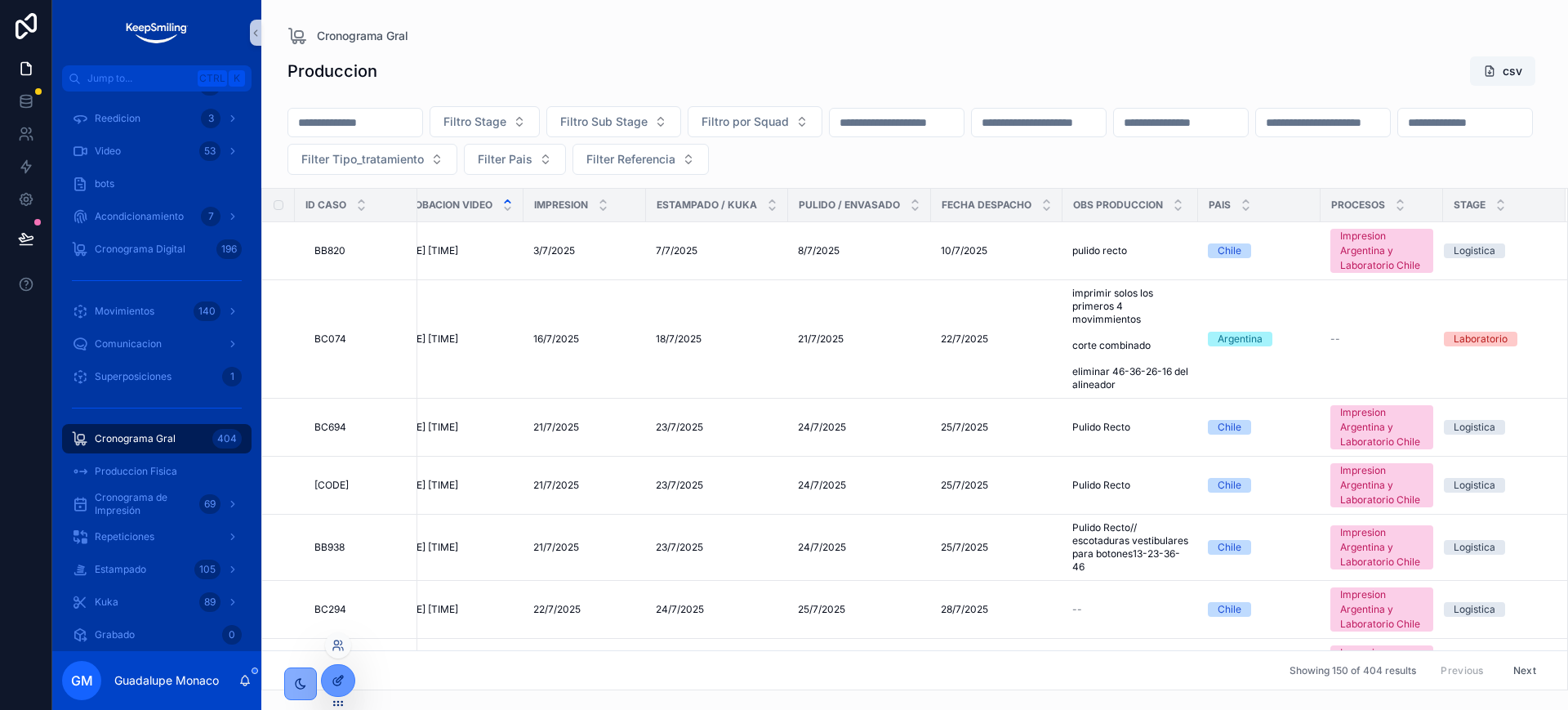click at bounding box center [338, 681] 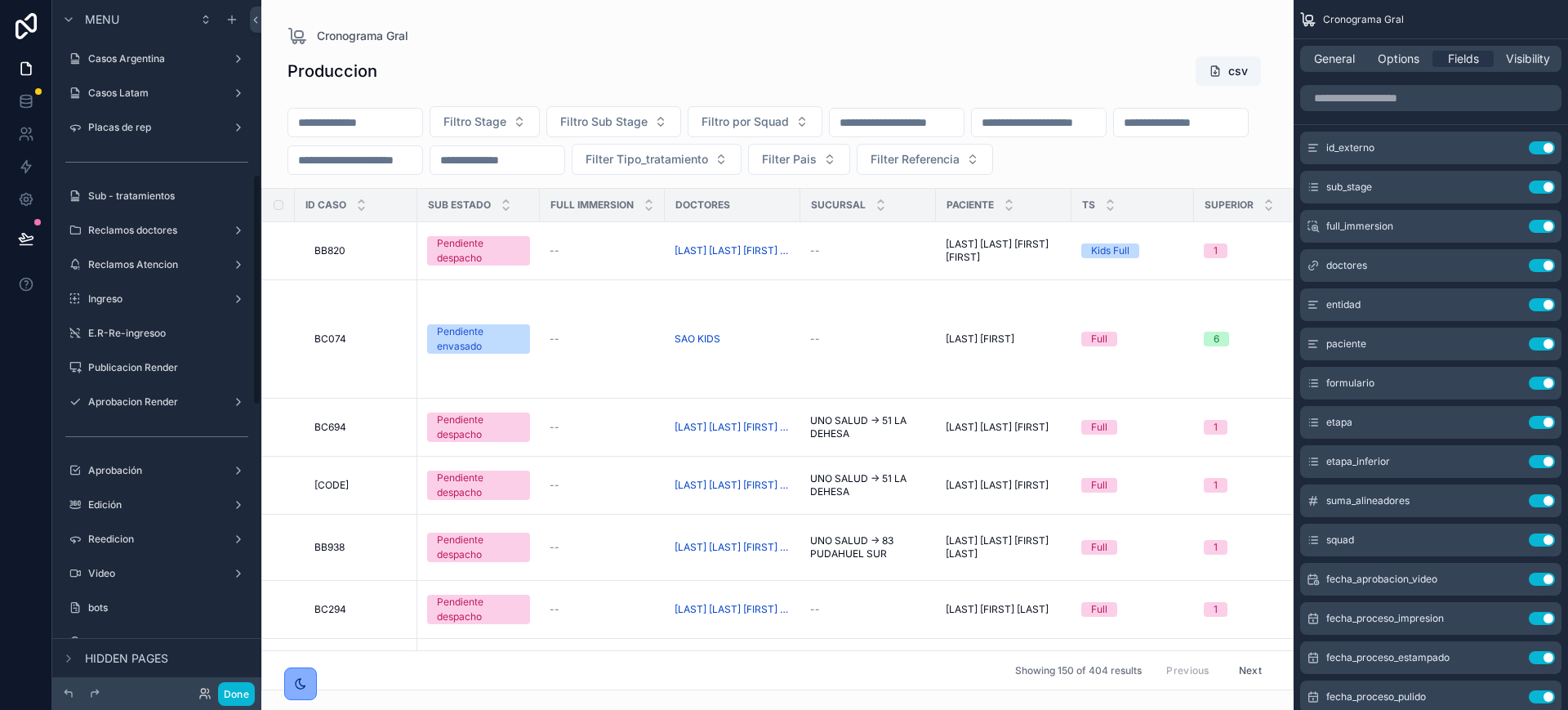 scroll, scrollTop: 520, scrollLeft: 0, axis: vertical 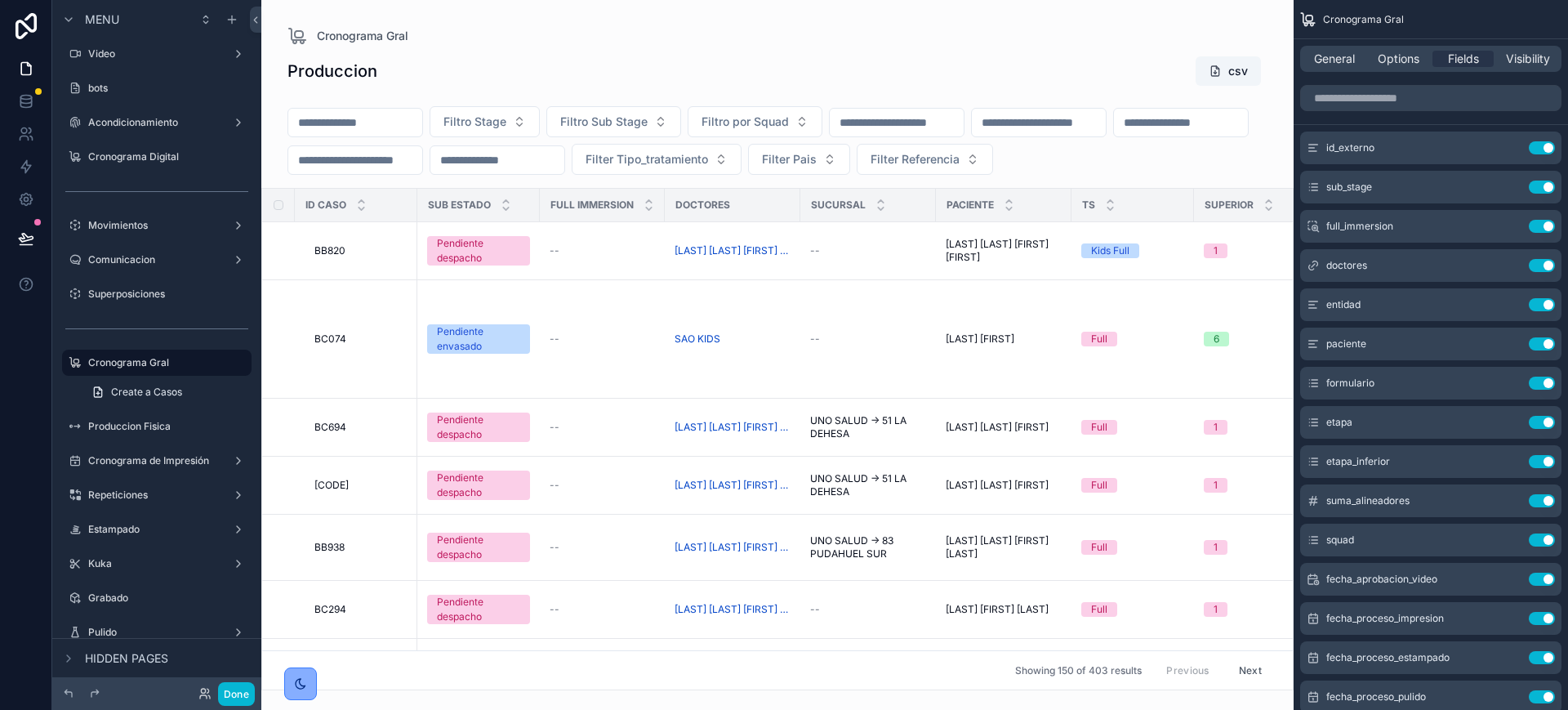 drag, startPoint x: 977, startPoint y: 65, endPoint x: 1330, endPoint y: 114, distance: 356.38462 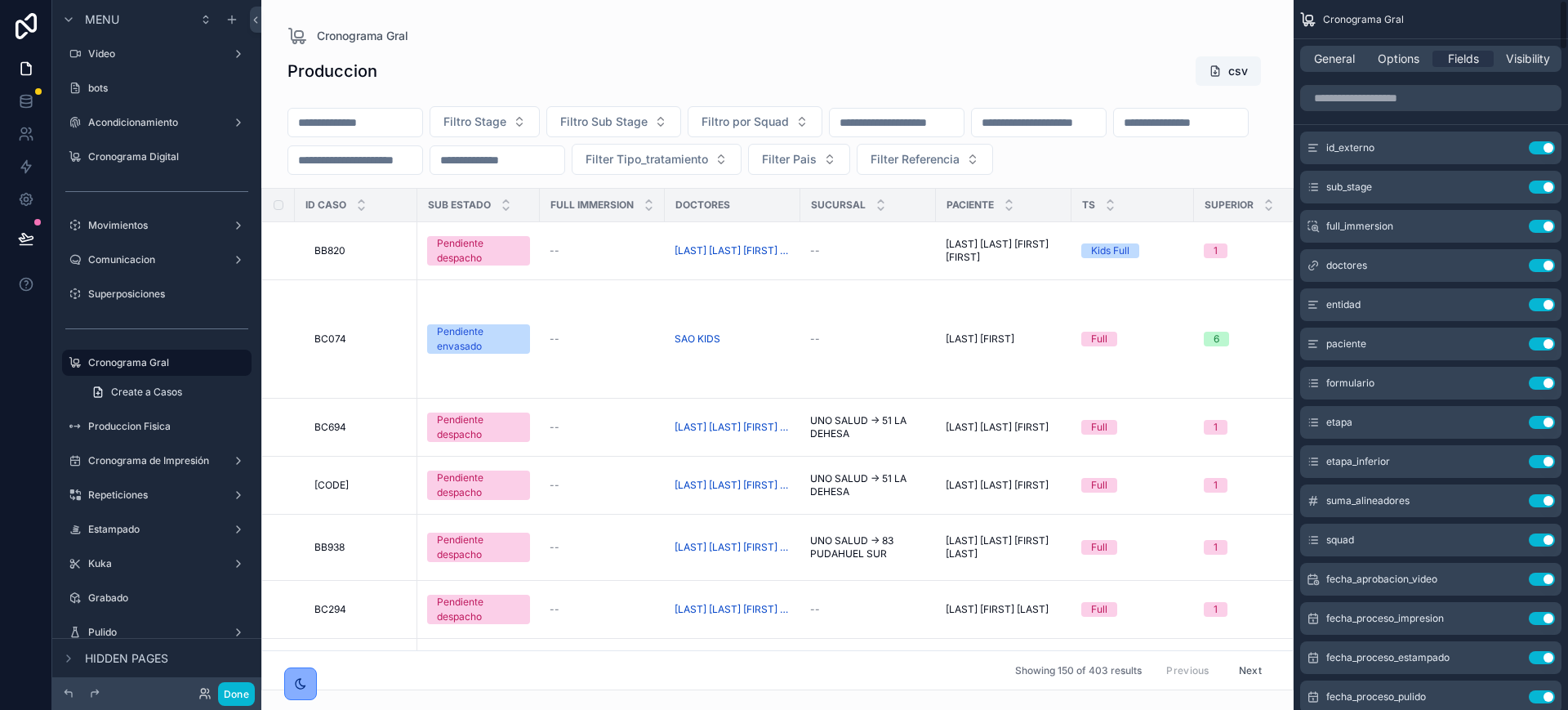 click on "General Options Fields Visibility" at bounding box center (1431, 59) 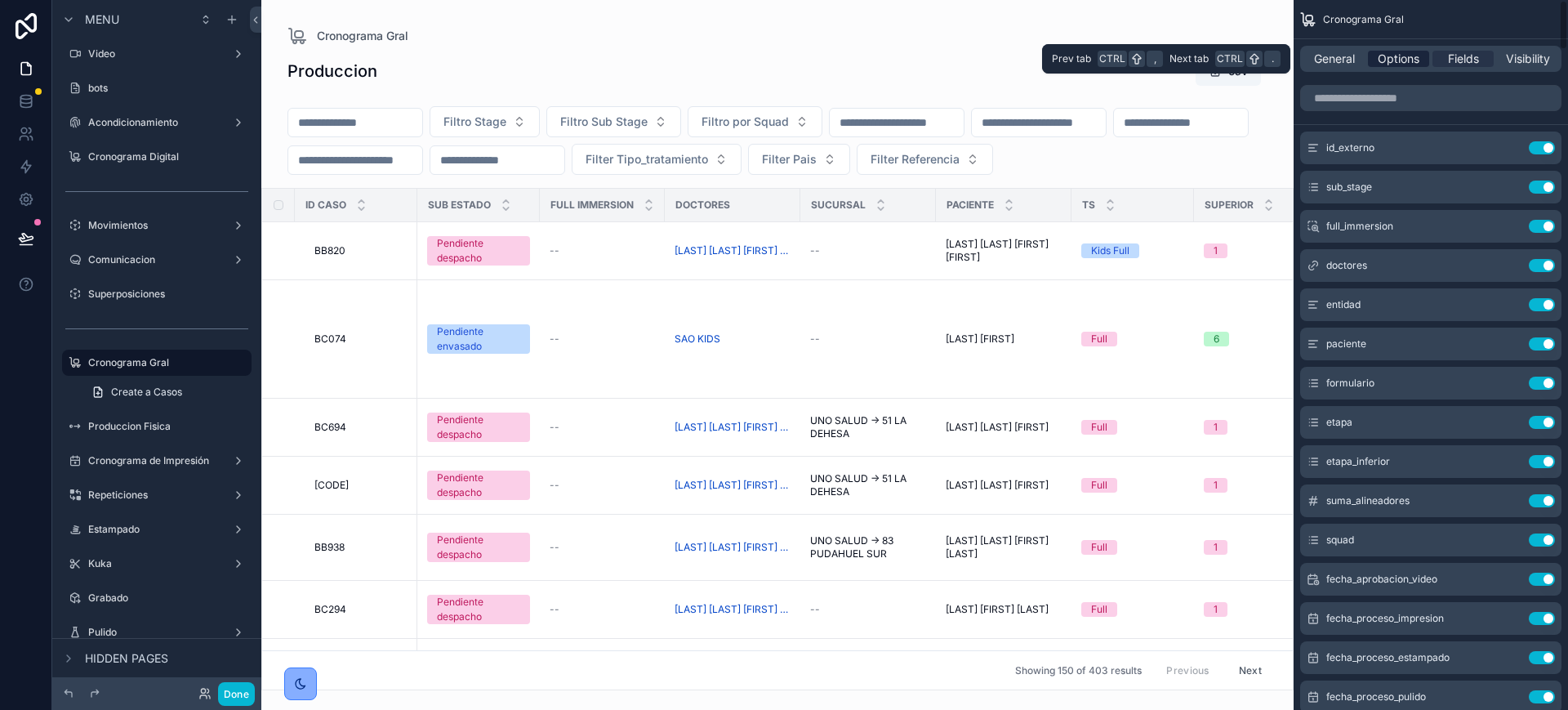 click on "Options" at bounding box center [1398, 59] 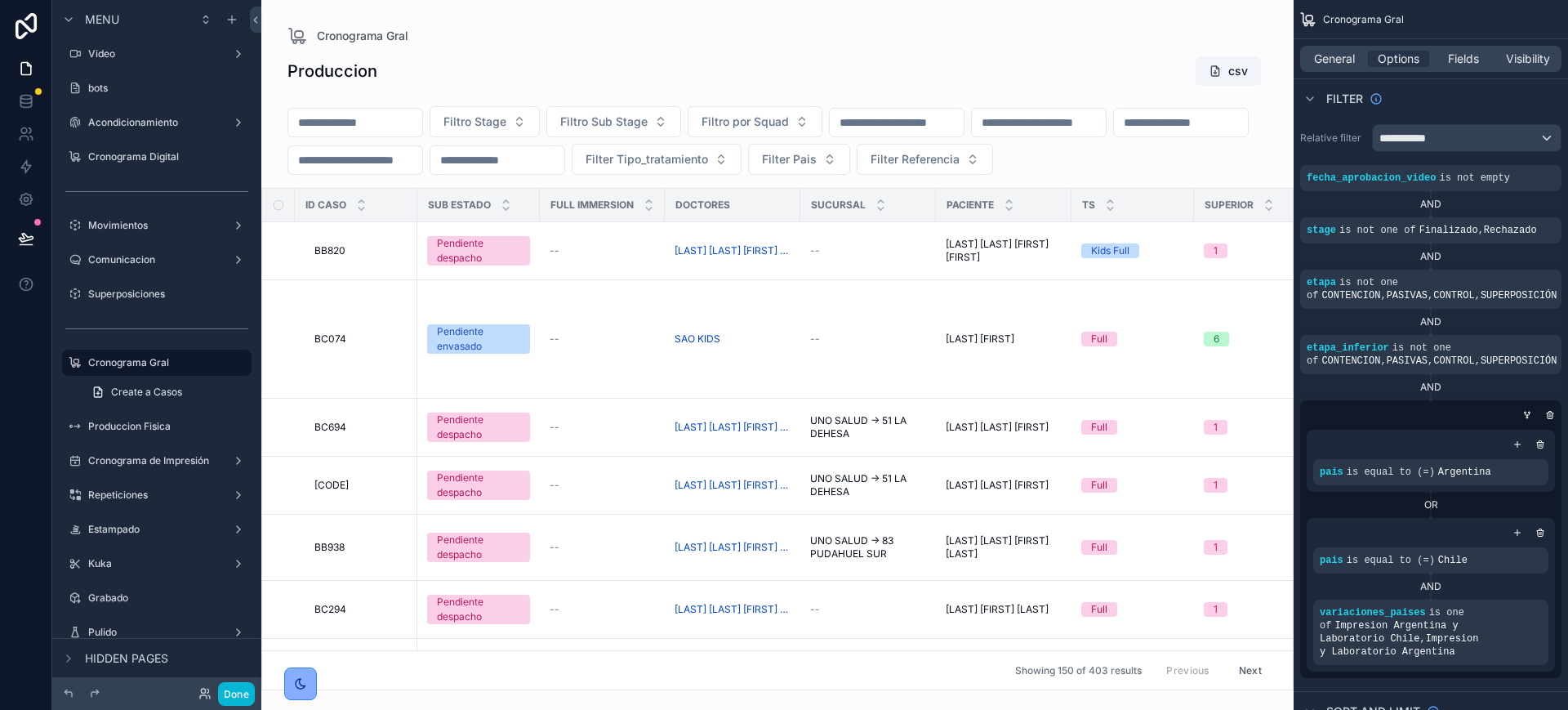 scroll, scrollTop: 204, scrollLeft: 0, axis: vertical 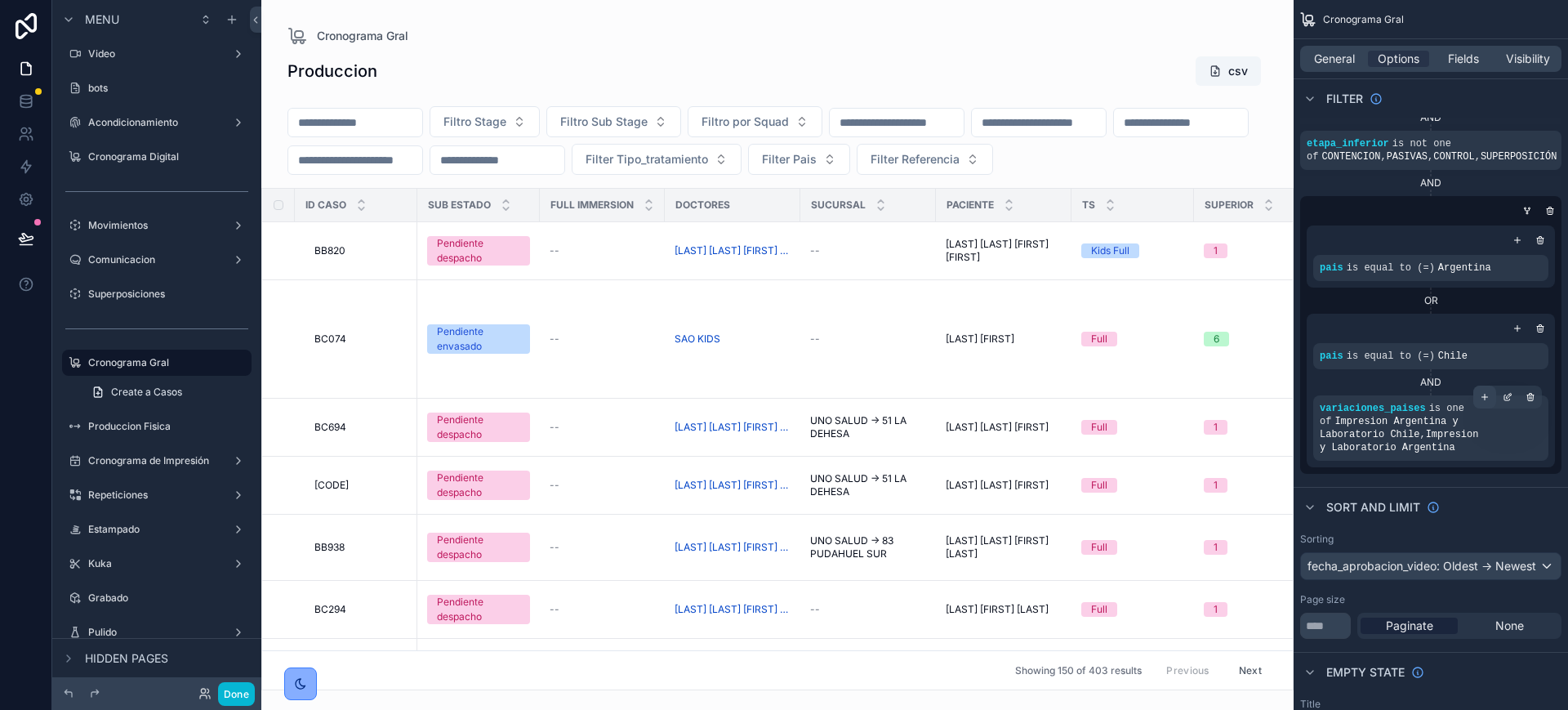 click at bounding box center (1485, 397) 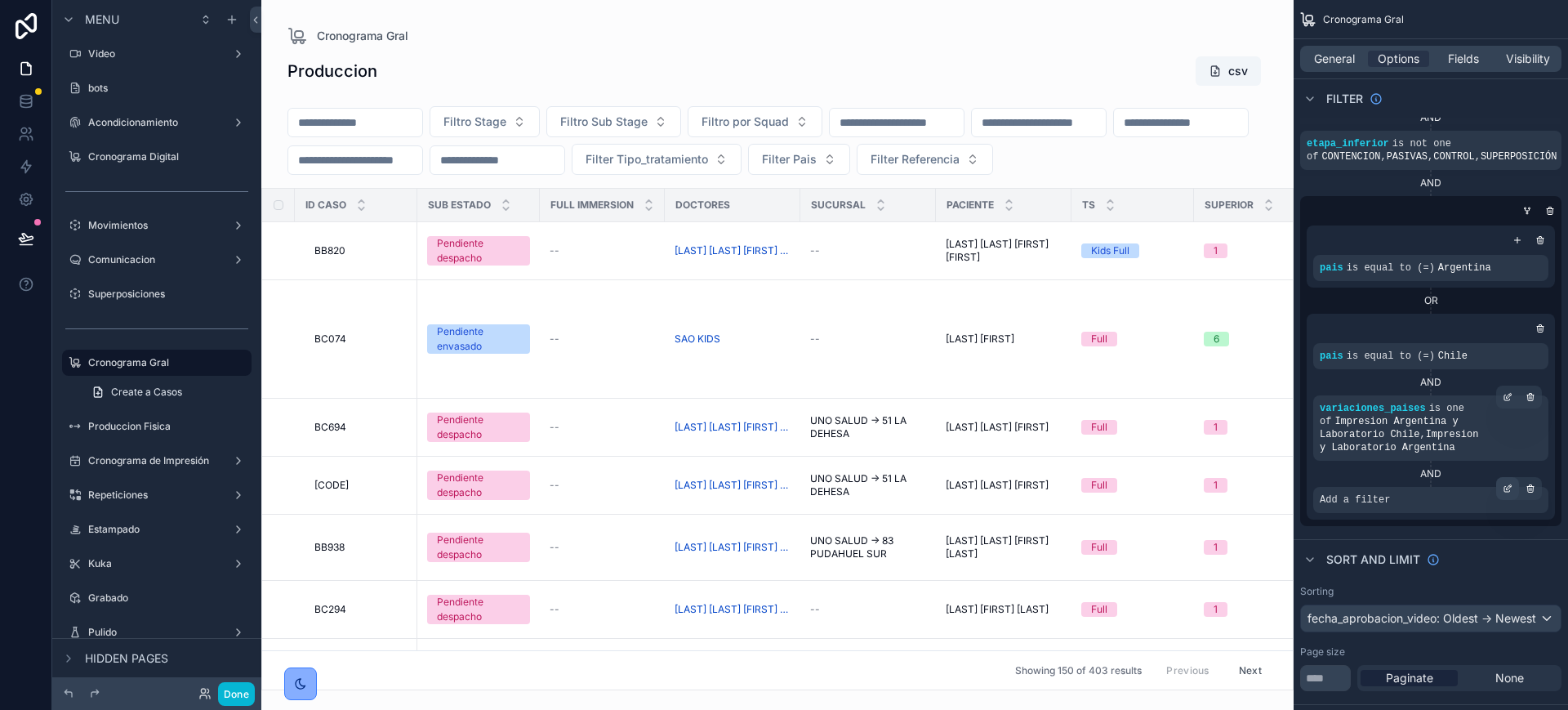 click 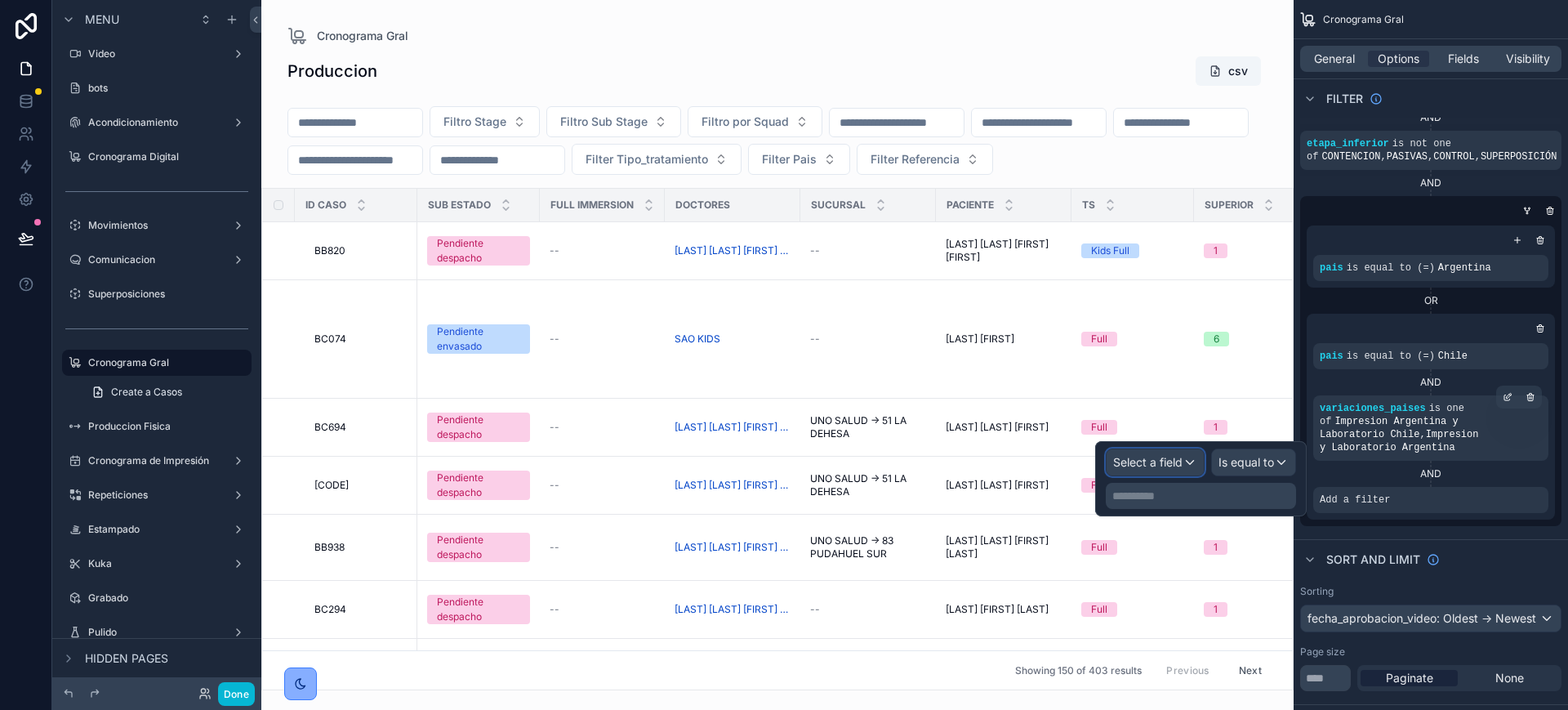 click on "Select a field" at bounding box center [1147, 462] 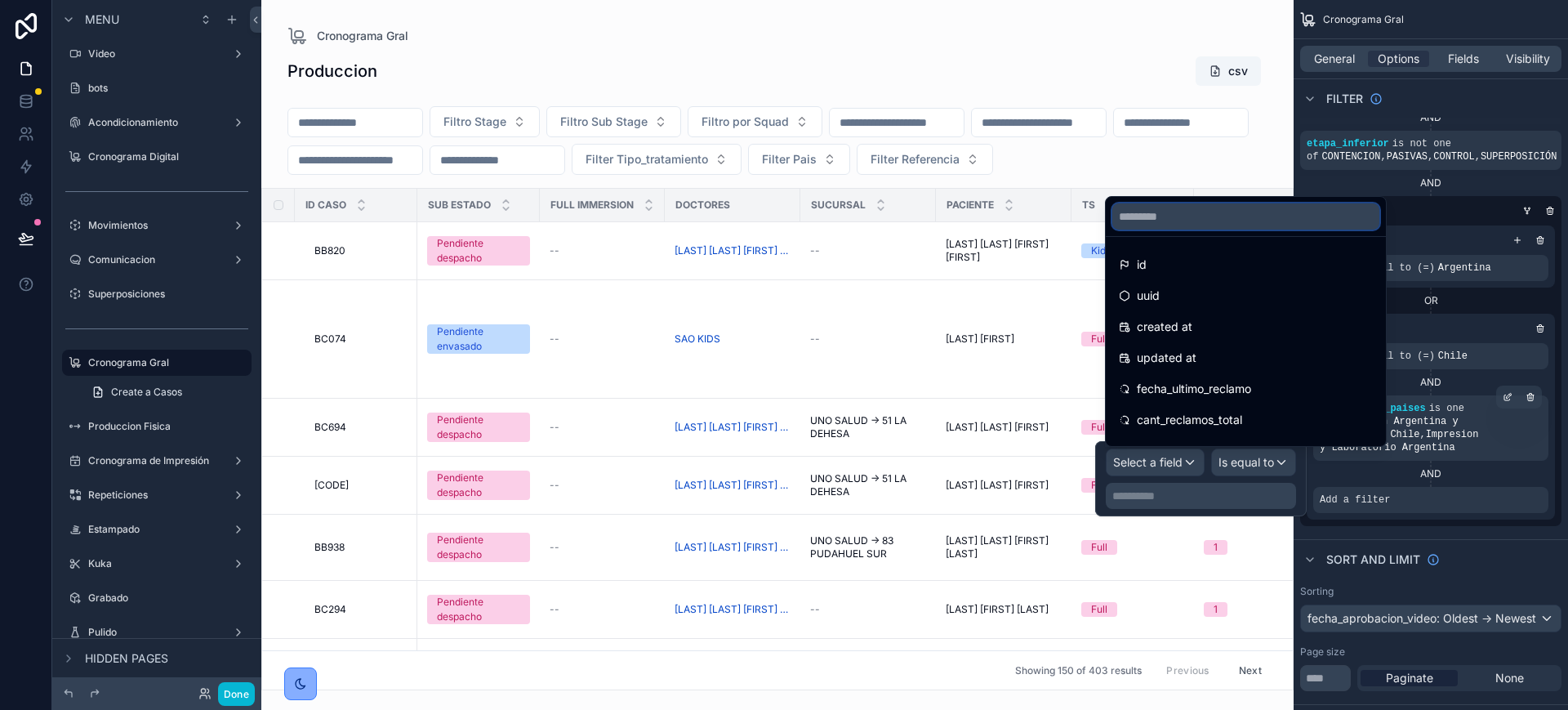 click at bounding box center [1245, 217] 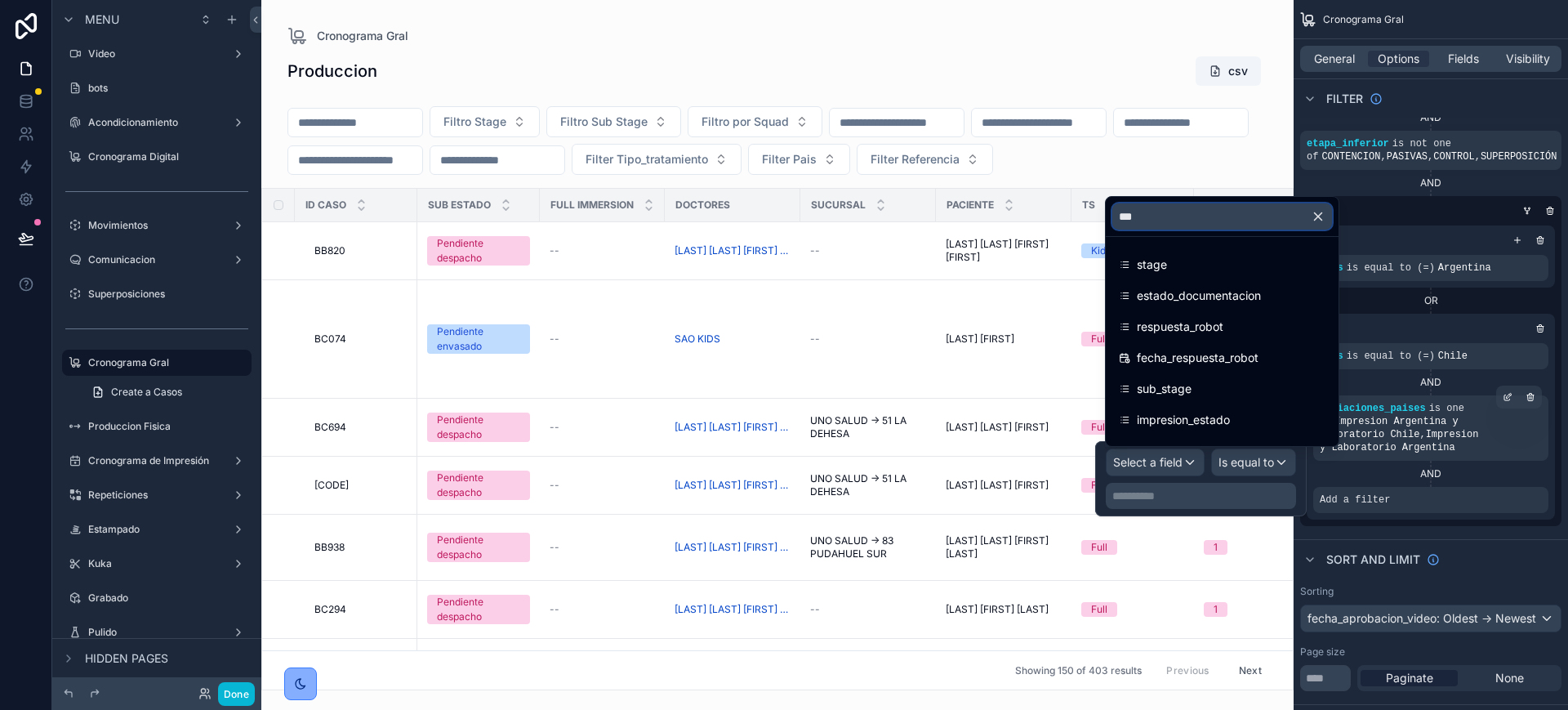 type on "***" 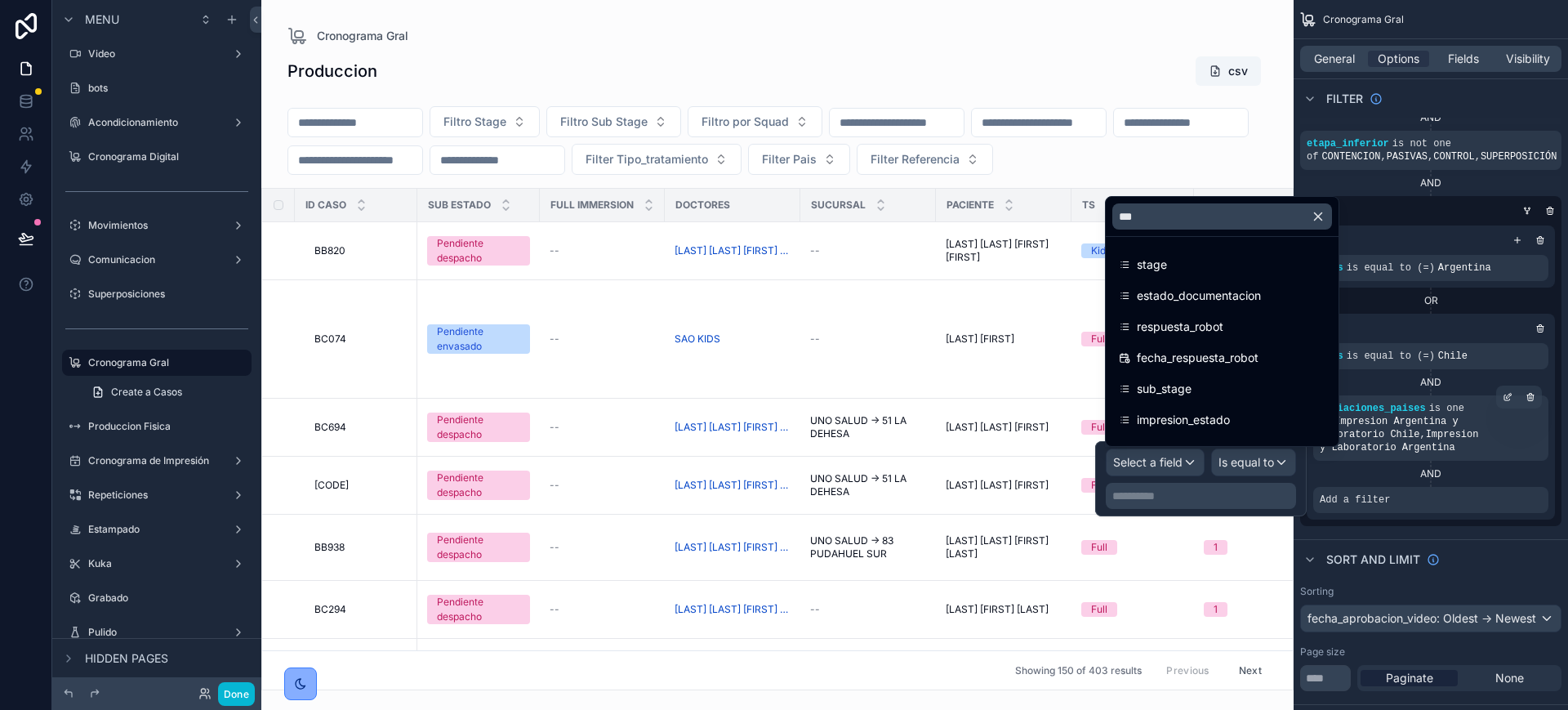 click on "stage estado_documentacion respuesta_robot fecha_respuesta_robot sub_stage impresion_estado sub_stage_aprobacion sub_stage_escaneo user_estampado_1 fecha_estampado_1 user_estampado_2 estampado_cantidad embasado_estado fecha_estampado_2 op_estampado_2 op_estampado_1 sub_stage_estampado sub_stage_kuka sub_stage_pulido fecha_proceso_estampado video_estado estado_escaneo_original id_operario_estampado sub_stage_ingreso sub_stage_edicion sub_stage_movimientos sub_stage_aprobacion_render propuesta_aprobada estado_seguimiento cant_propuestas propuestas from rel_caso collection" at bounding box center (1222, 342) 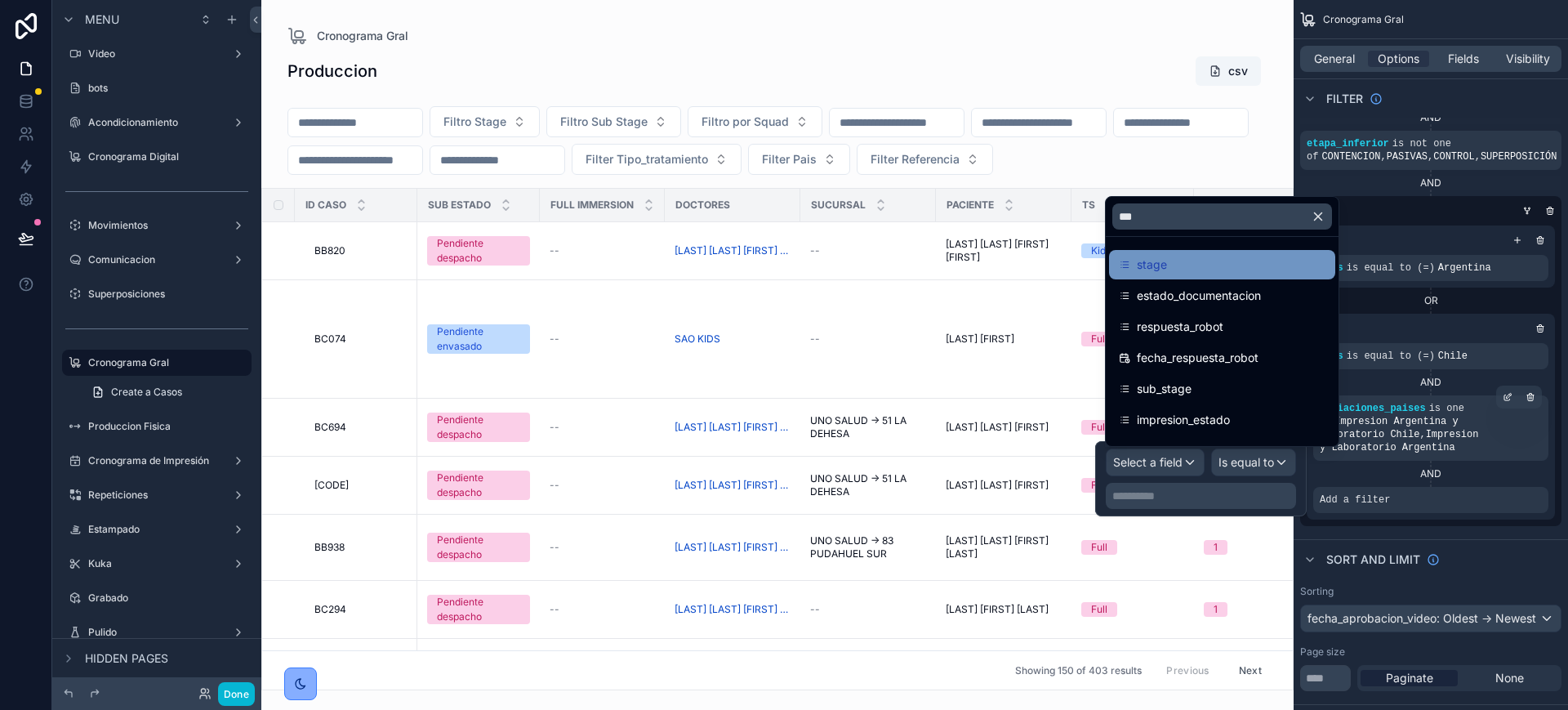 click on "stage" at bounding box center [1222, 265] 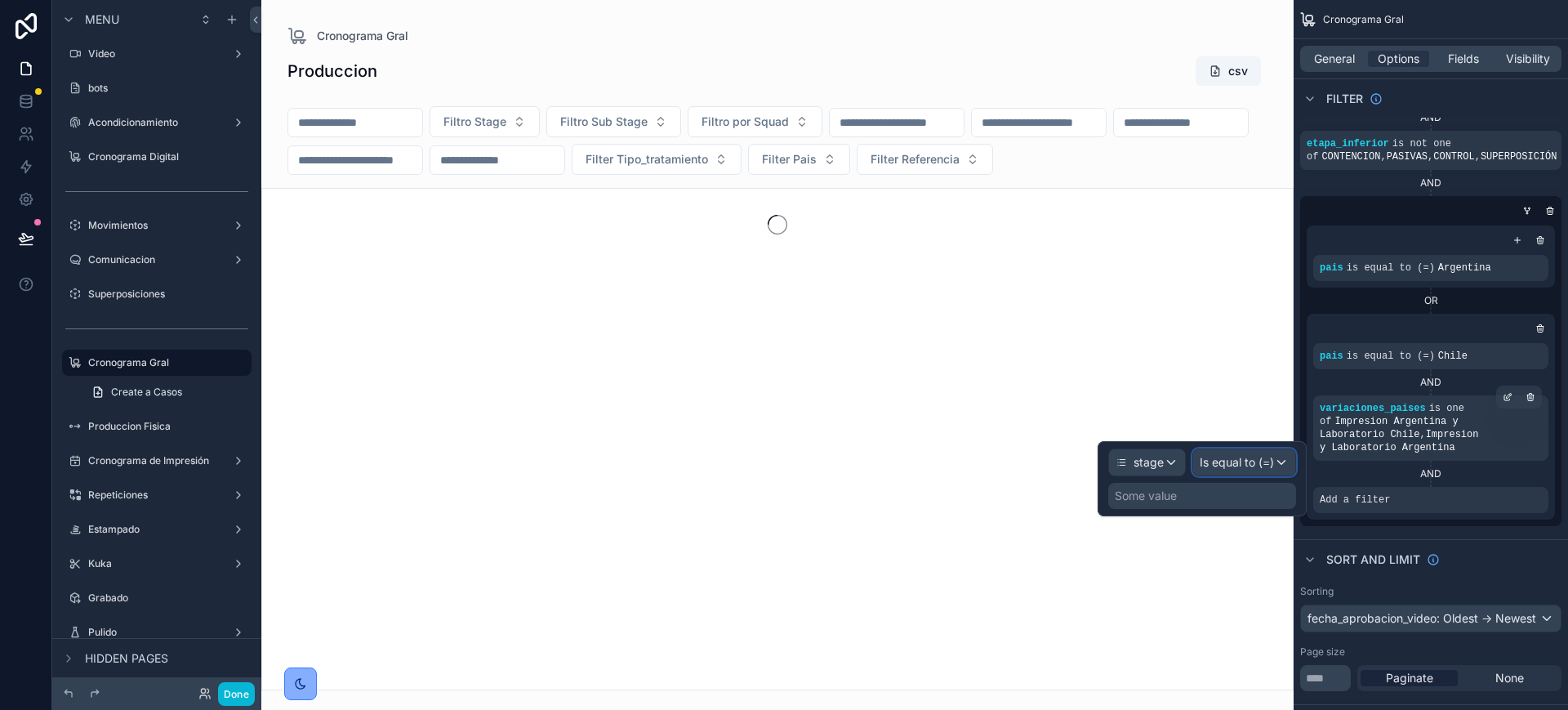 click on "Is equal to (=)" at bounding box center (1236, 462) 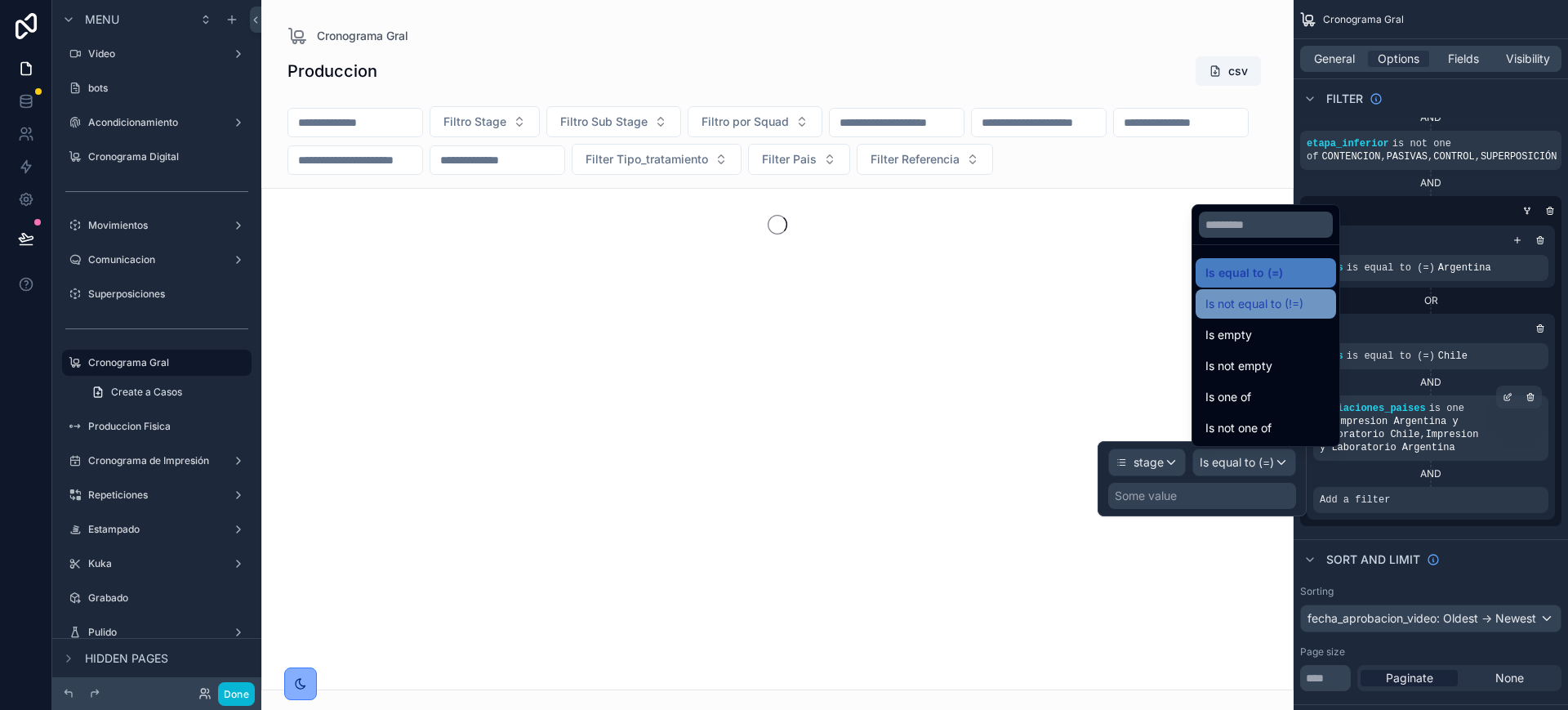 click on "Is not equal to (!=)" at bounding box center (1254, 304) 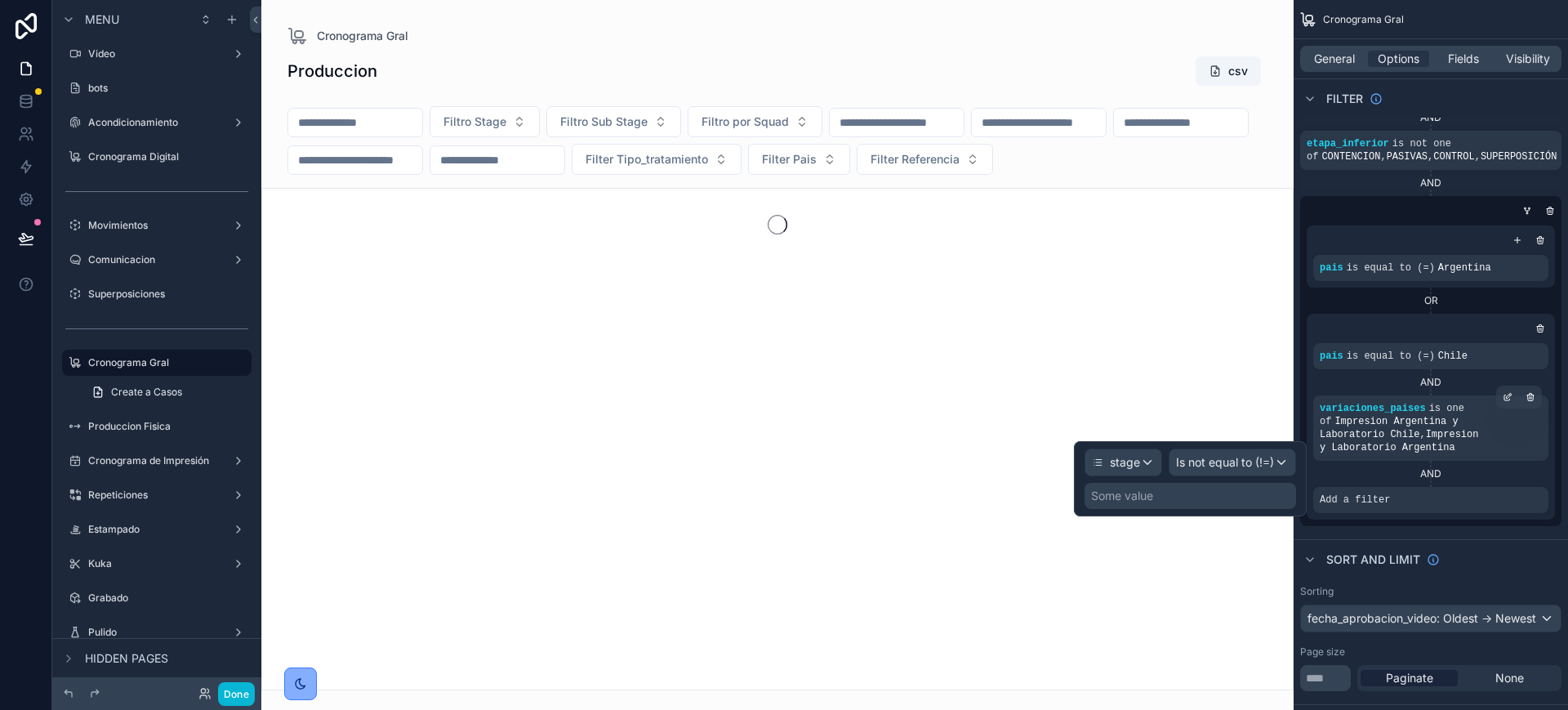 click on "Some value" at bounding box center [1190, 496] 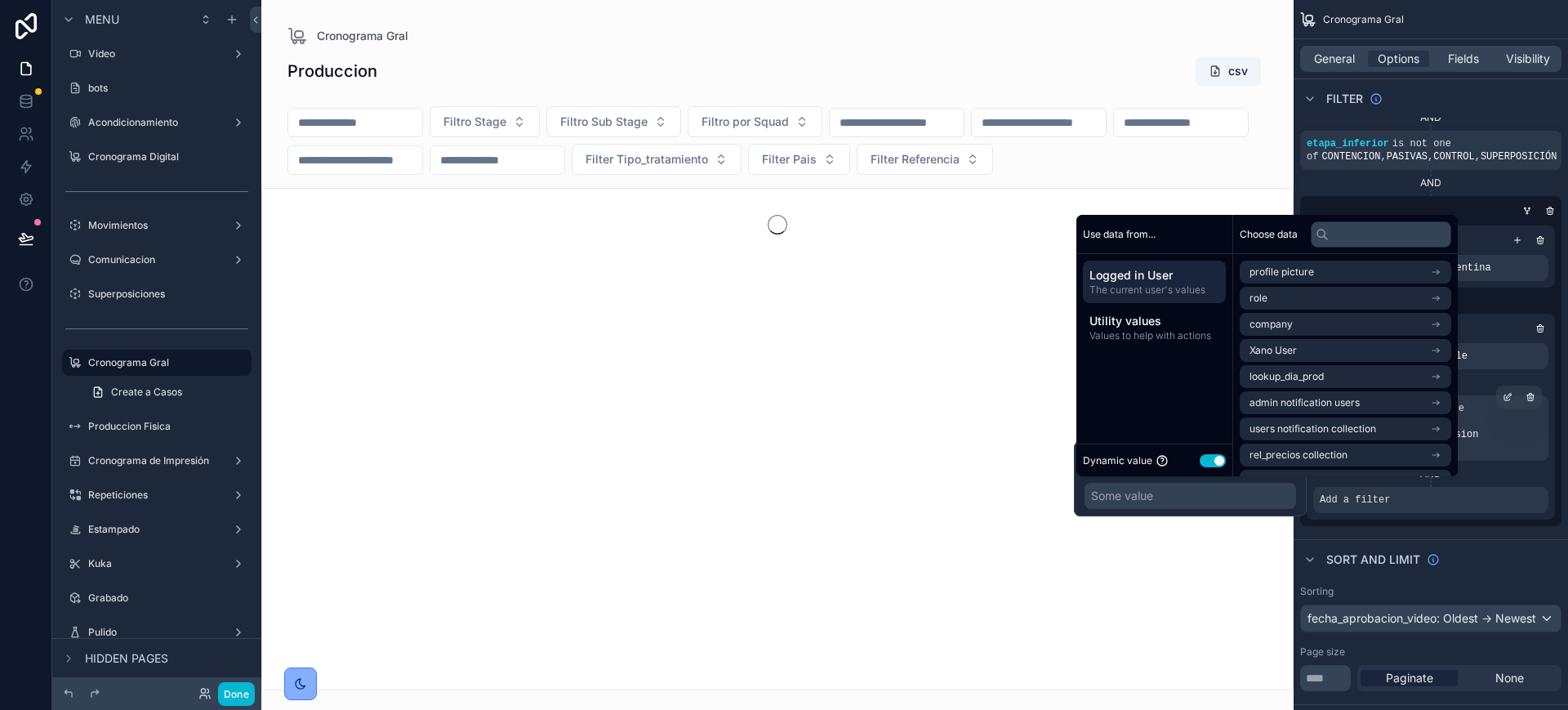 click on "Use setting" at bounding box center [1213, 461] 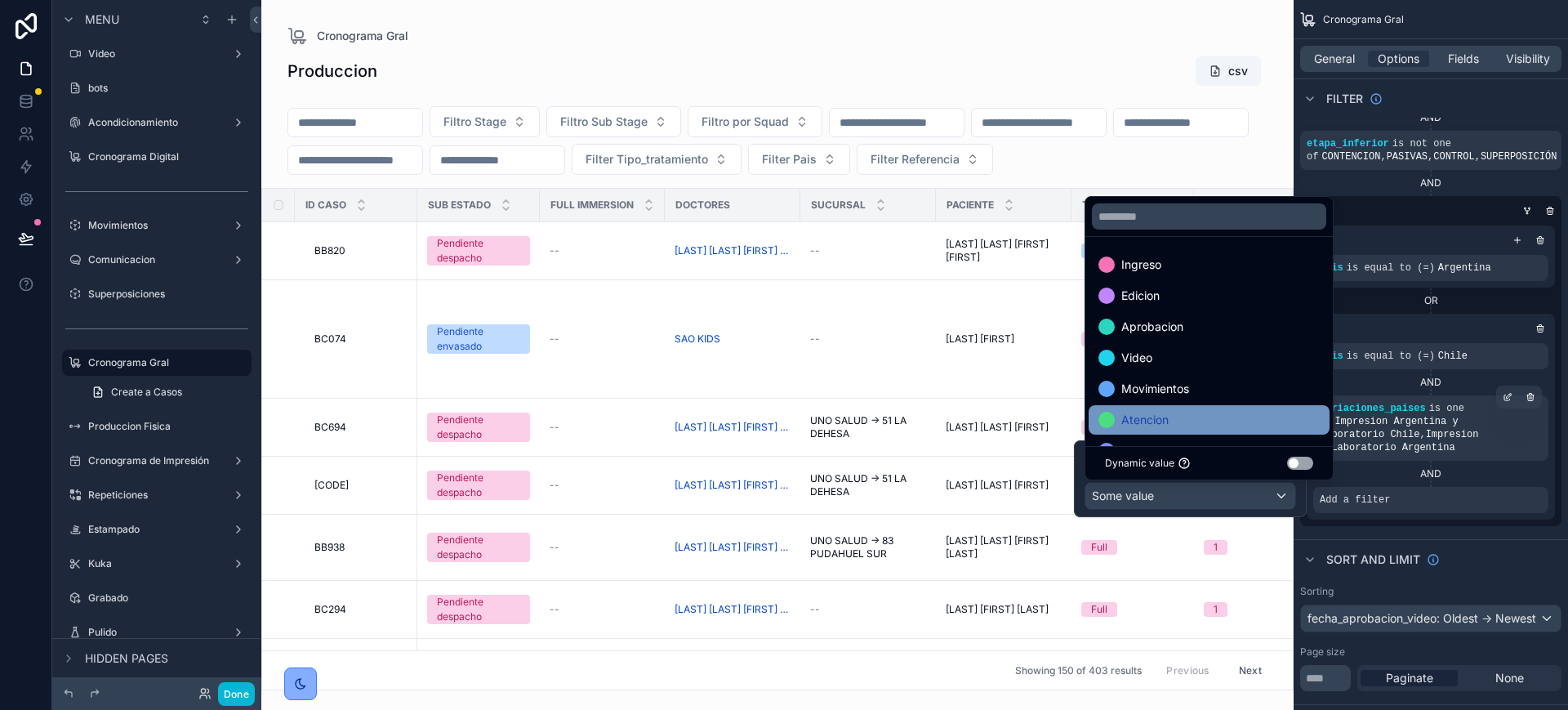 scroll, scrollTop: 219, scrollLeft: 0, axis: vertical 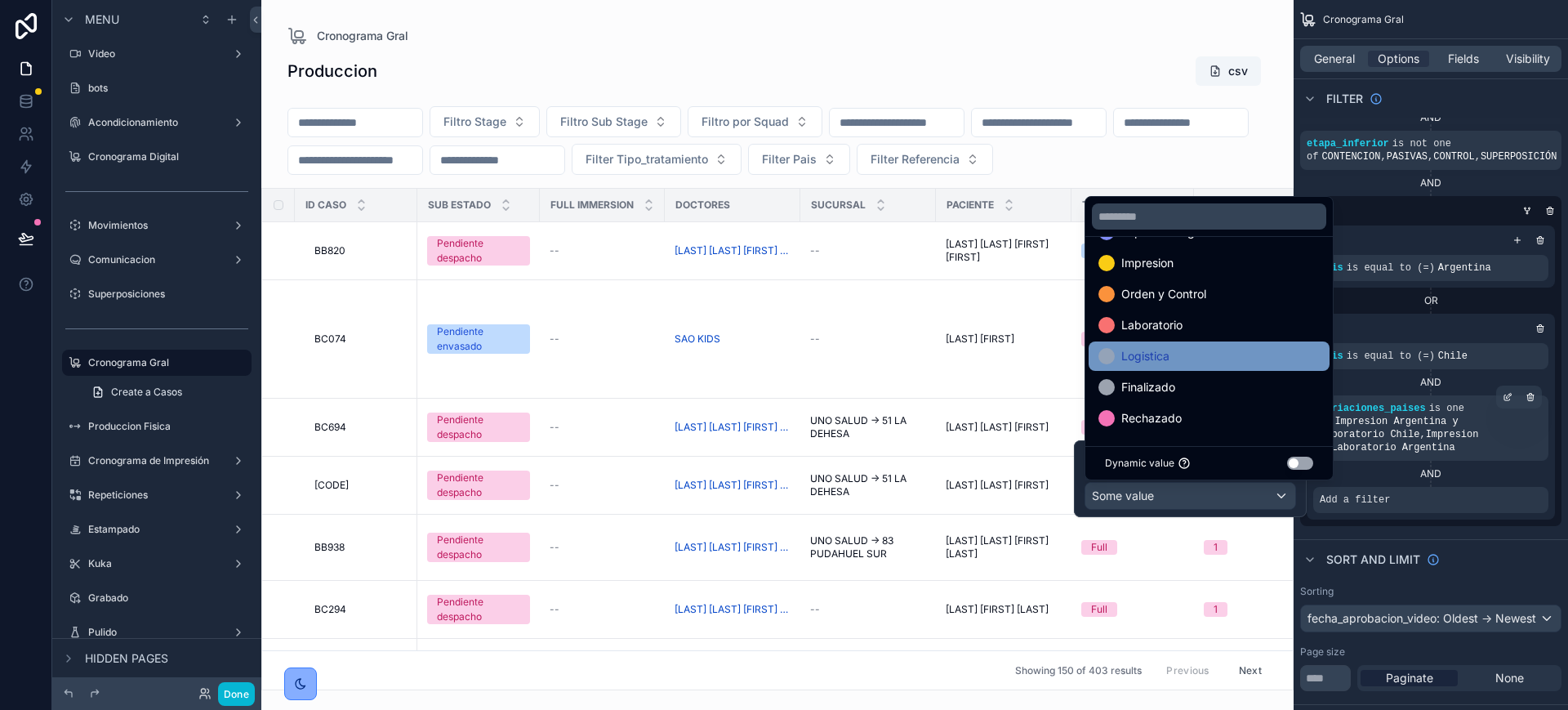 click on "Logistica" at bounding box center (1209, 356) 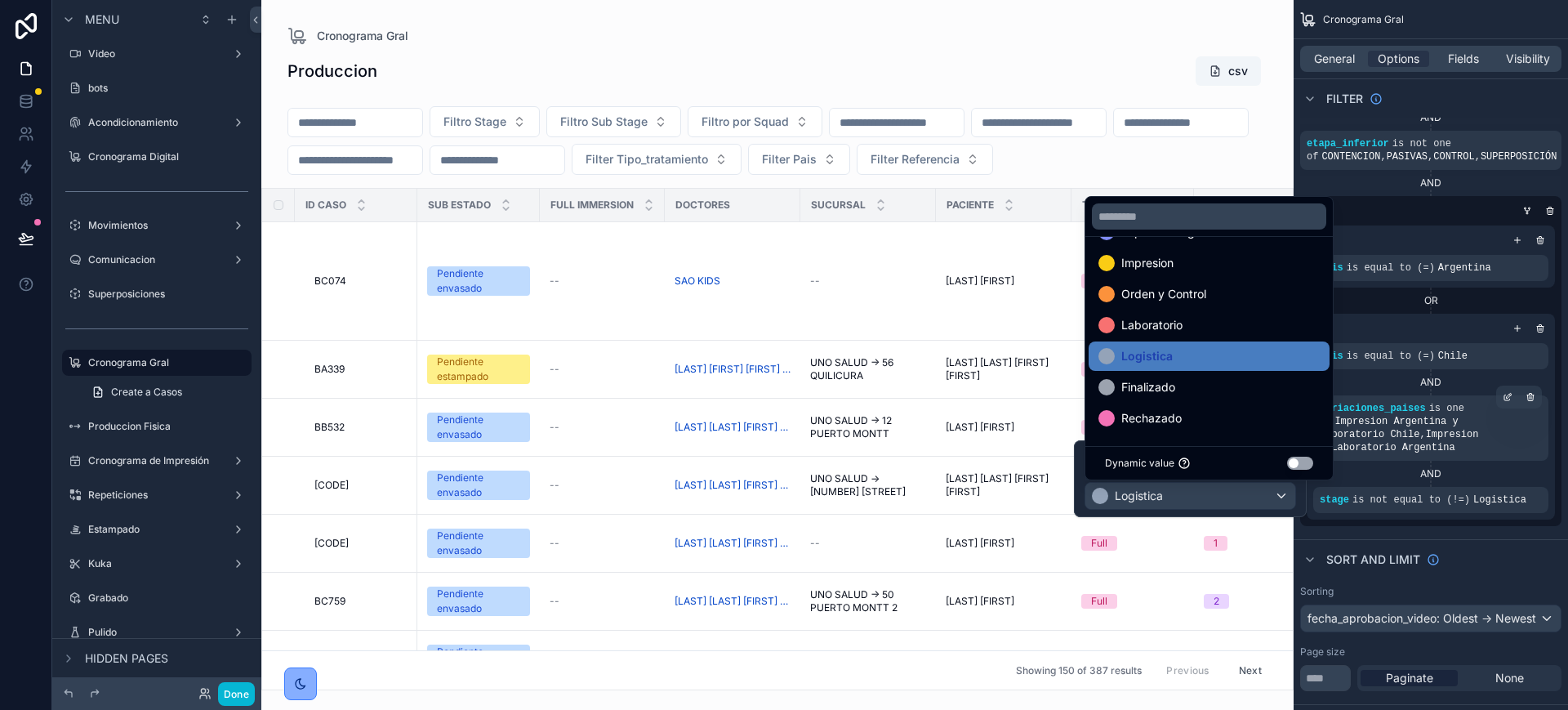 click on "AND" at bounding box center [1431, 474] 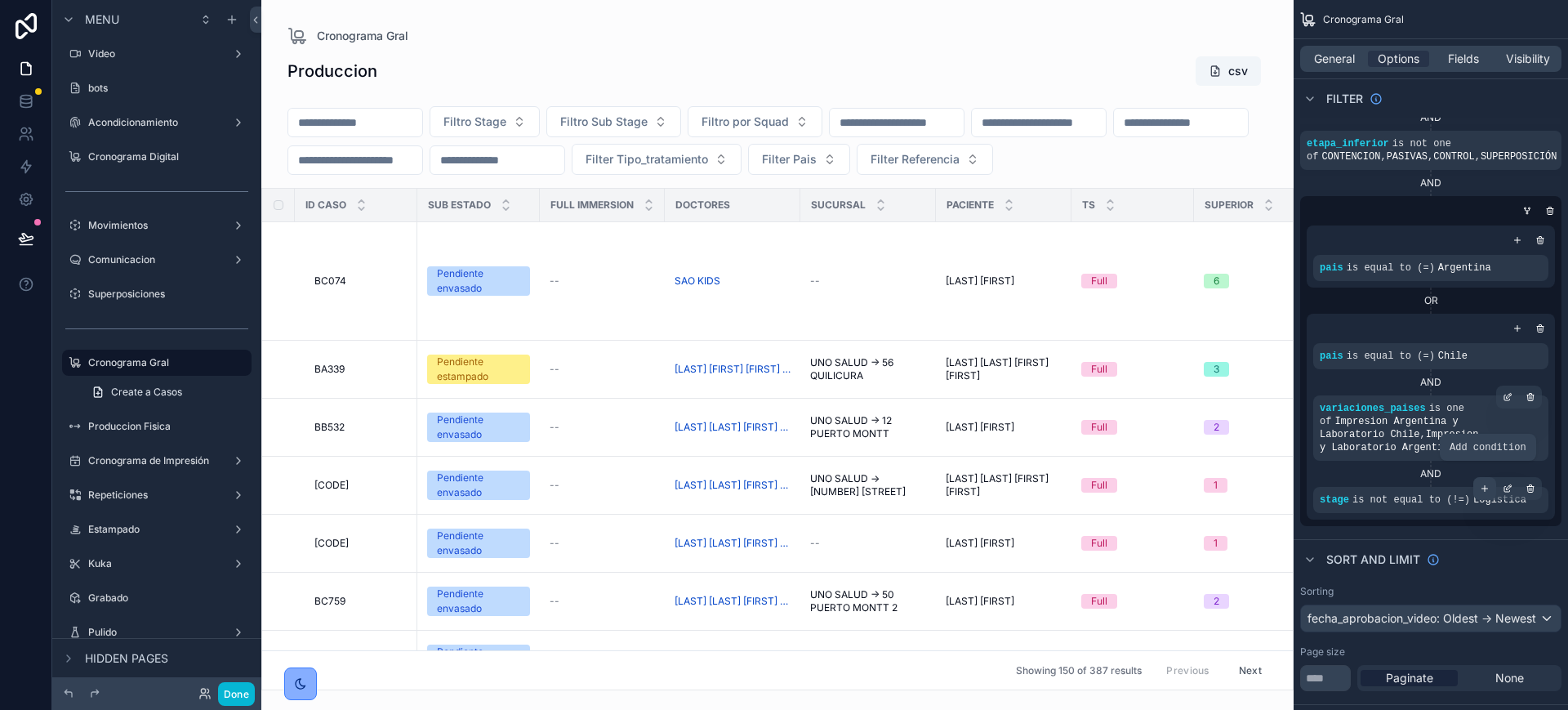 click 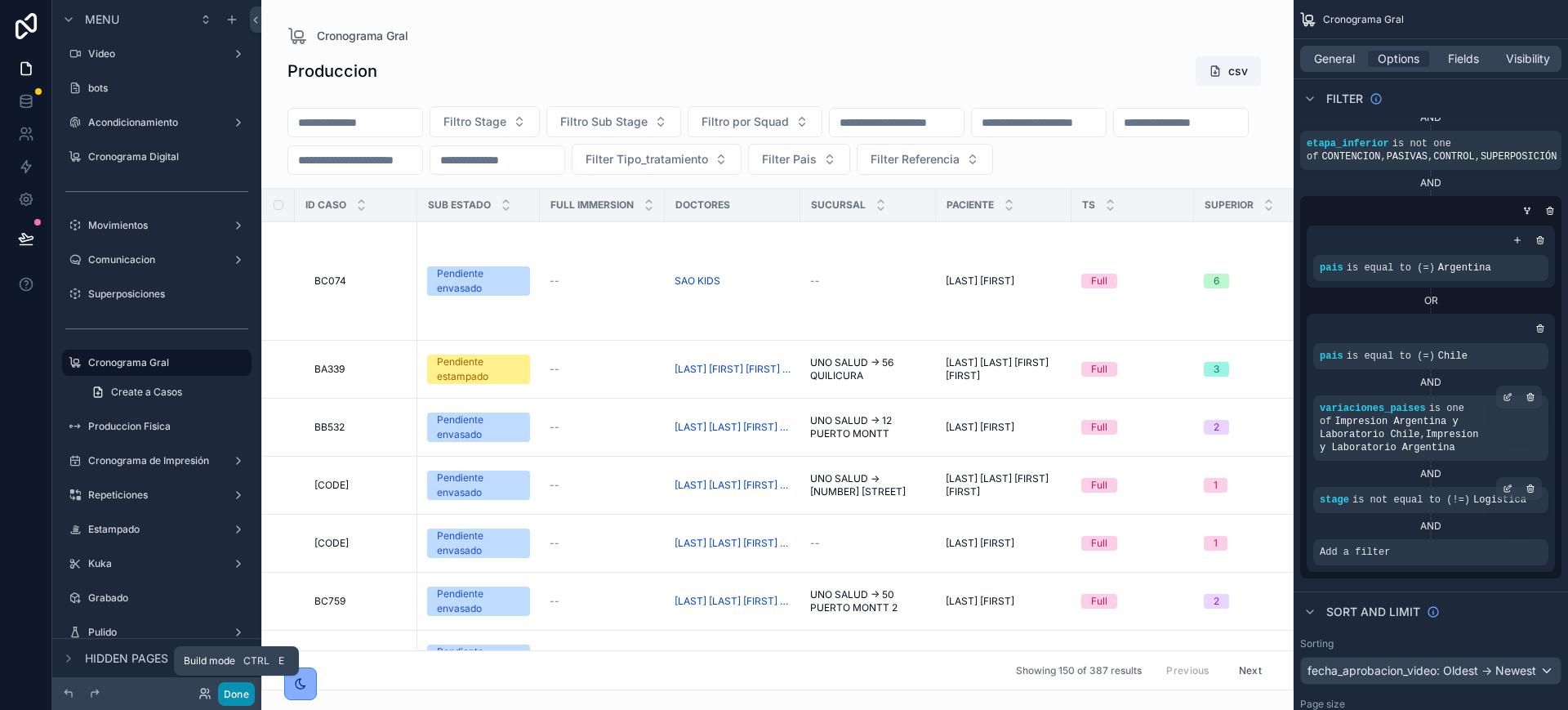 click on "Done" at bounding box center [236, 694] 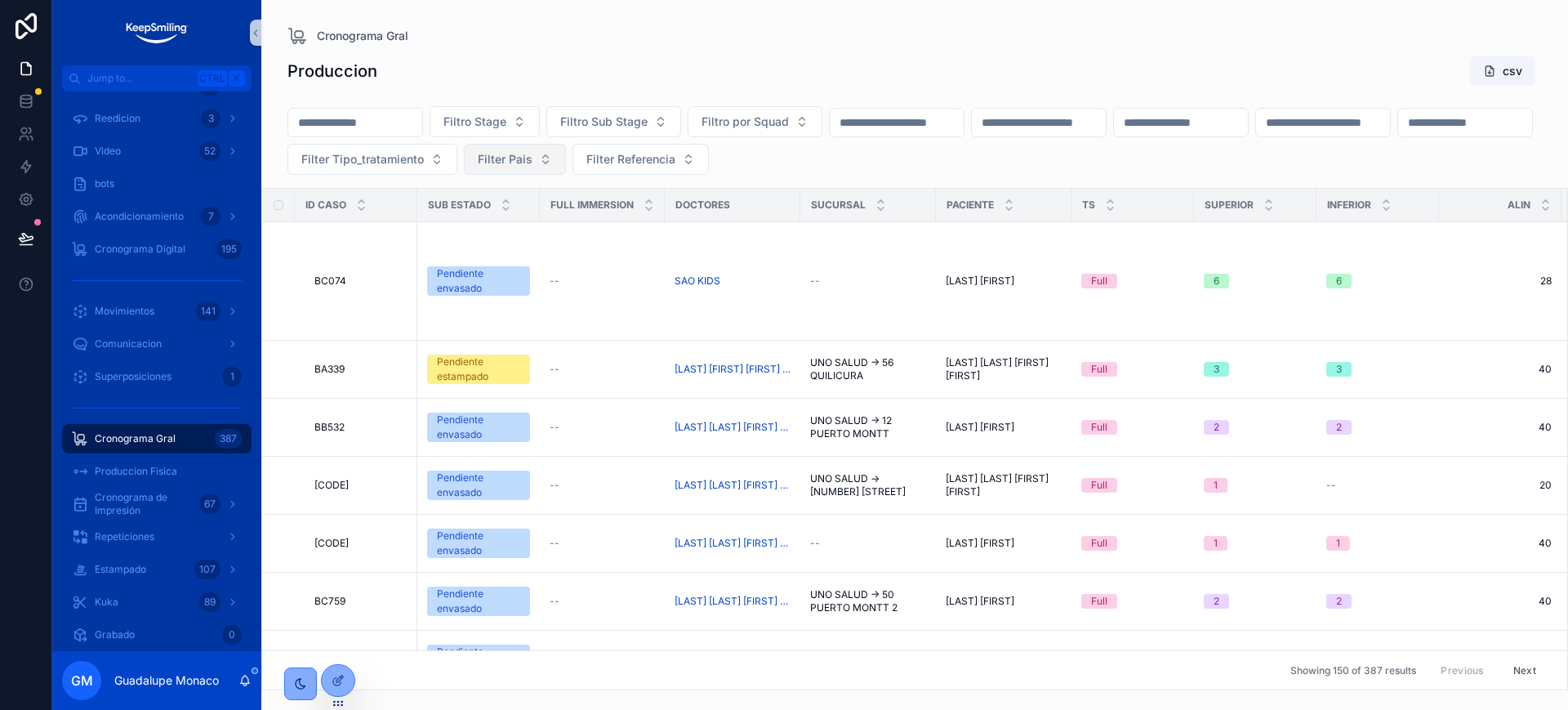 click on "Filter Pais" at bounding box center [505, 159] 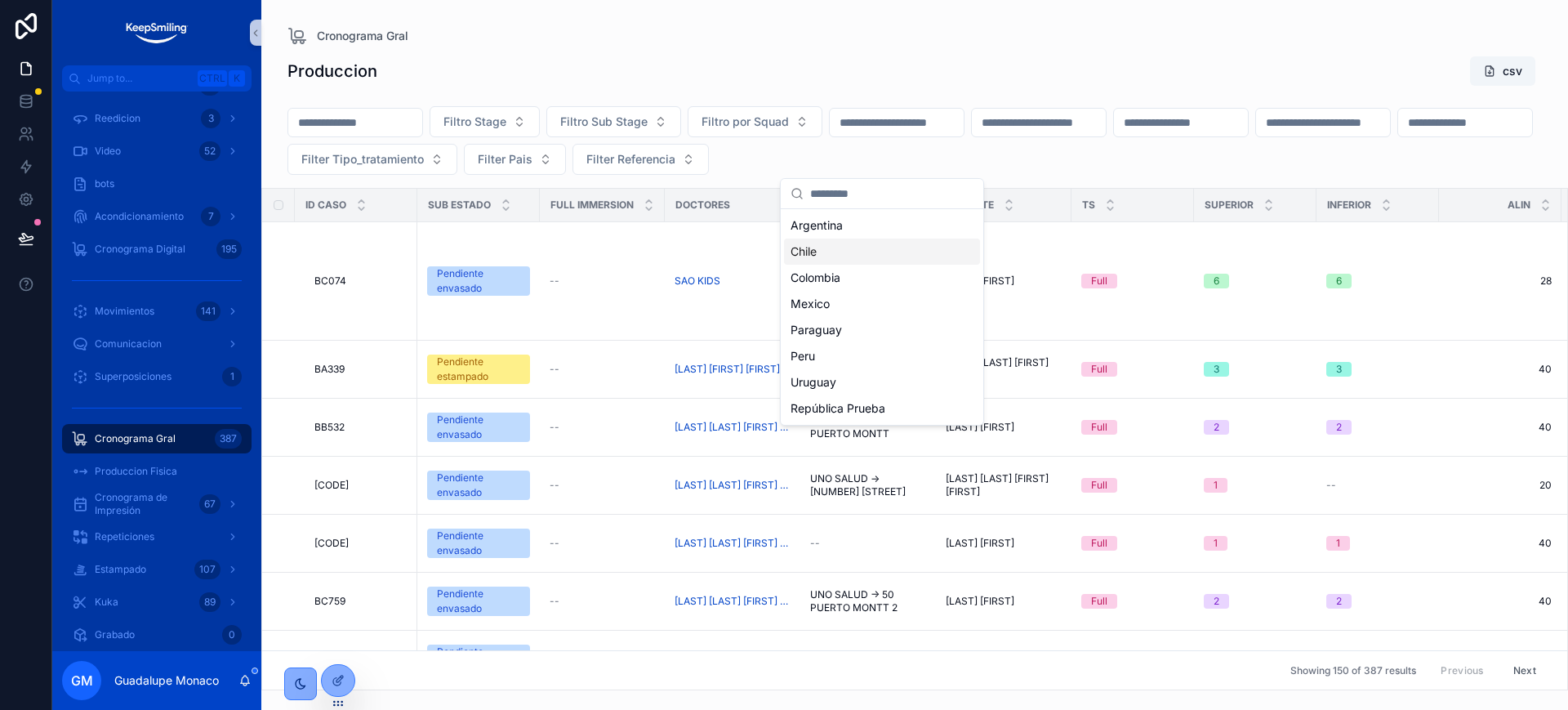 click on "Chile" at bounding box center [882, 252] 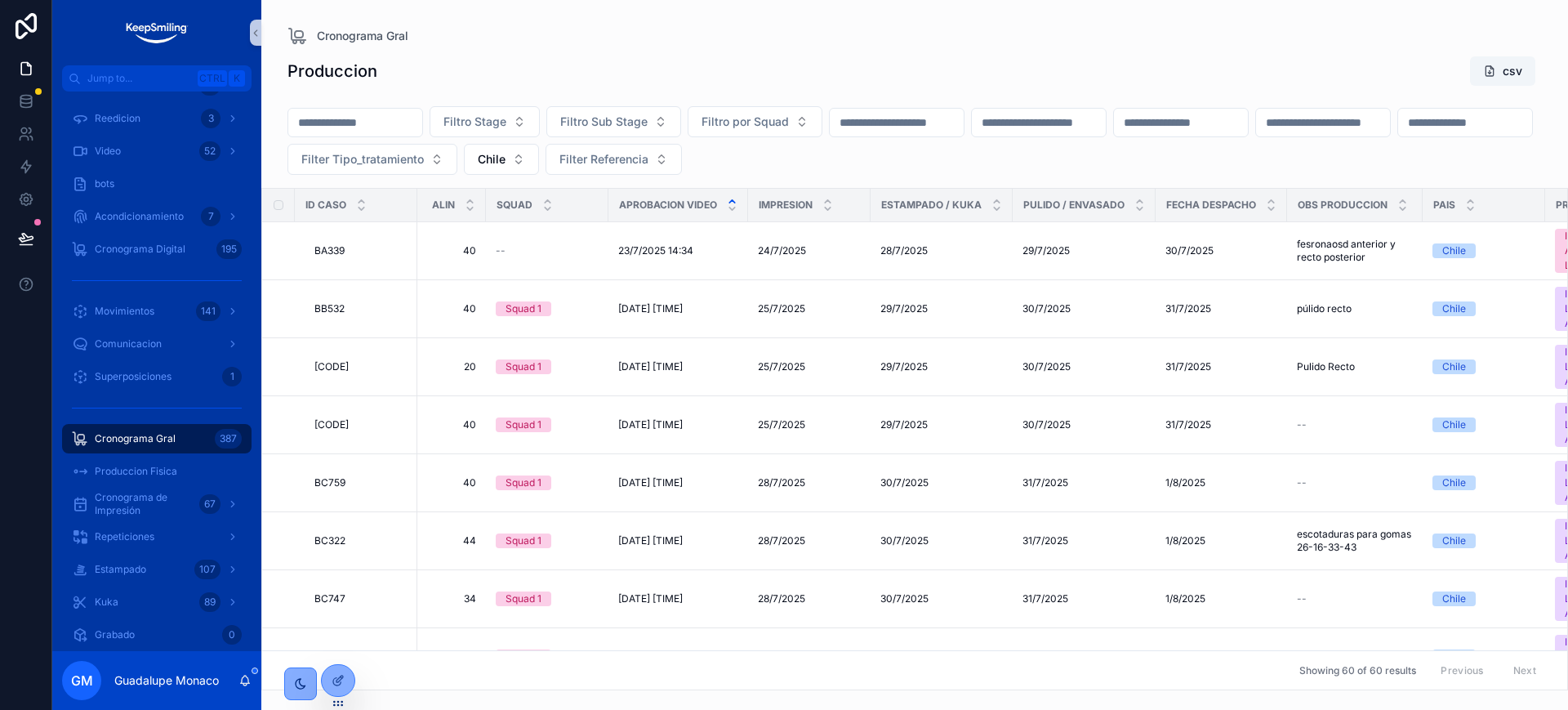 scroll, scrollTop: 0, scrollLeft: 1315, axis: horizontal 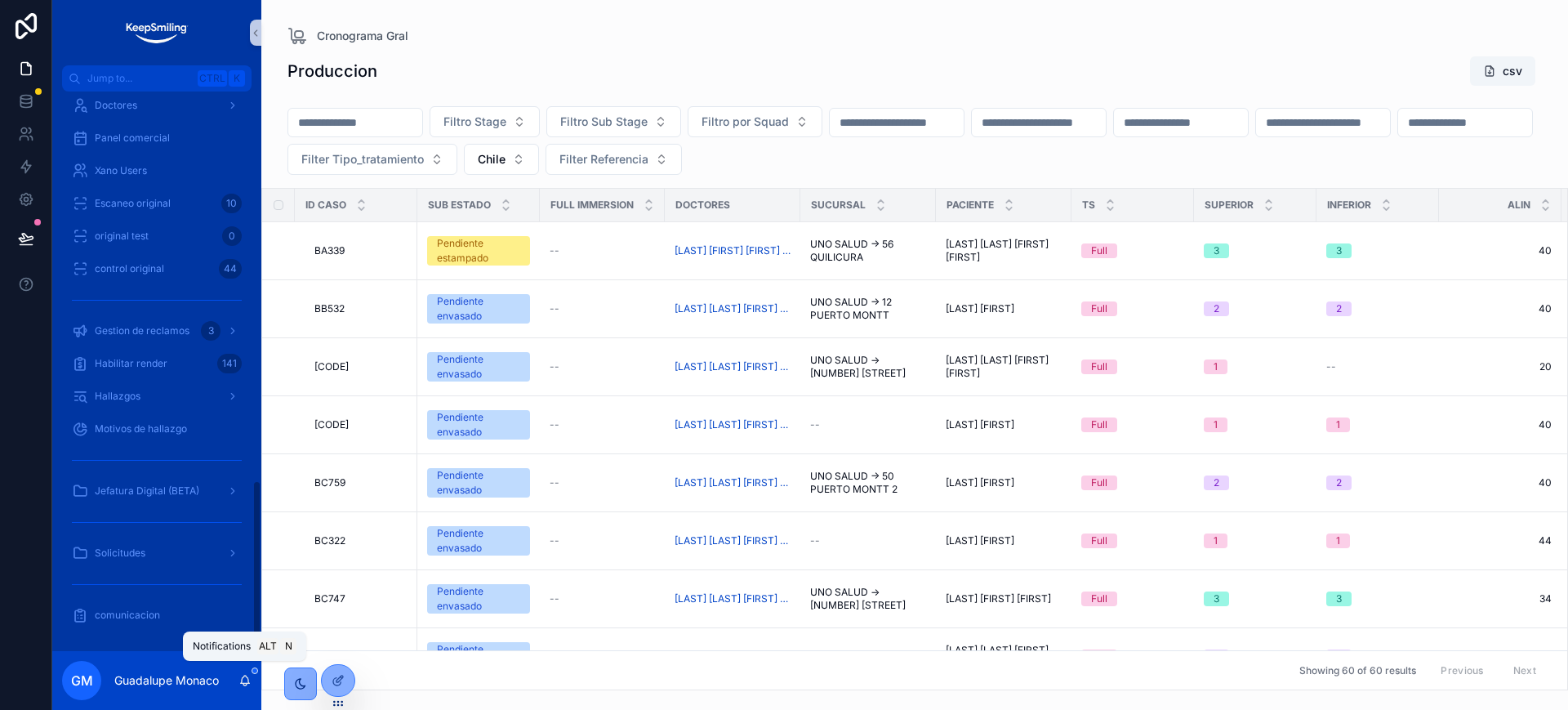 click 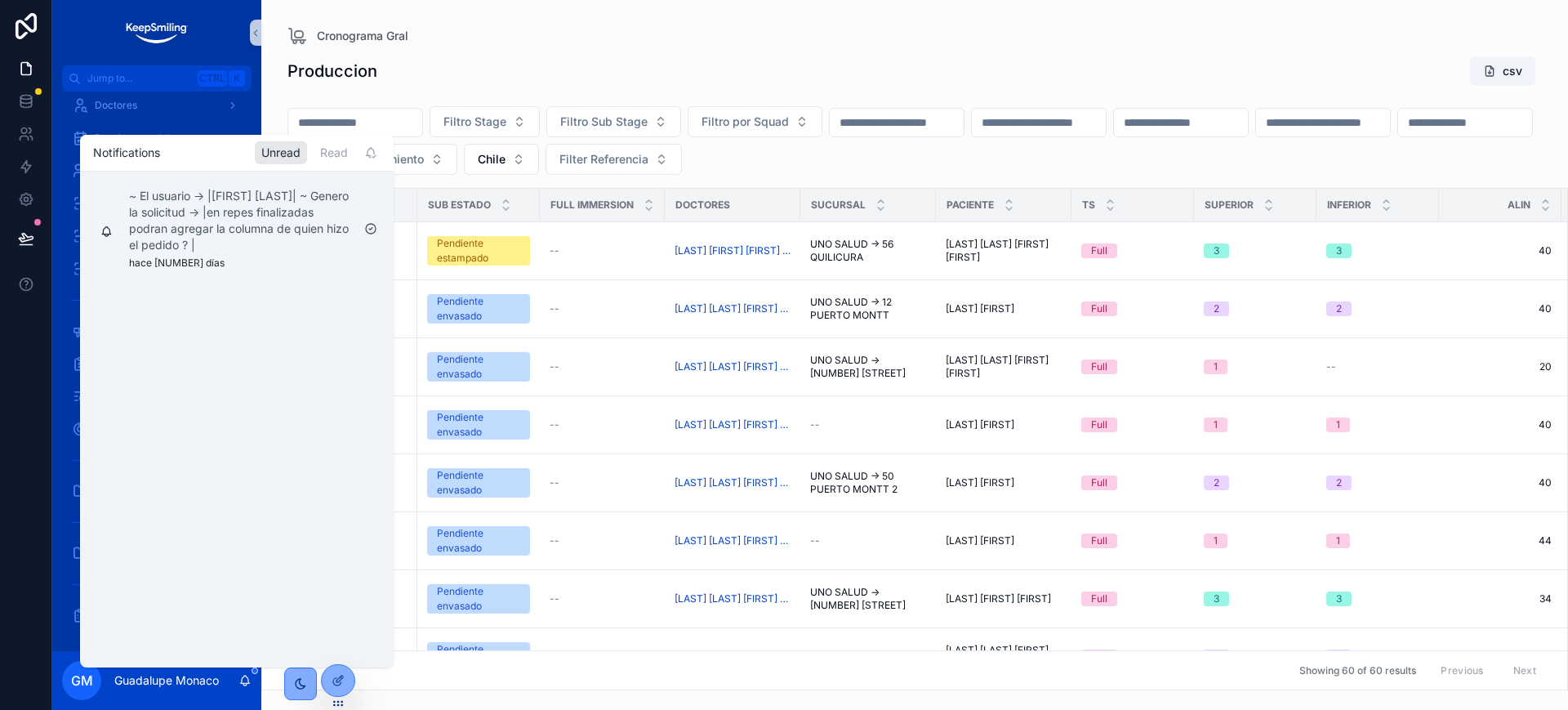 click on "~ El usuario -> |Laila Siares |  ~ Genero la solicitud -> | en repes finalizadas podran agregar la columna de quien hizo el pedido ? |" at bounding box center [240, 221] 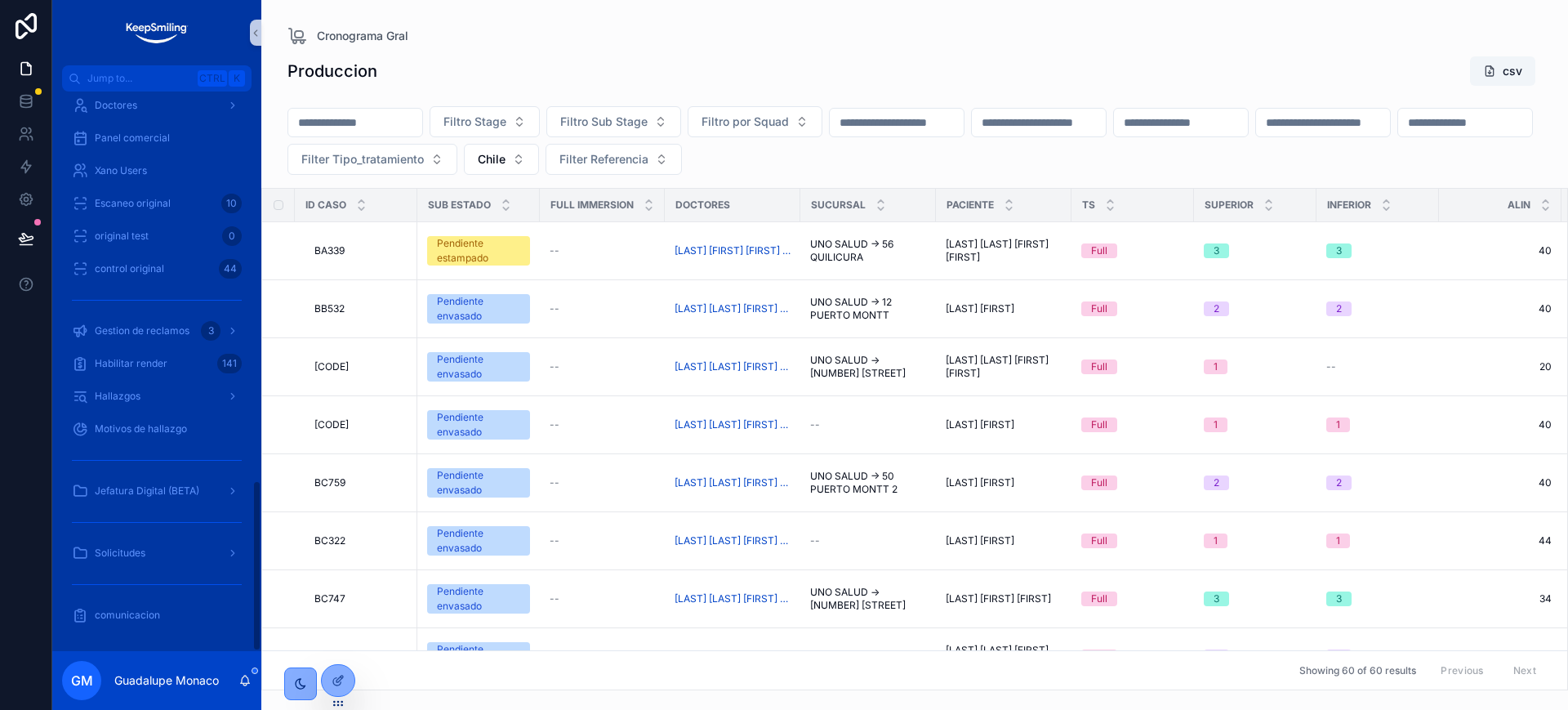 click on "Produccion csv" at bounding box center (915, 71) 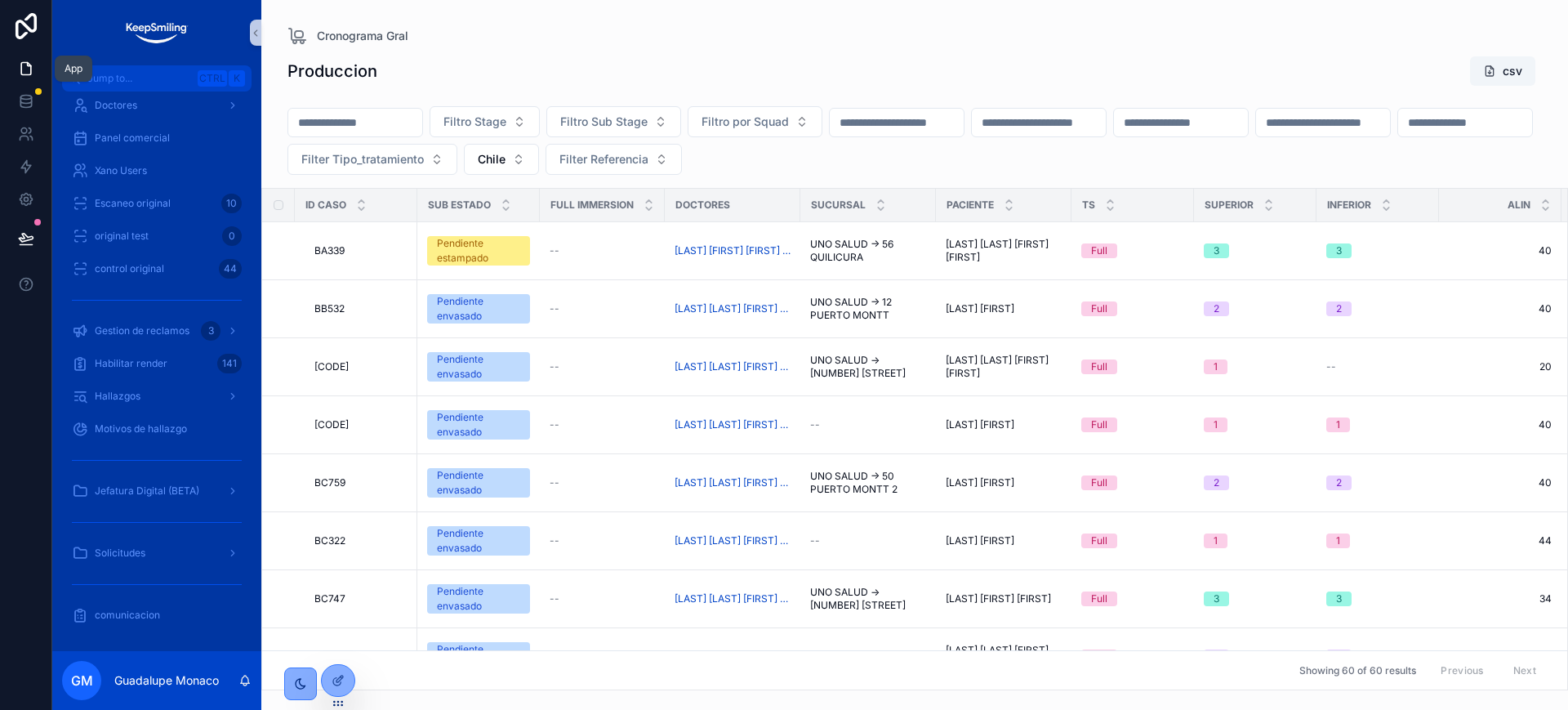 click 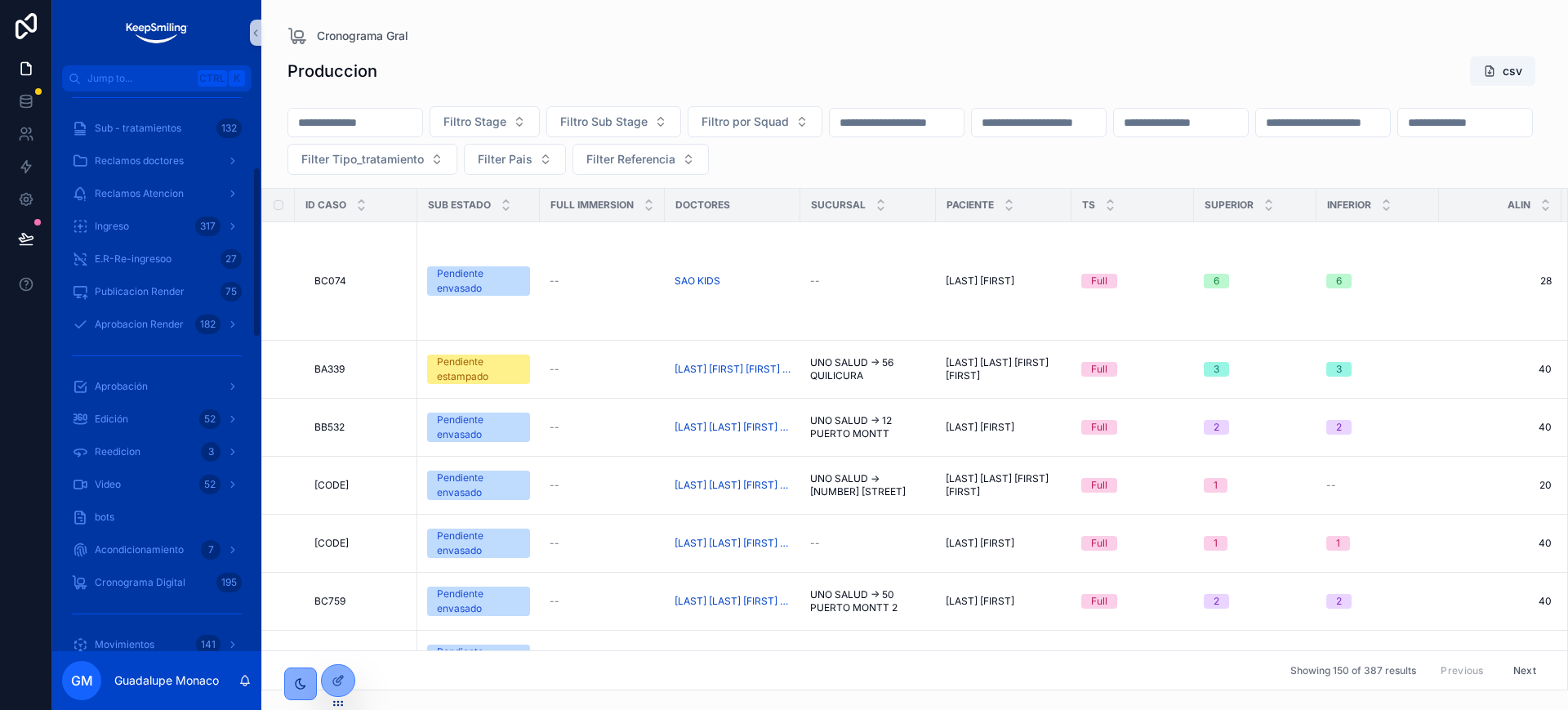 scroll, scrollTop: 0, scrollLeft: 0, axis: both 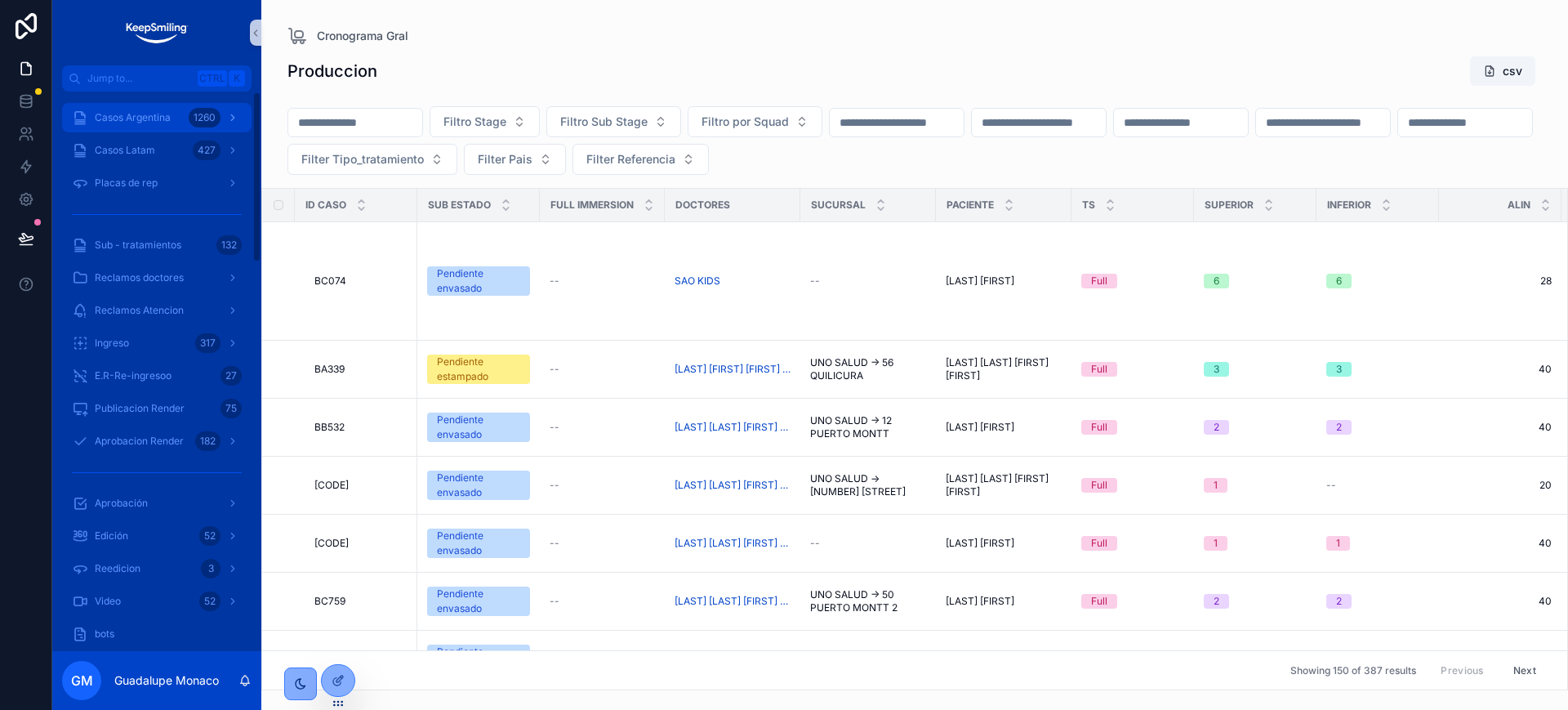 click on "Casos Argentina" at bounding box center [132, 118] 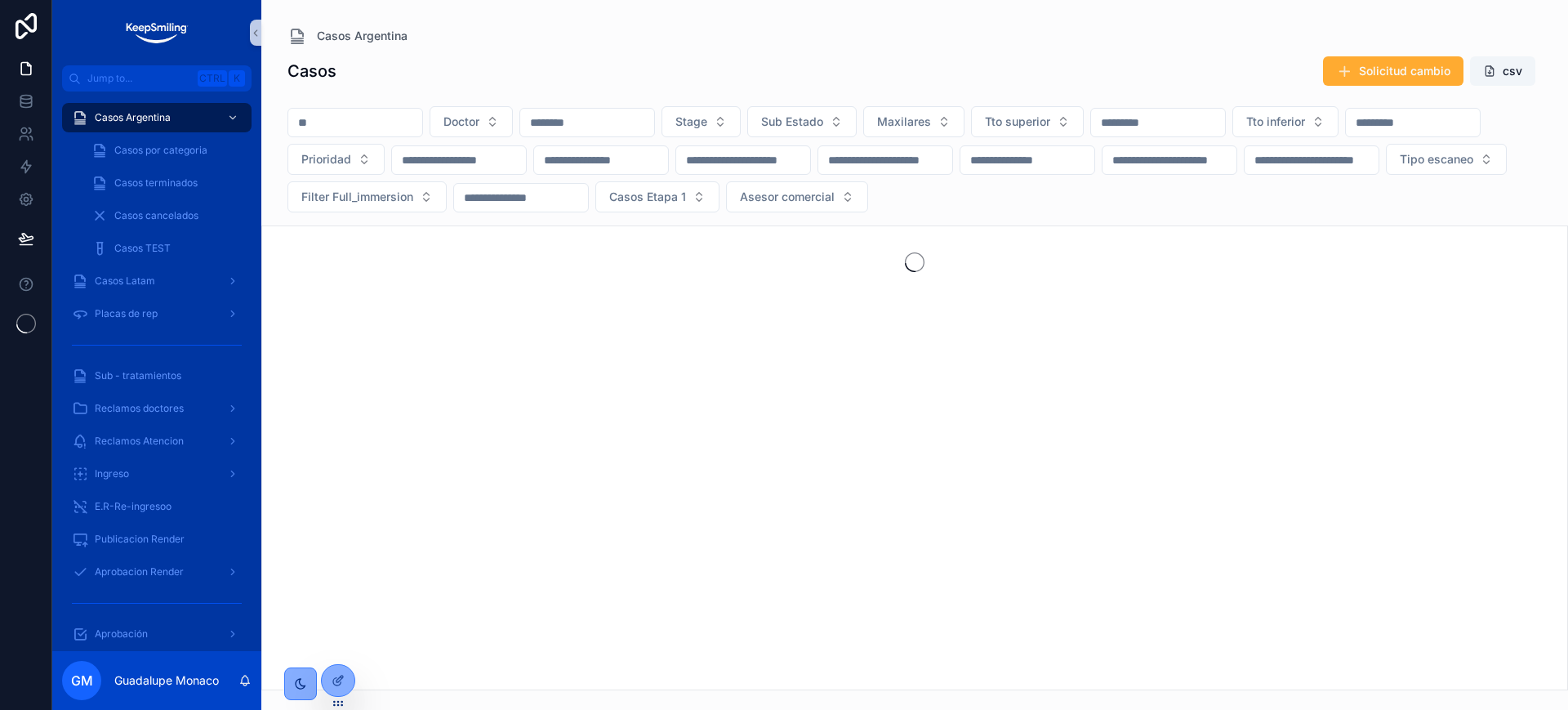scroll, scrollTop: 0, scrollLeft: 0, axis: both 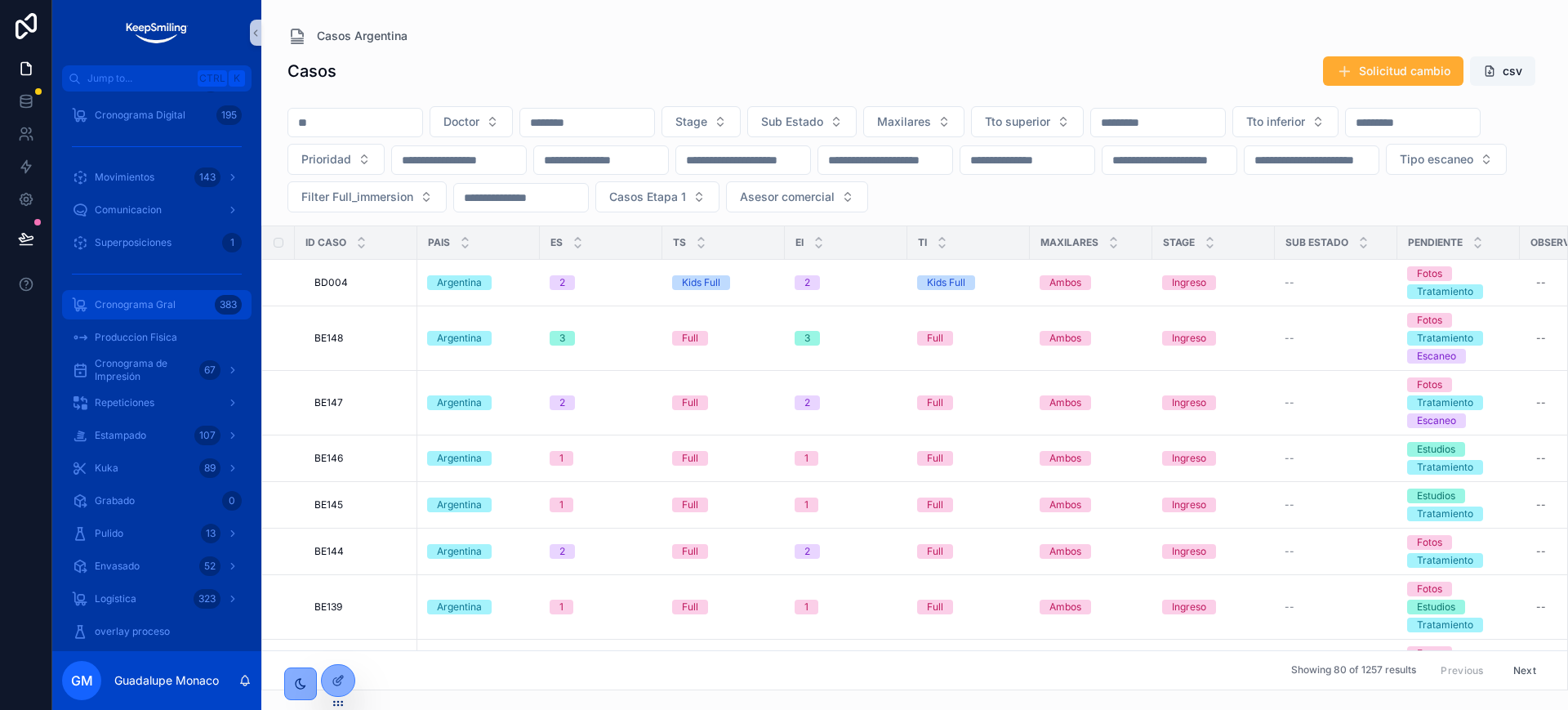 click on "Cronograma Gral" at bounding box center [135, 305] 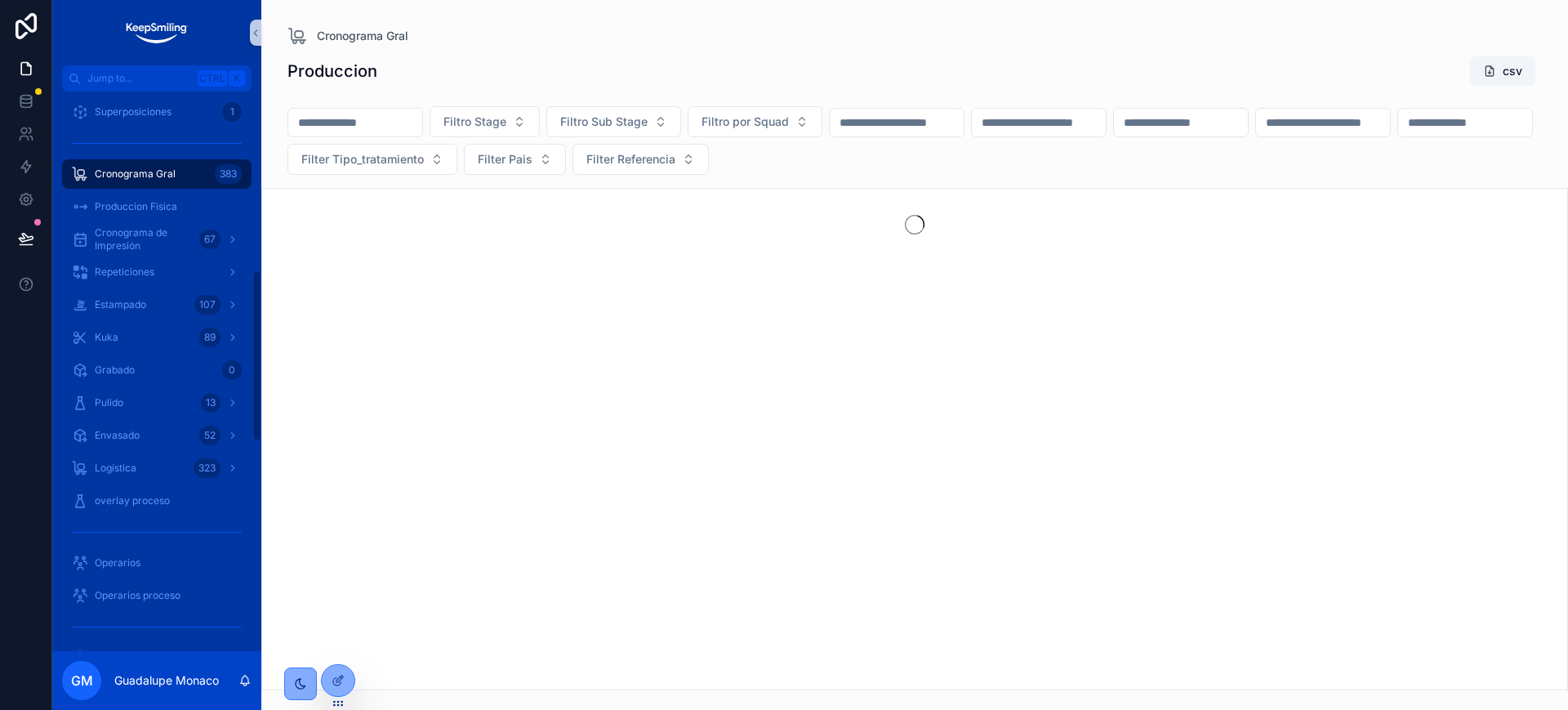 scroll, scrollTop: 584, scrollLeft: 0, axis: vertical 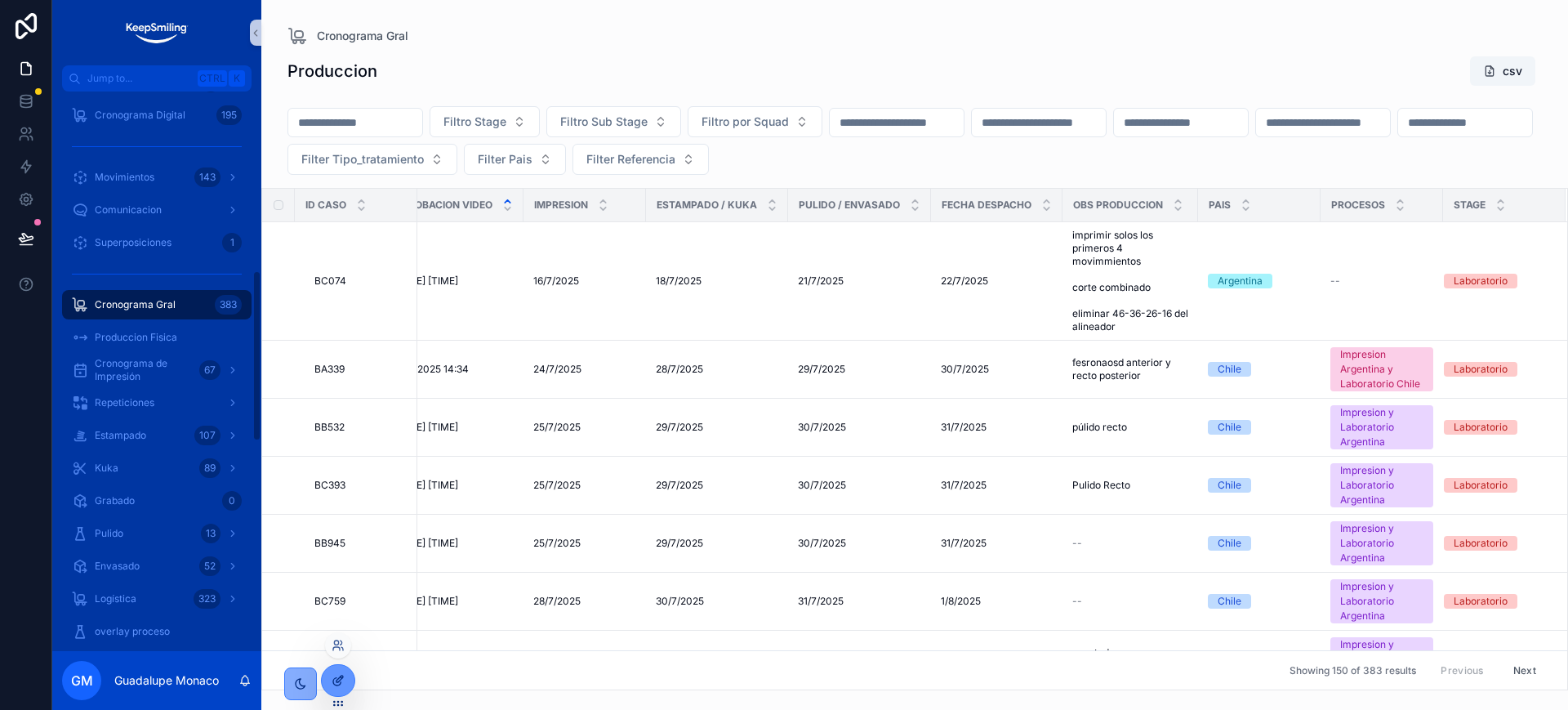 click 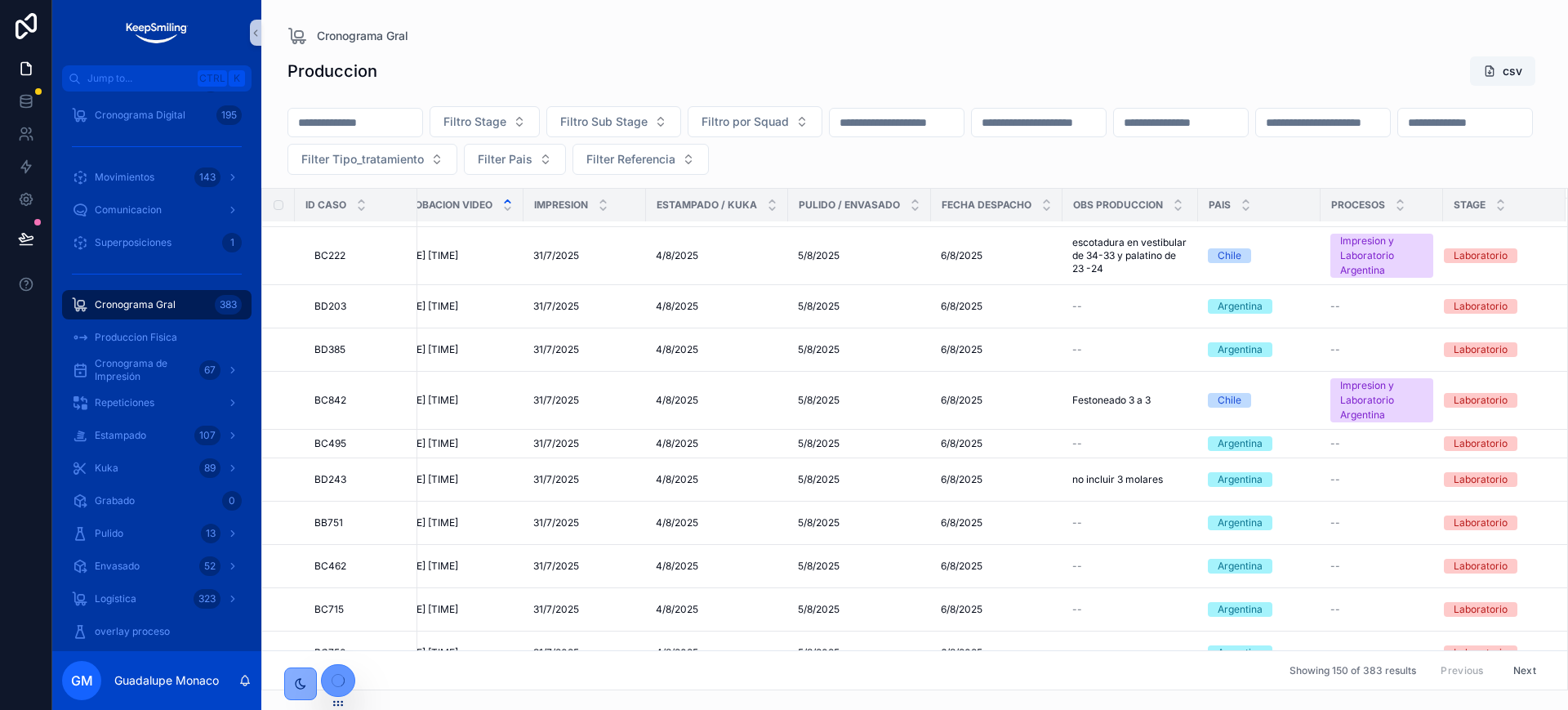 scroll, scrollTop: 1838, scrollLeft: 1315, axis: both 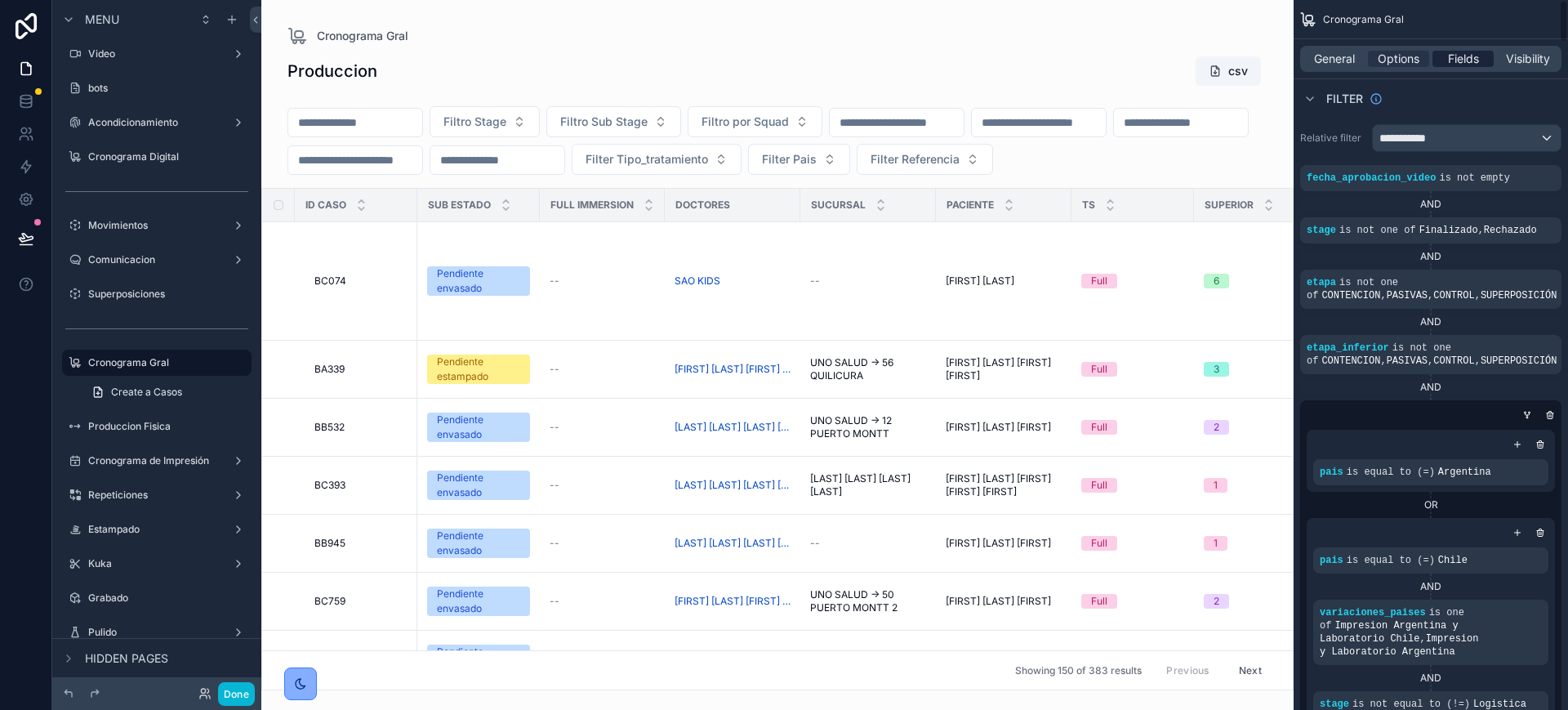 click on "Fields" at bounding box center (1463, 59) 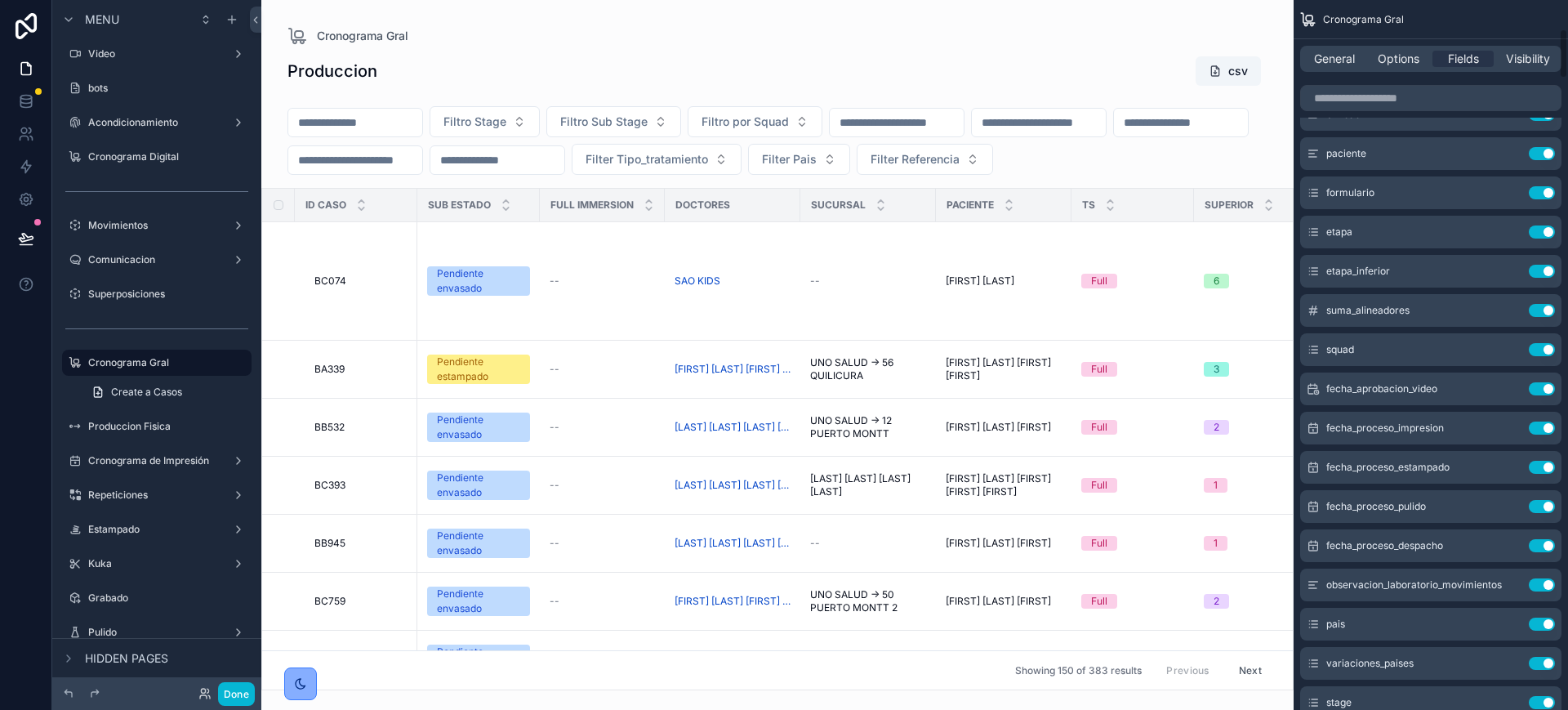 scroll, scrollTop: 409, scrollLeft: 0, axis: vertical 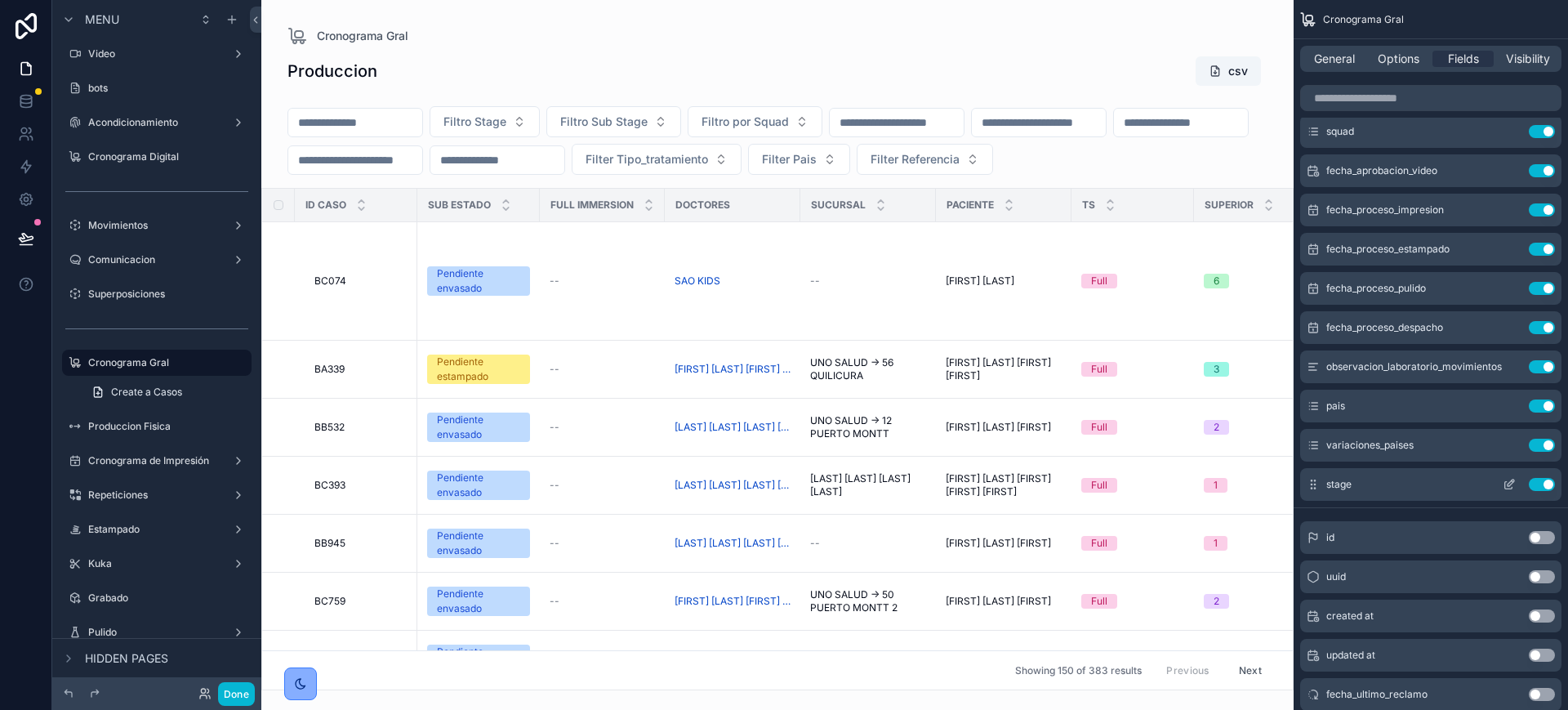 click on "Use setting" at bounding box center [1542, 484] 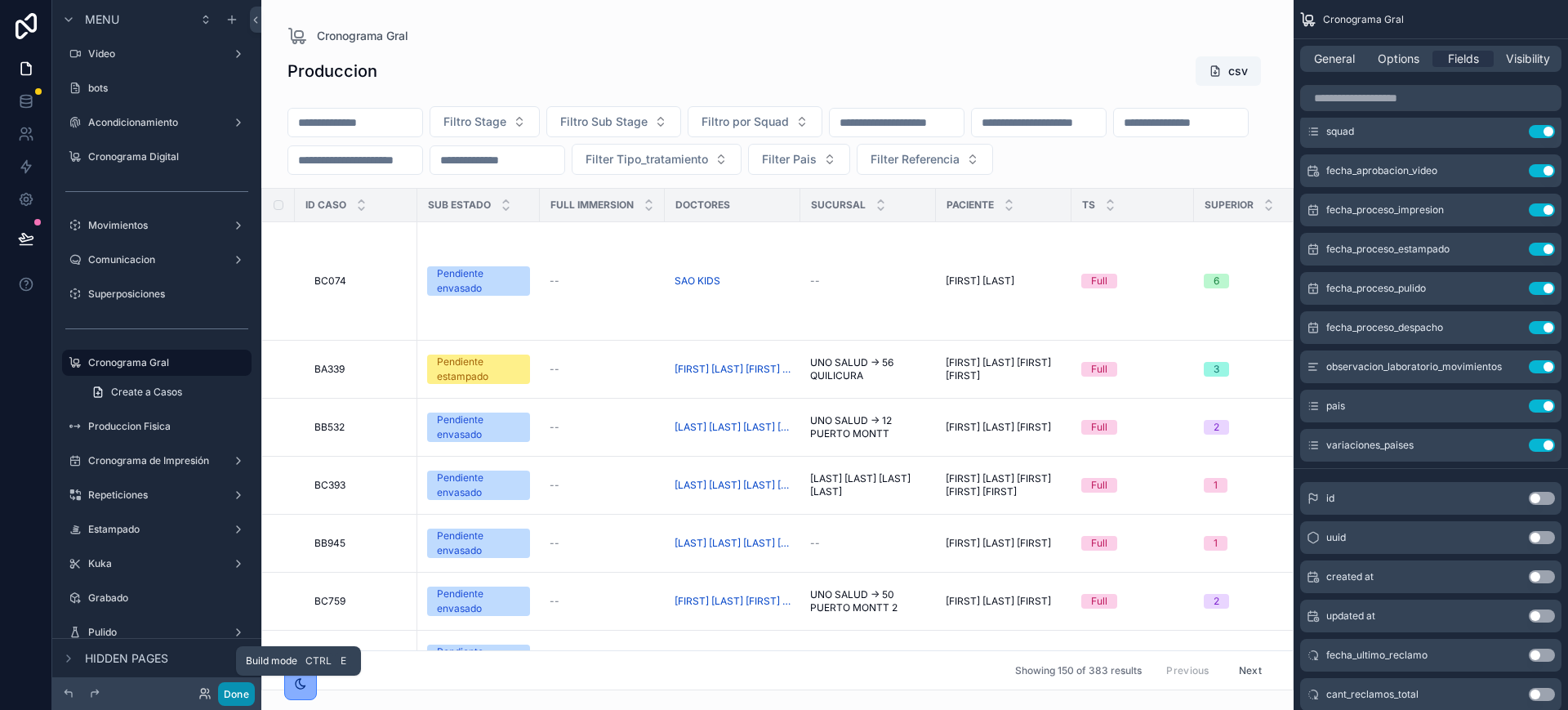 click on "Done" at bounding box center [236, 694] 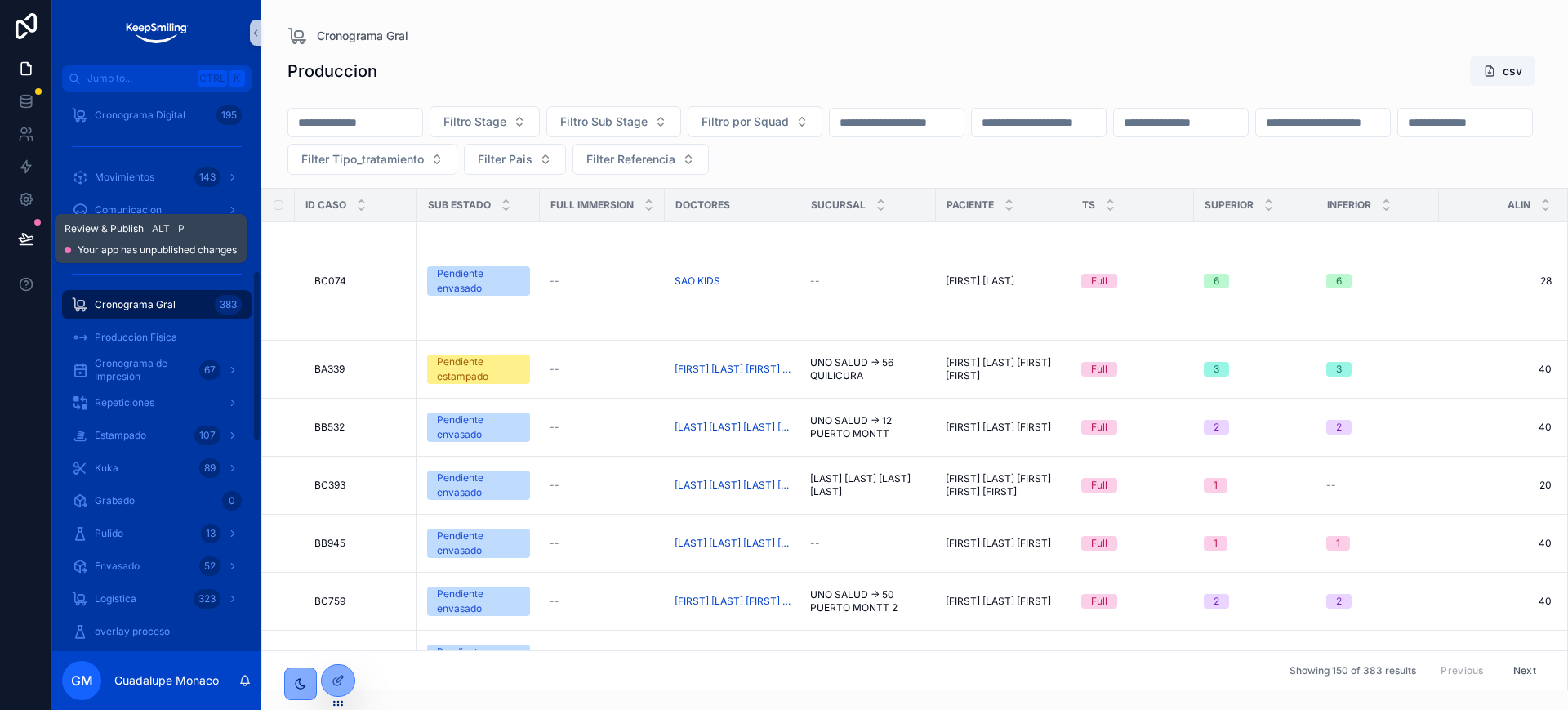 click 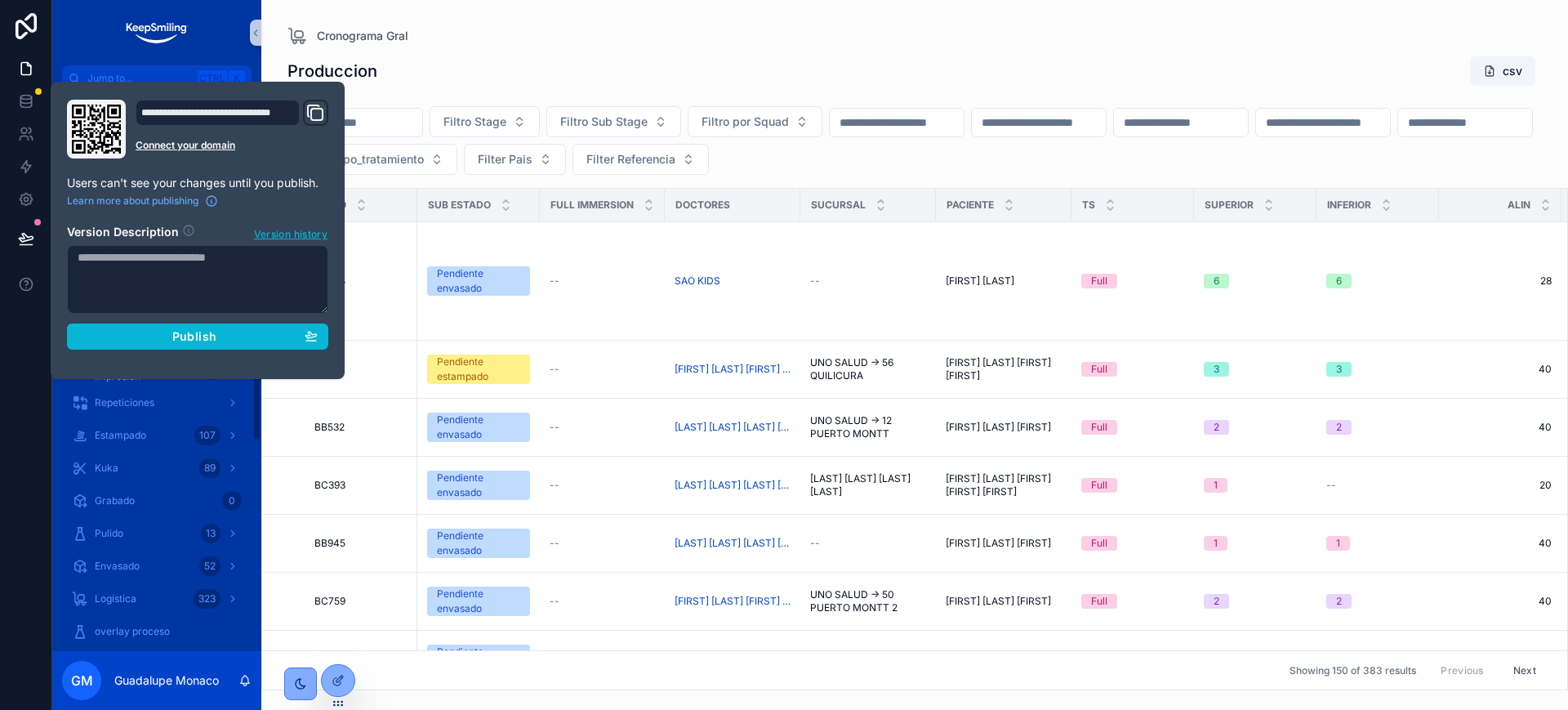 click at bounding box center [198, 279] 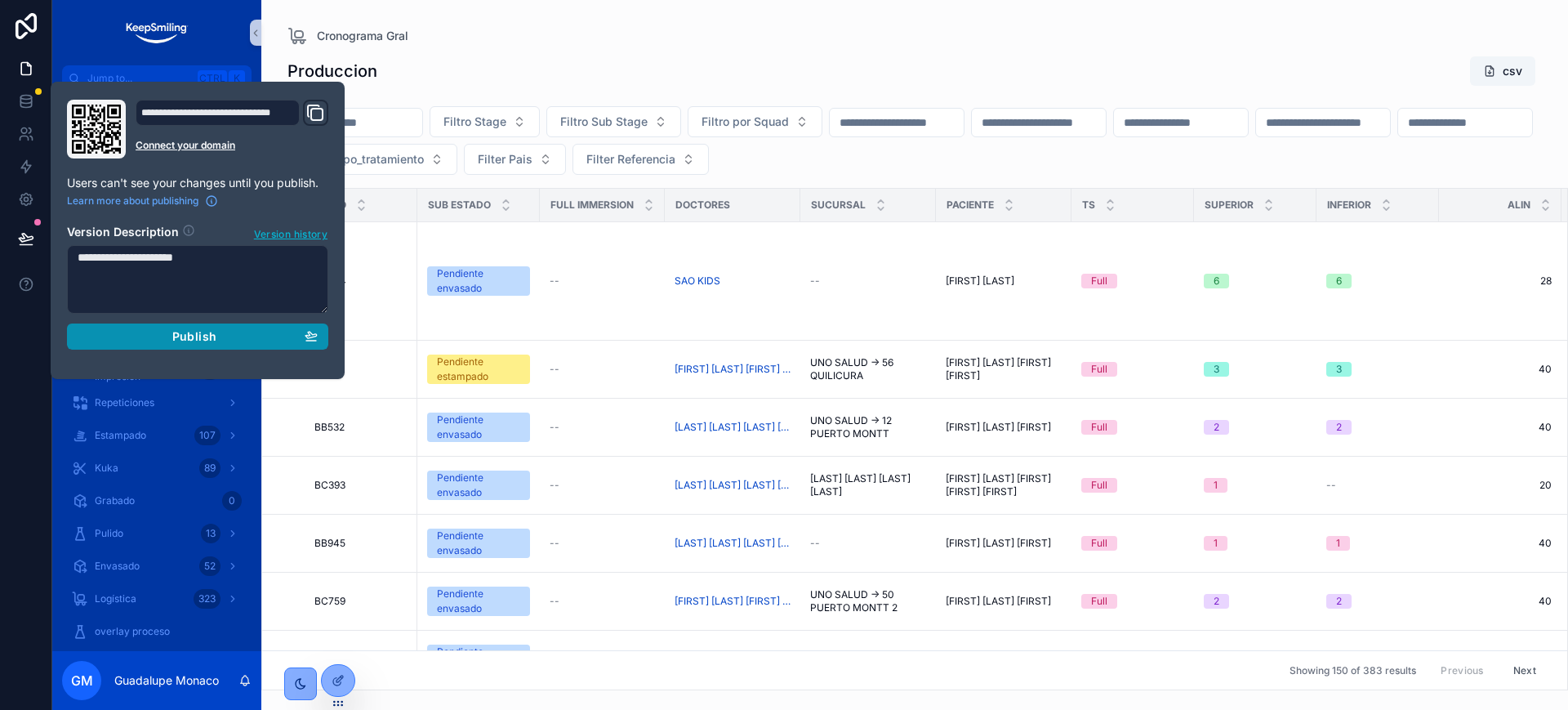 type on "**********" 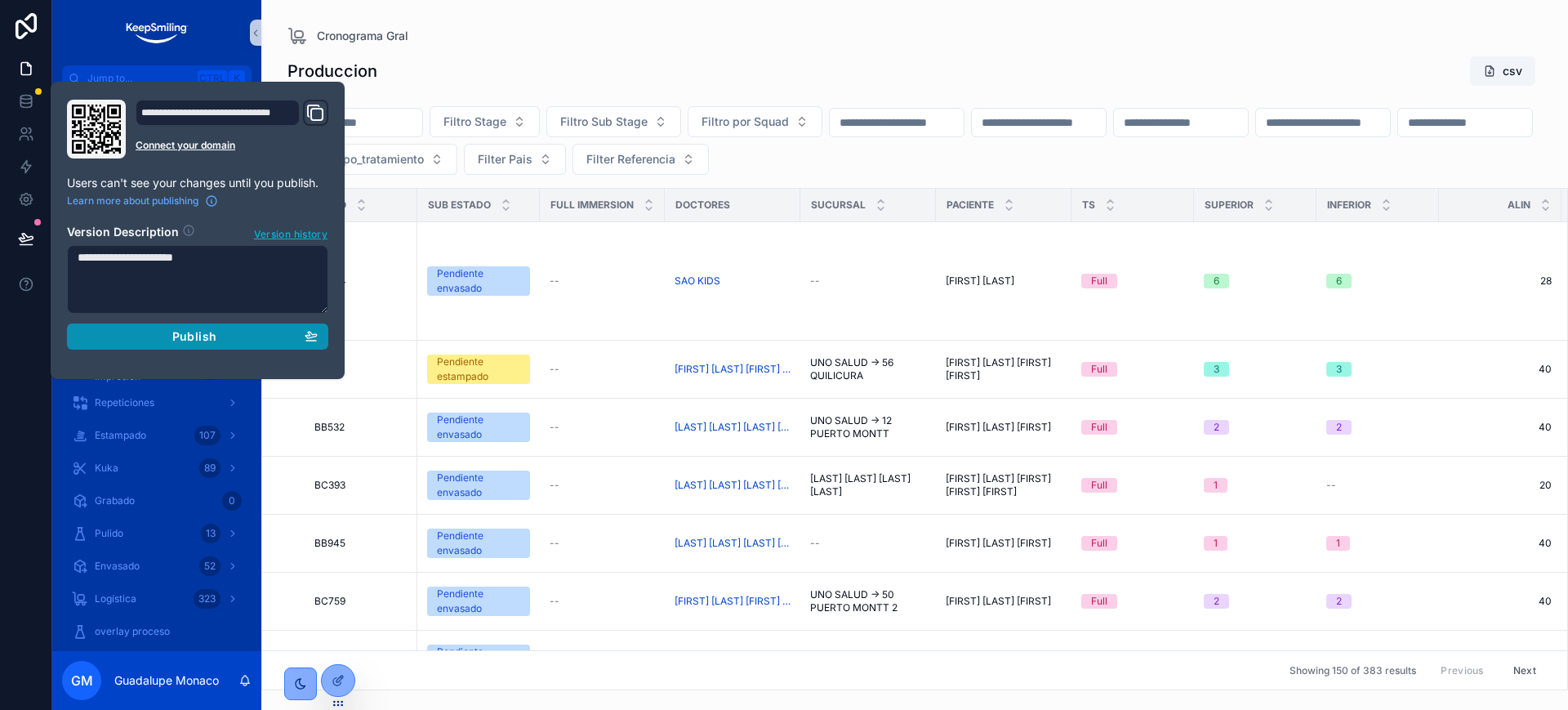 click on "Publish" at bounding box center (194, 337) 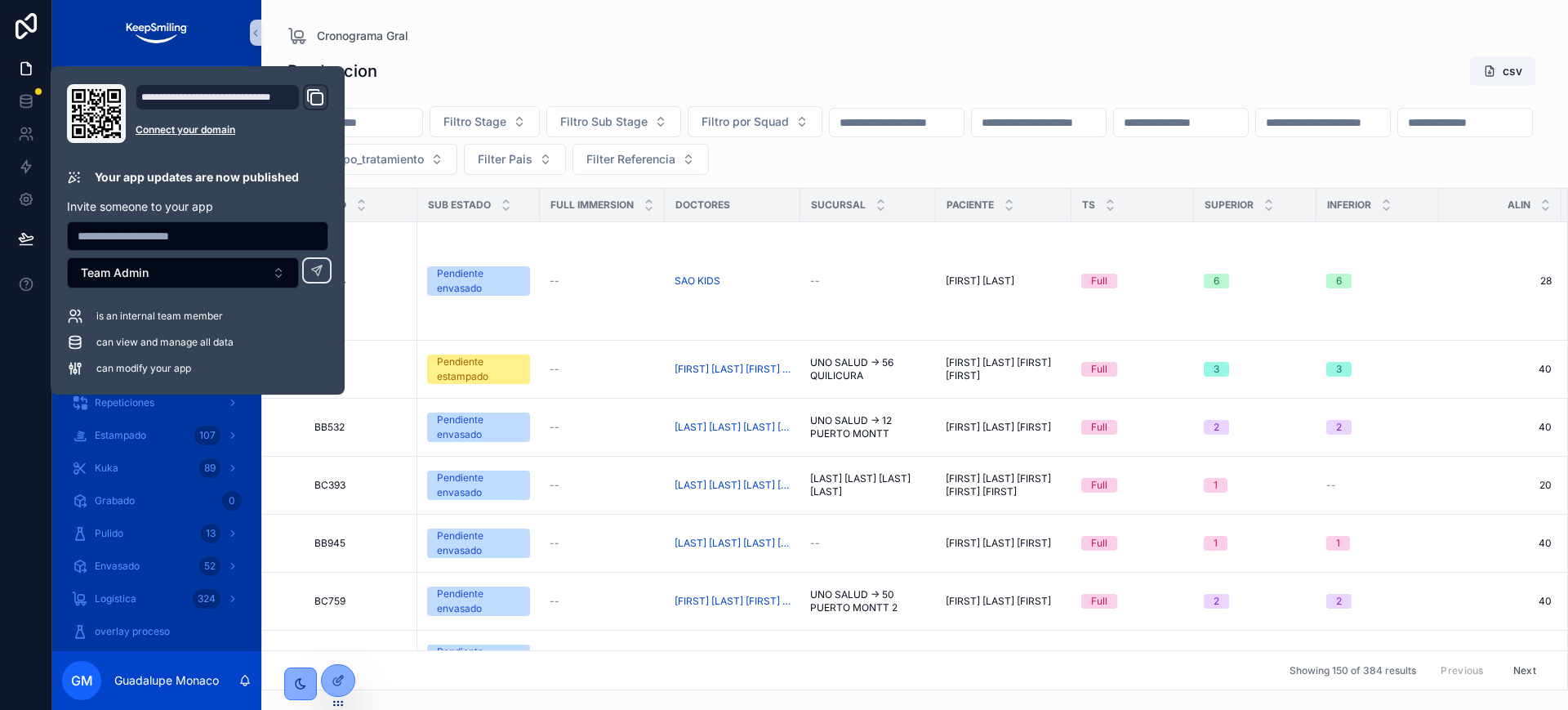 click on "Cronograma Gral" at bounding box center (915, 36) 